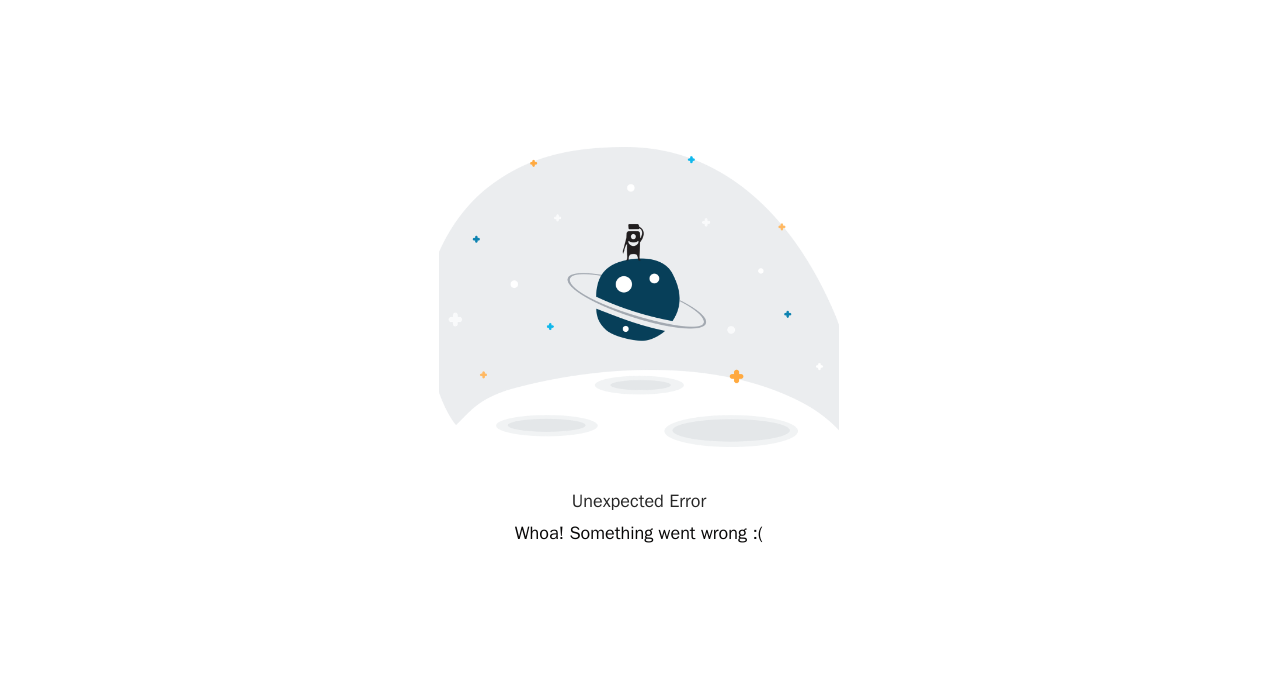 scroll, scrollTop: 0, scrollLeft: 0, axis: both 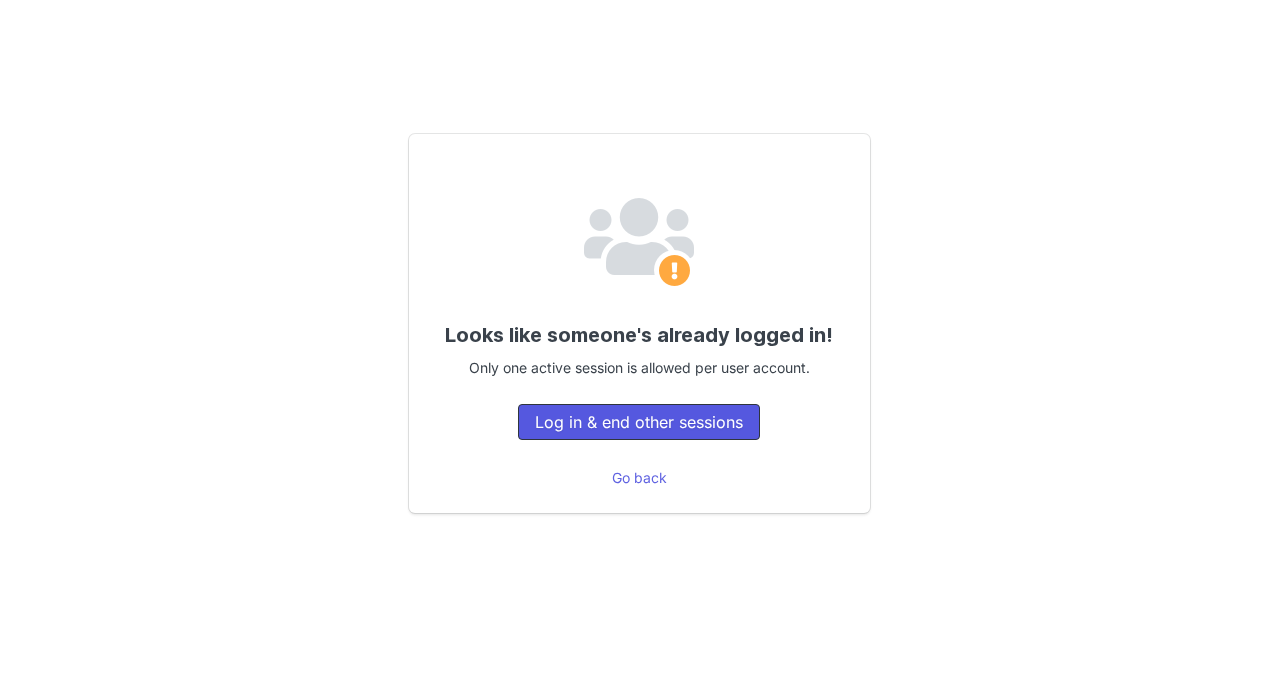 click on "Log in & end other sessions" at bounding box center (639, 422) 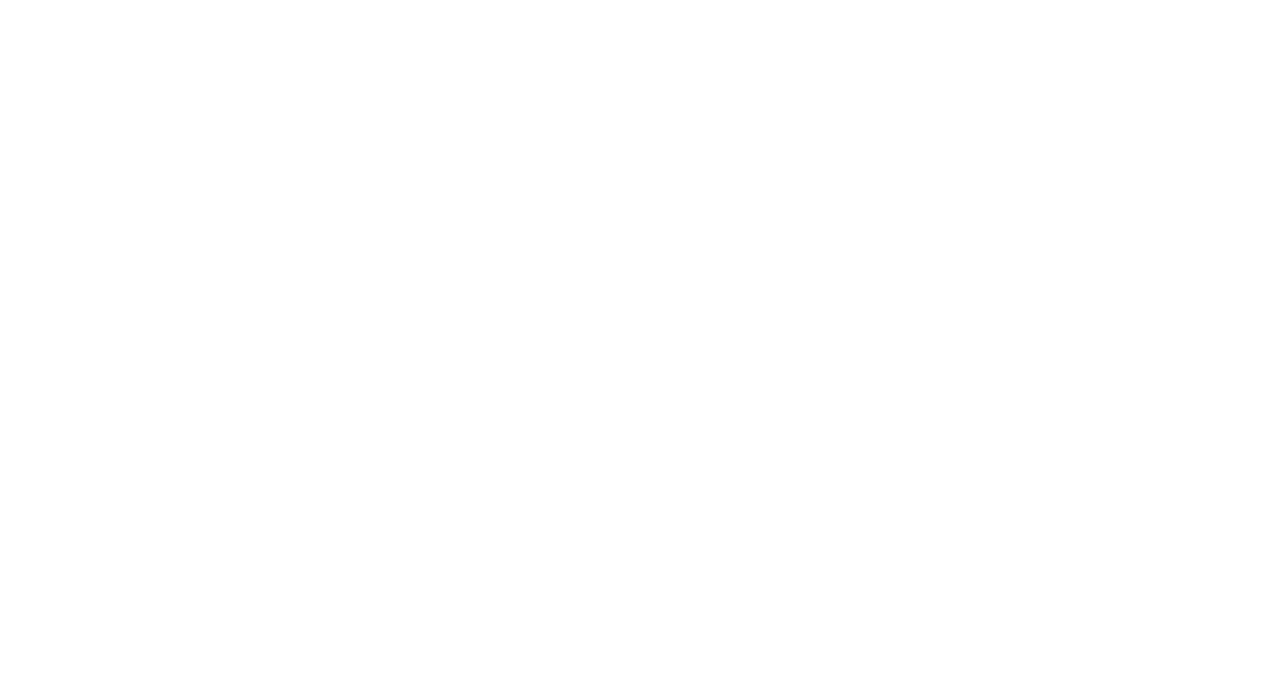 scroll, scrollTop: 0, scrollLeft: 0, axis: both 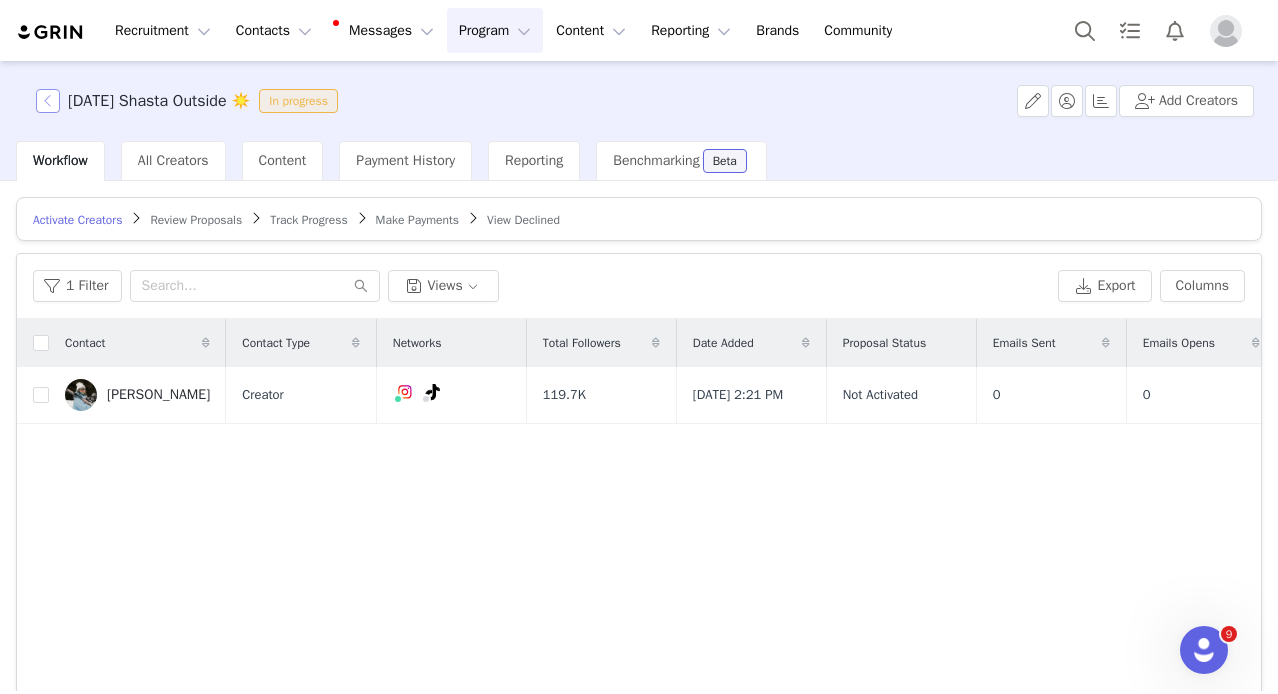 click at bounding box center [48, 101] 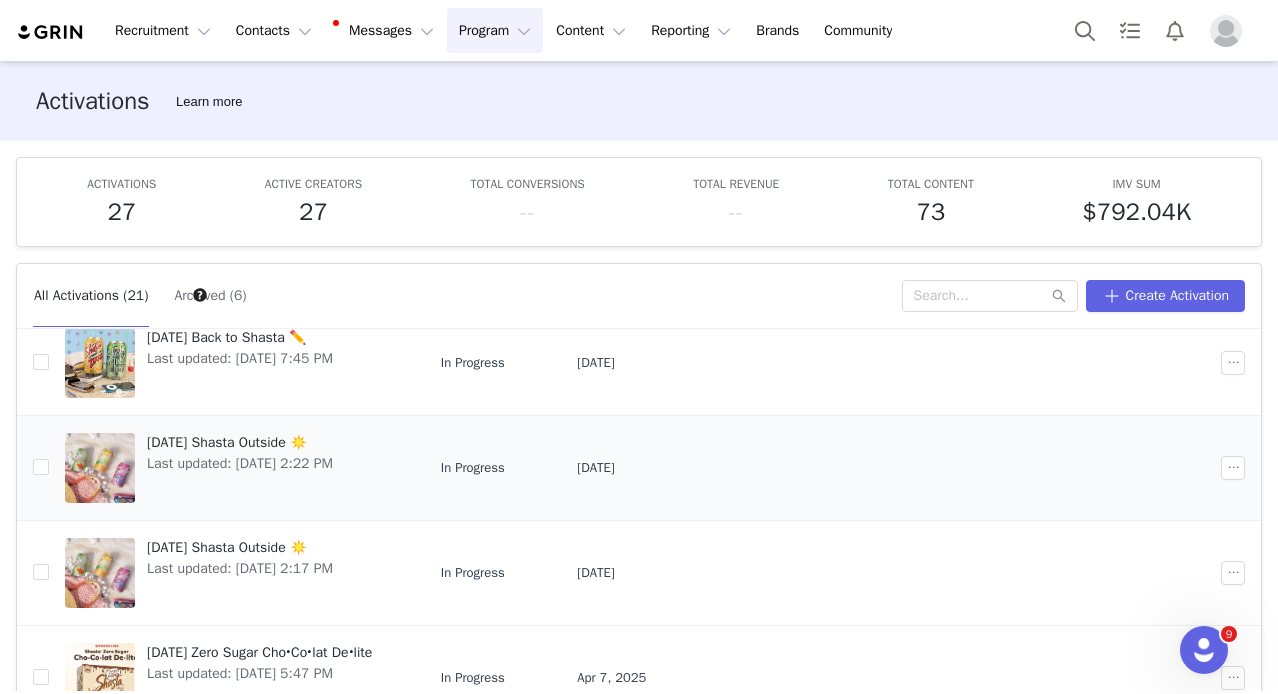 scroll, scrollTop: 73, scrollLeft: 0, axis: vertical 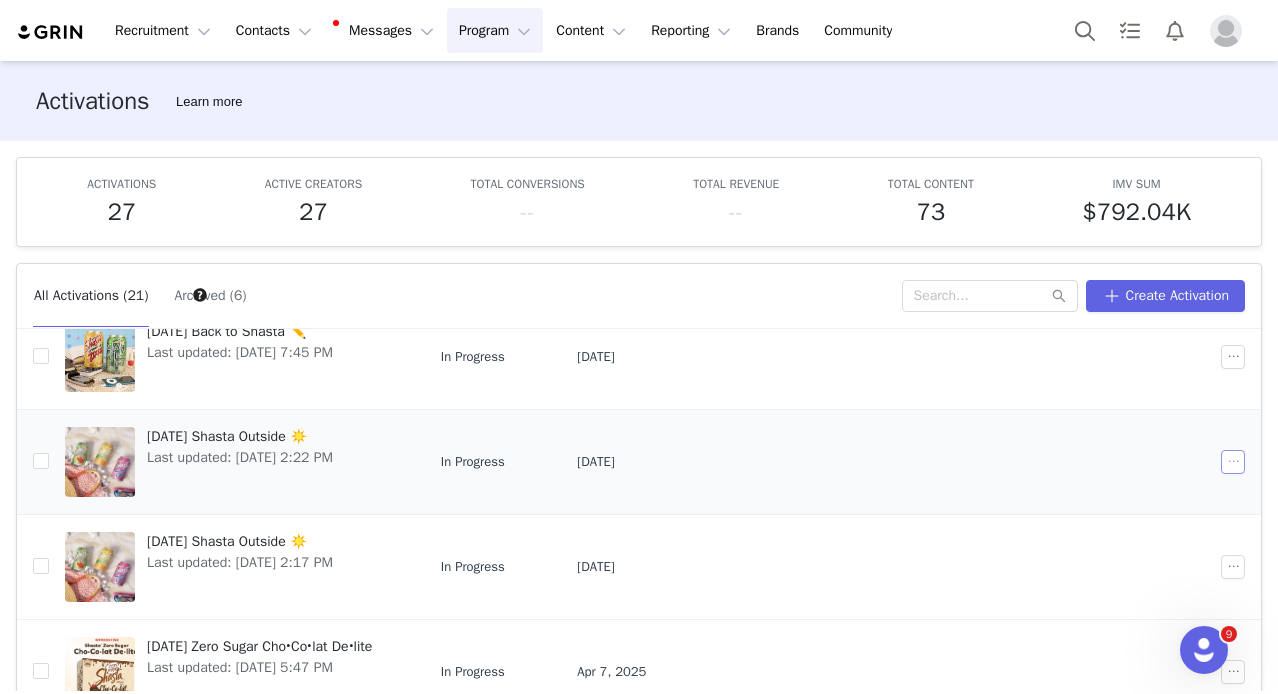 click at bounding box center [1233, 462] 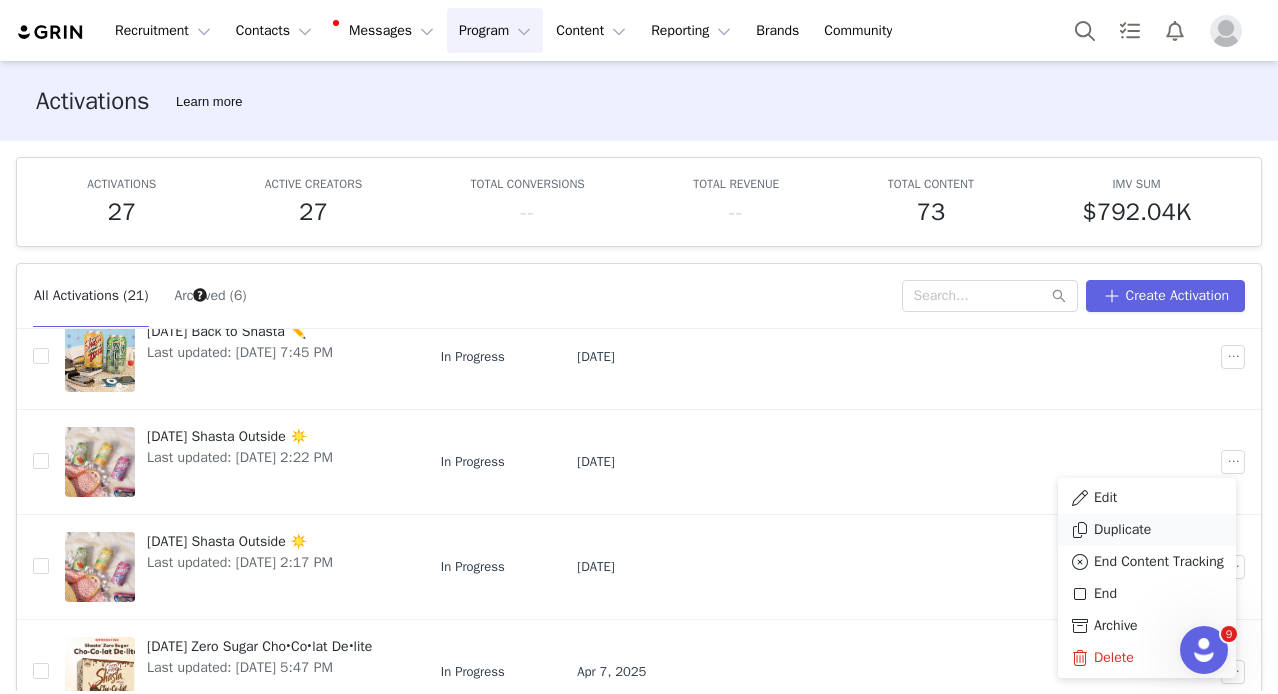 click on "Duplicate" at bounding box center [1122, 530] 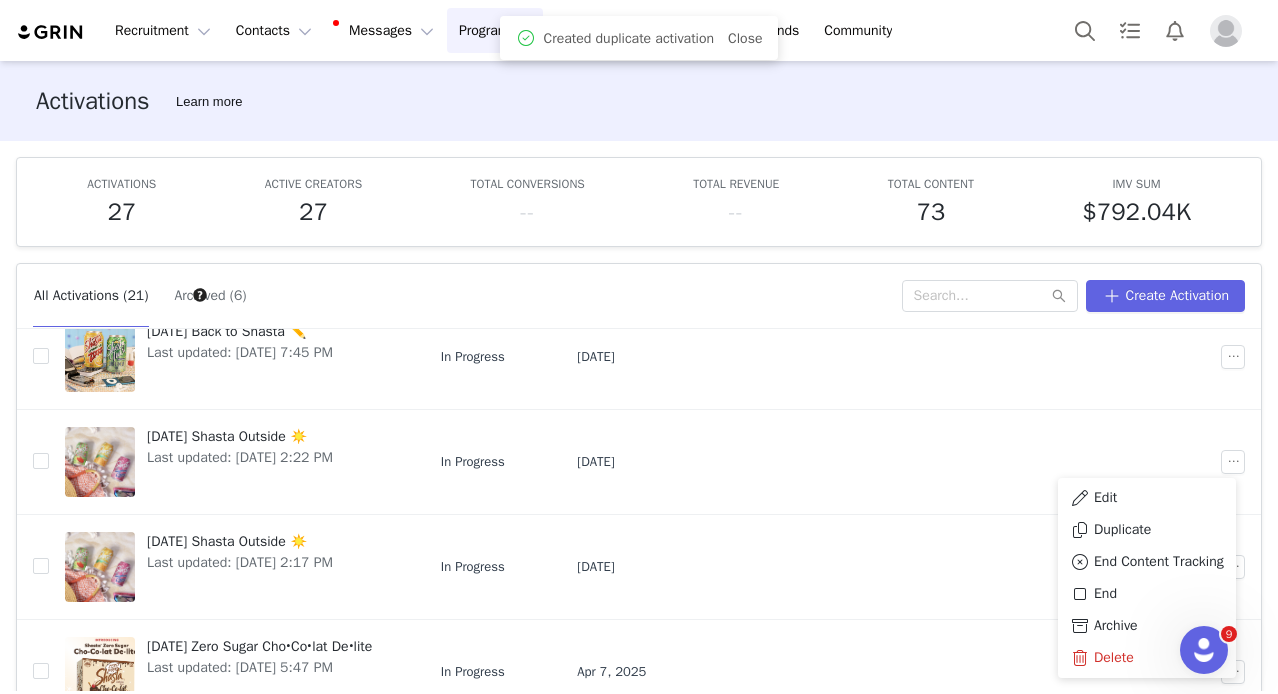 scroll, scrollTop: 0, scrollLeft: 0, axis: both 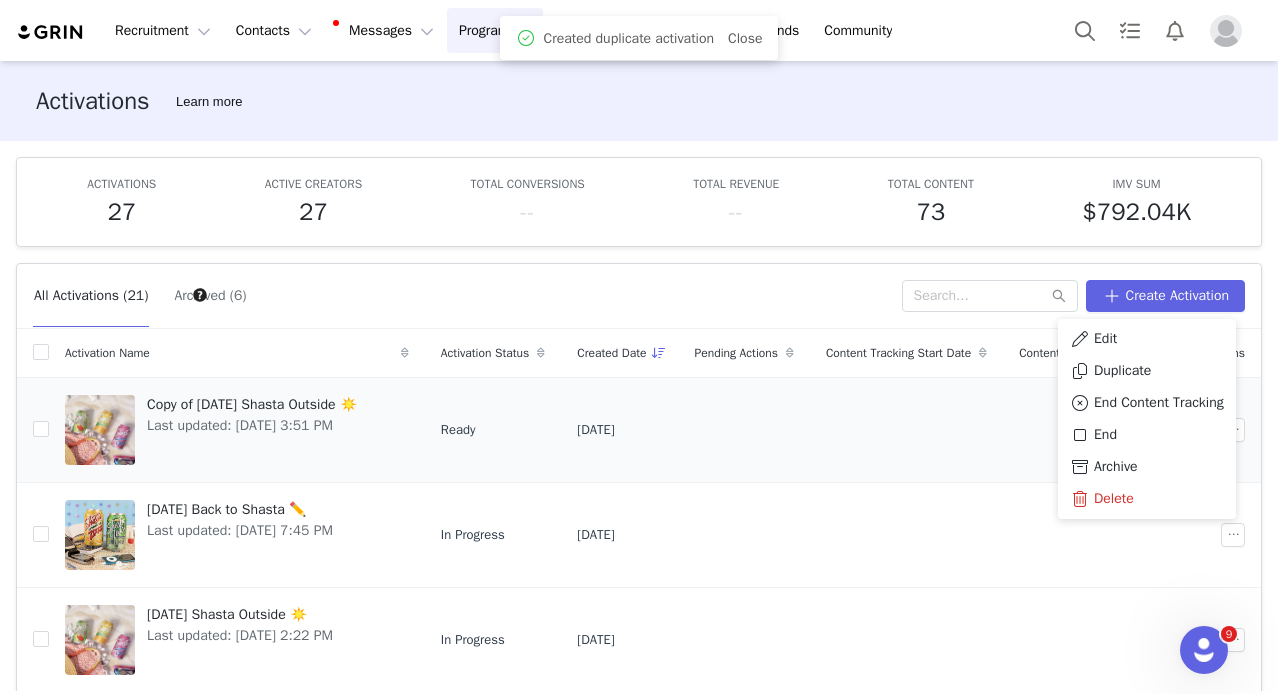 click on "Copy of [DATE] Shasta Outside ☀️" at bounding box center [252, 404] 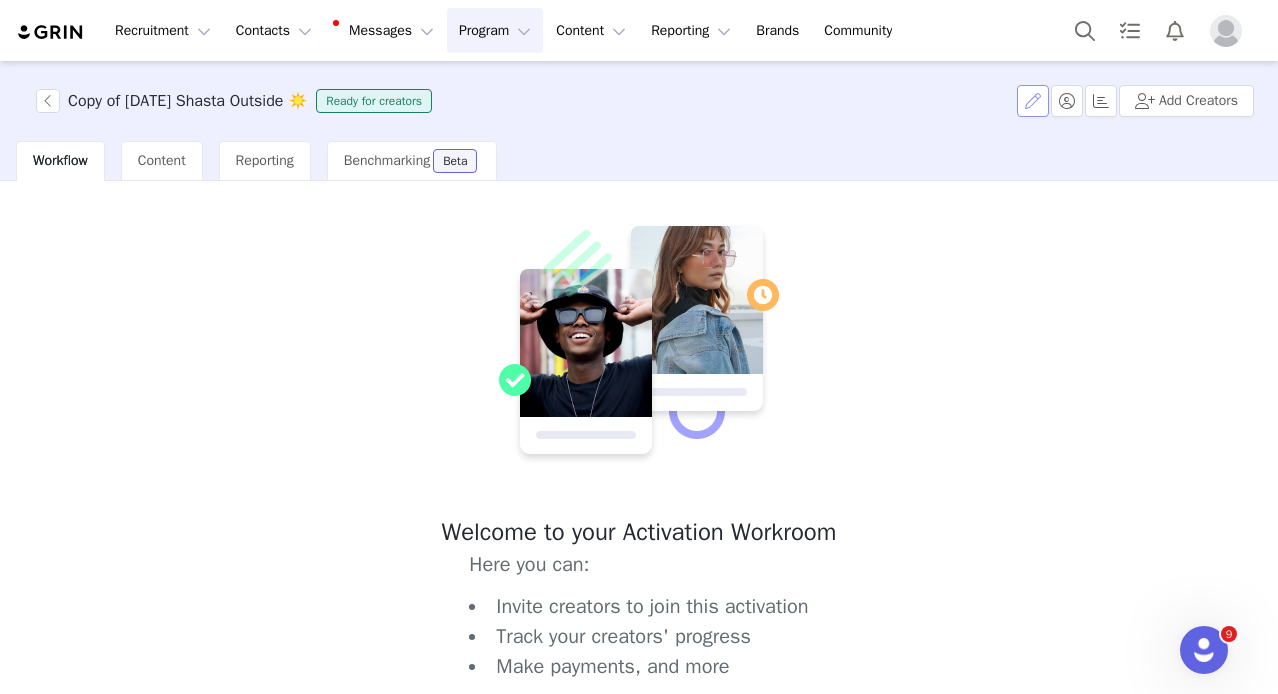 click at bounding box center [1033, 101] 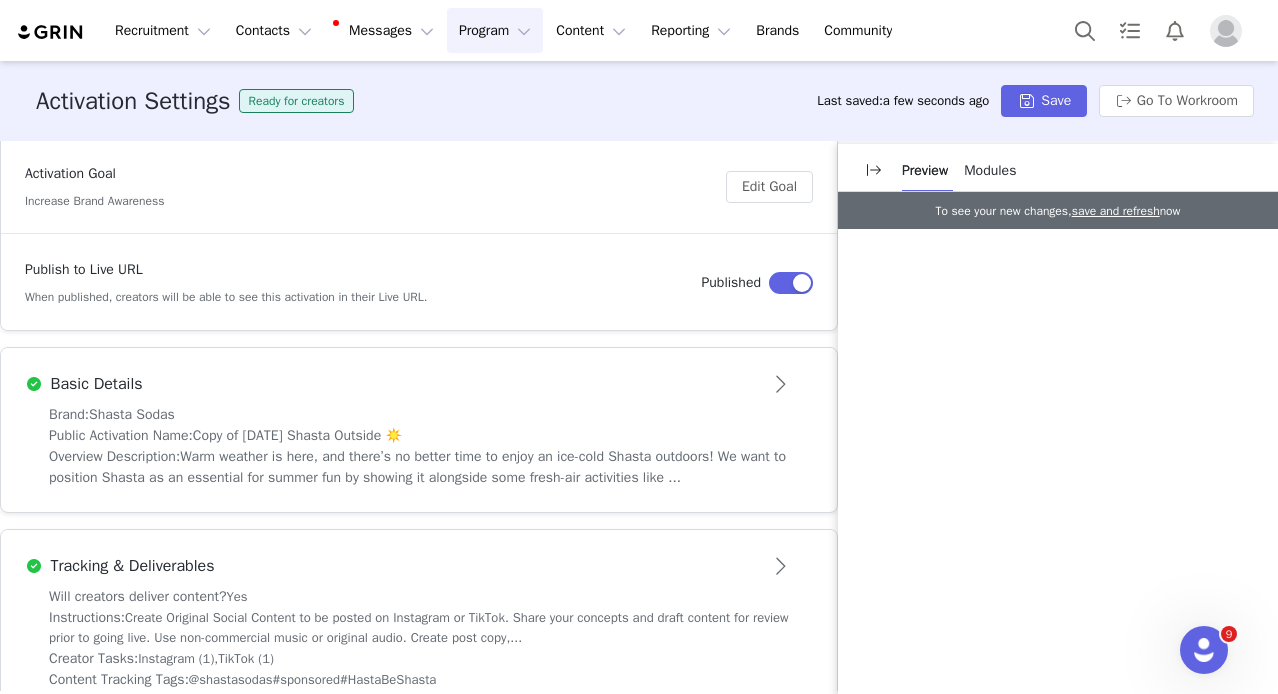 scroll, scrollTop: 249, scrollLeft: 0, axis: vertical 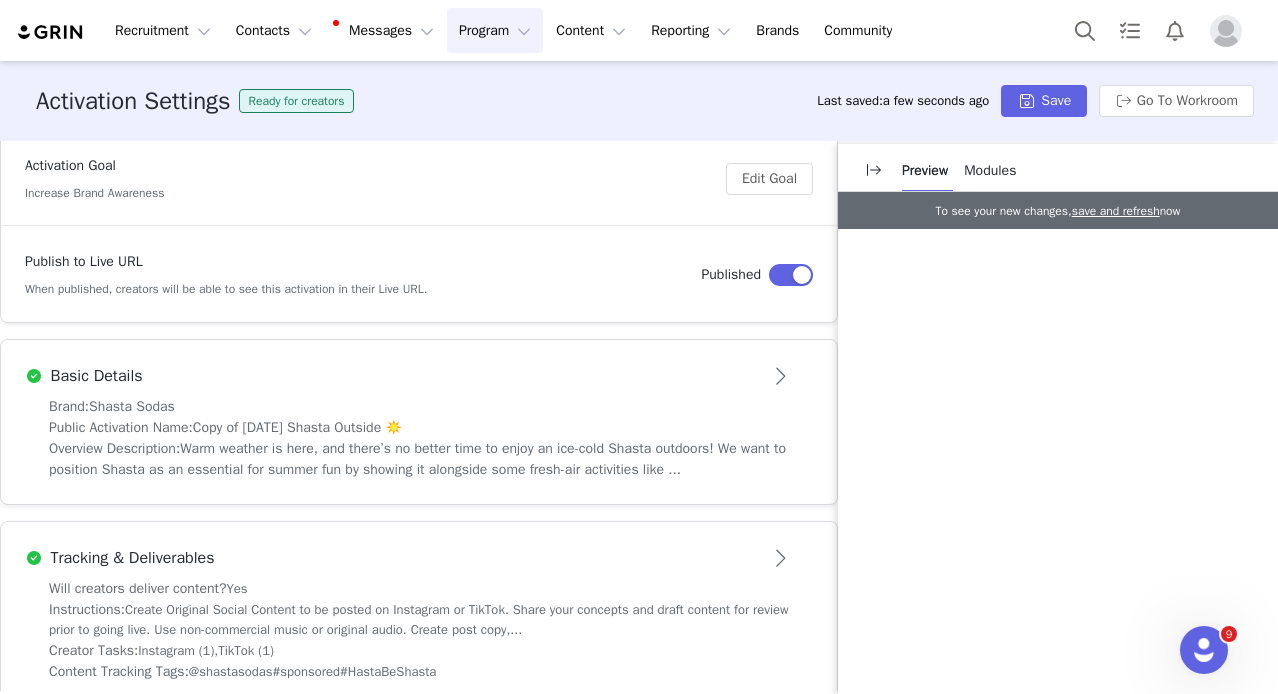 click on "Brand: Shasta Sodas" at bounding box center [419, 406] 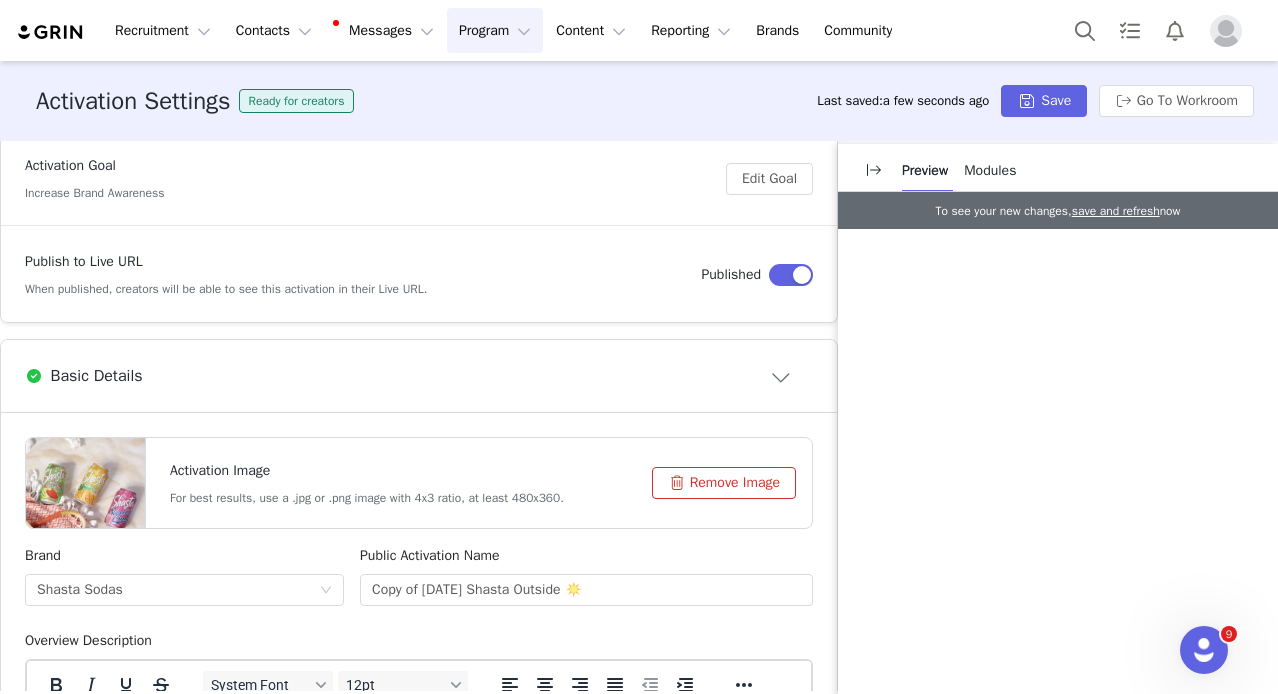 scroll, scrollTop: 401, scrollLeft: 0, axis: vertical 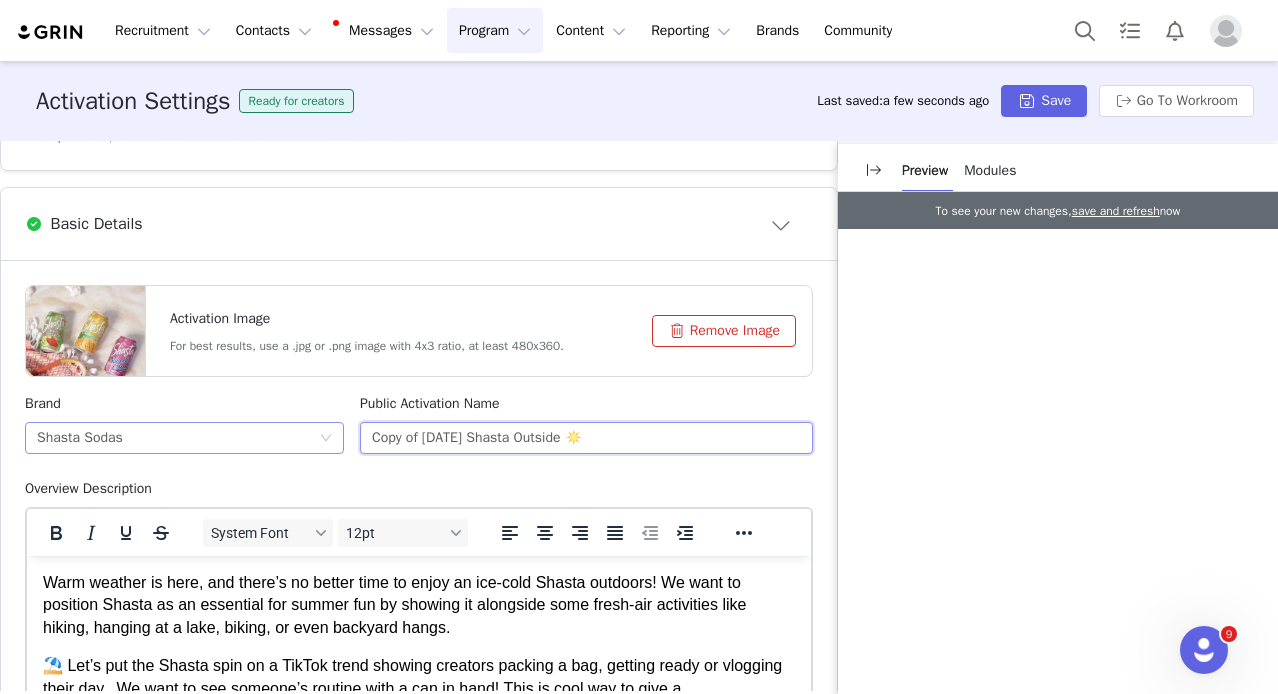 drag, startPoint x: 613, startPoint y: 456, endPoint x: 343, endPoint y: 452, distance: 270.02963 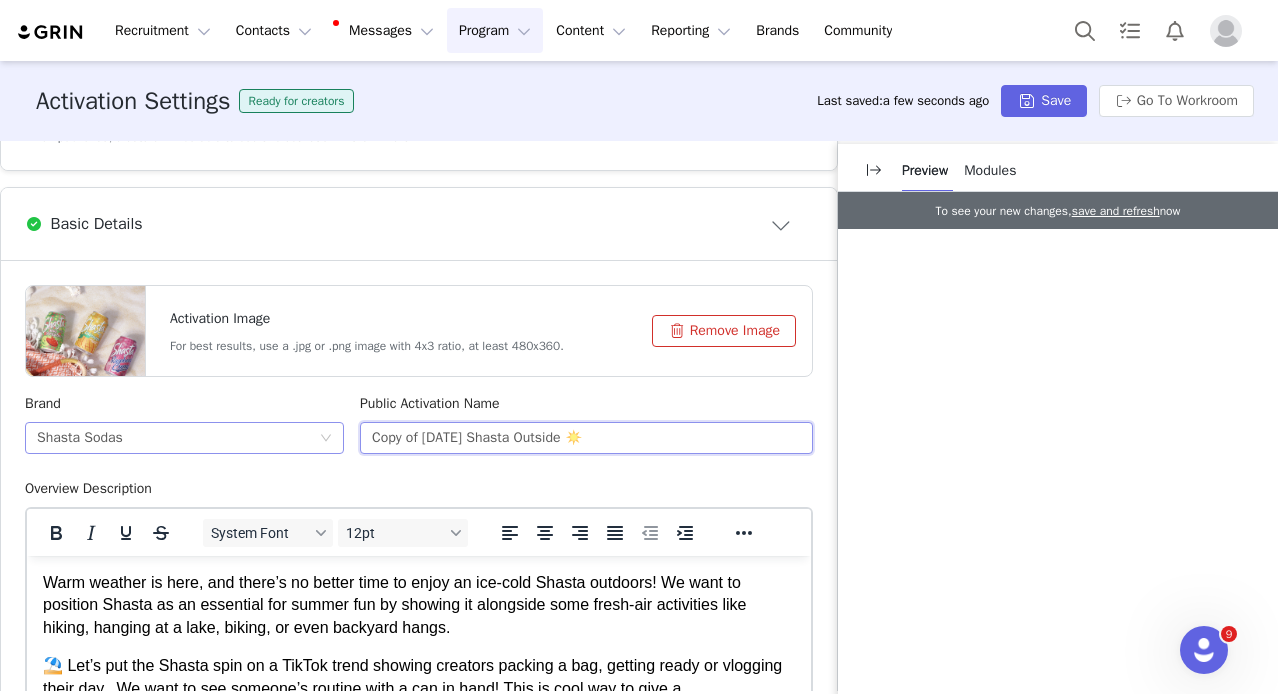 click on "Brand Shasta Sodas Public Activation Name Copy of [DATE] Shasta Outside ☀️" at bounding box center (419, 435) 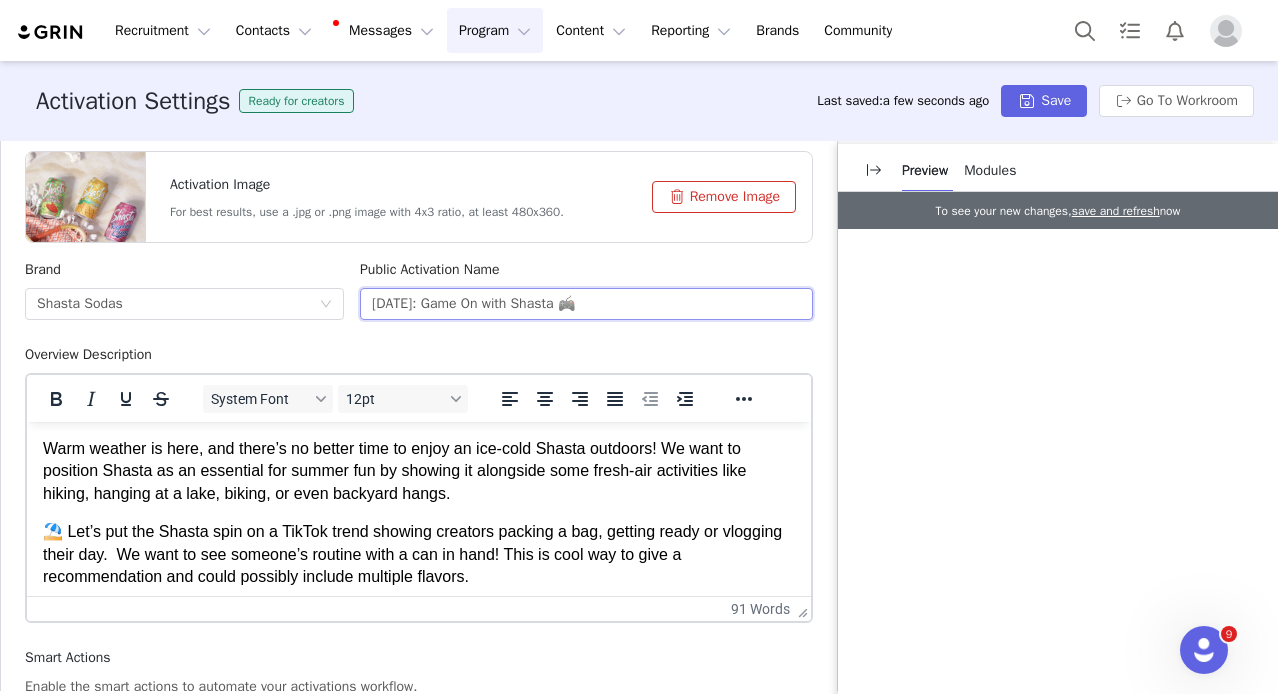 scroll, scrollTop: 537, scrollLeft: 0, axis: vertical 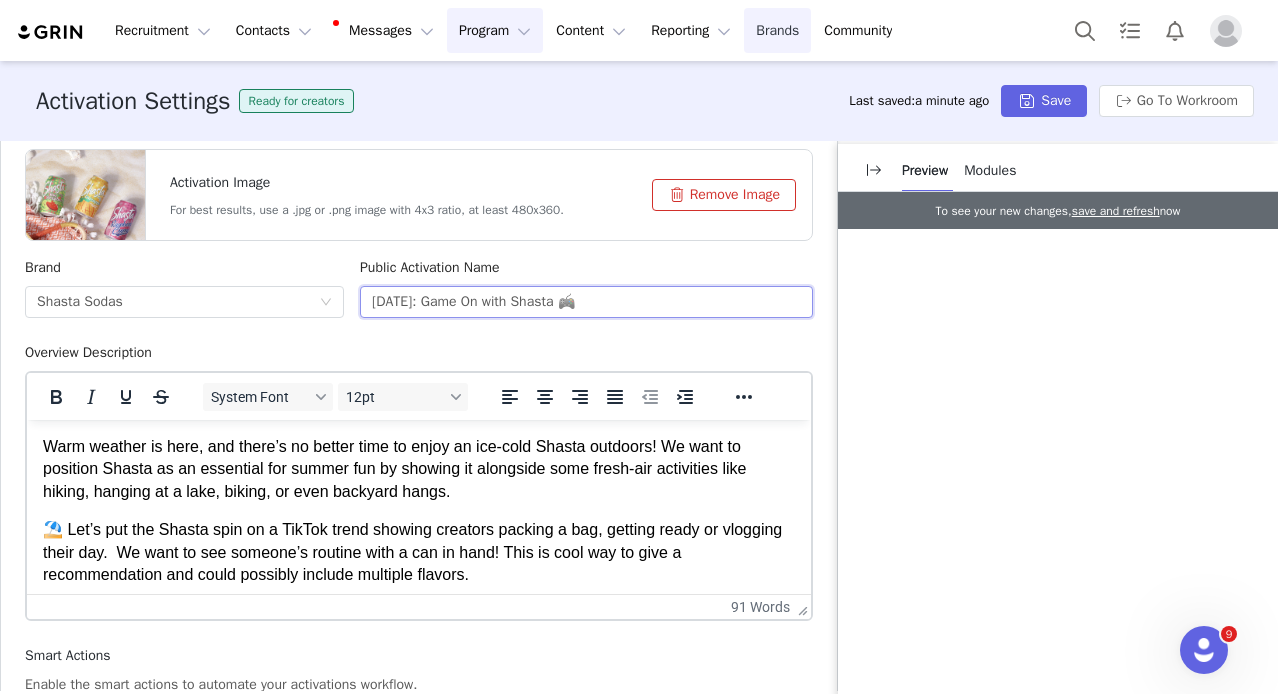 type on "[DATE]: Game On with Shasta 🎮" 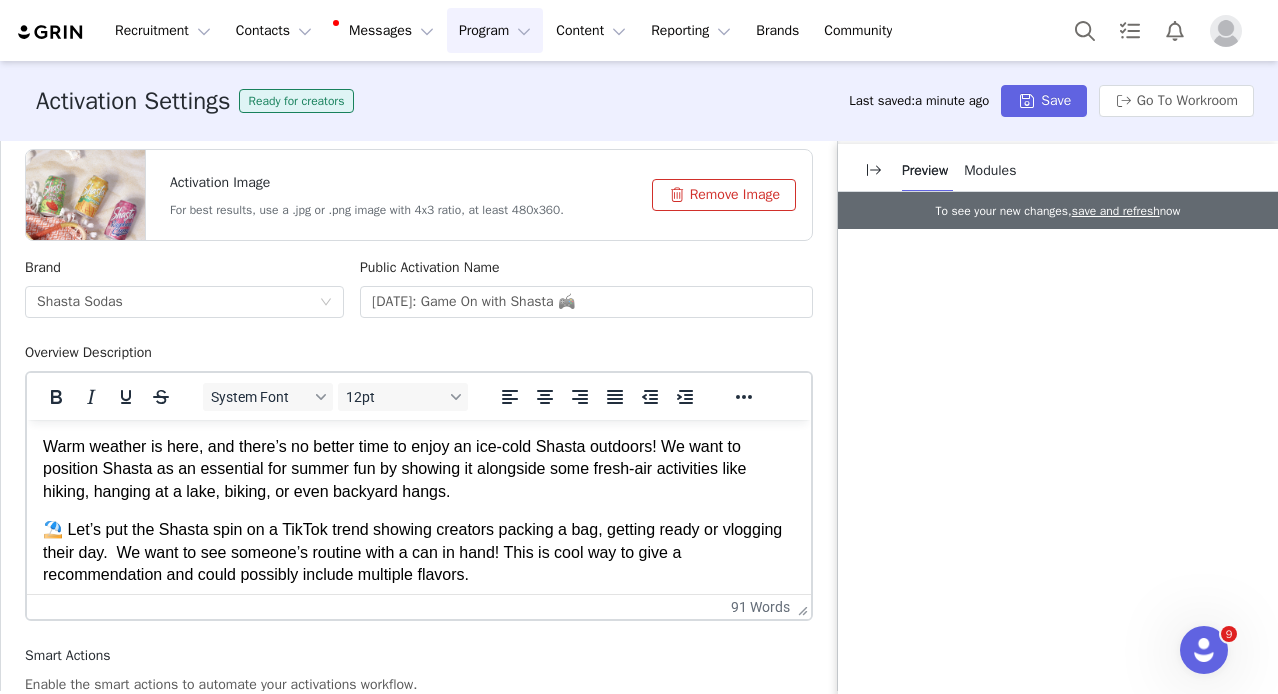 drag, startPoint x: 485, startPoint y: 577, endPoint x: 36, endPoint y: 438, distance: 470.0234 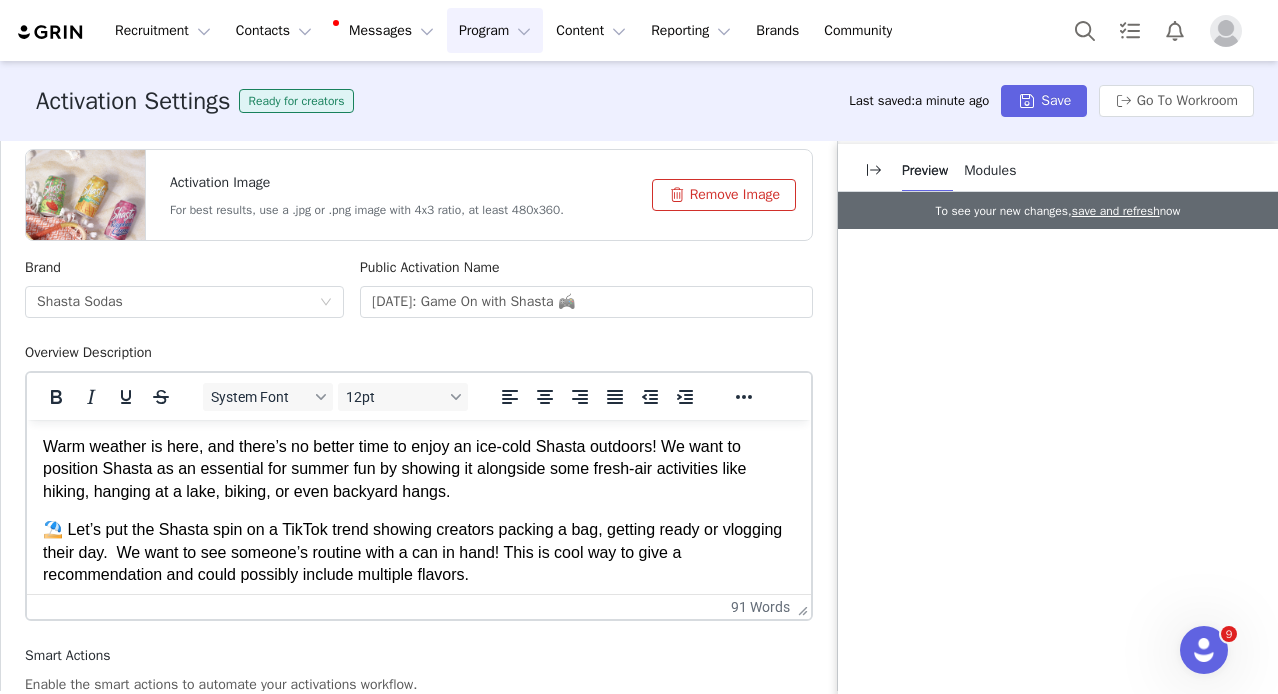 click on "Warm weather is here, and there’s no better time to enjoy an ice-cold Shasta outdoors! We want to position Shasta as an essential for summer fun by showing it alongside some fresh-air activities like hiking, hanging at a lake, biking, or even backyard hangs.  ⛱️ Let’s put the Shasta spin on a TikTok trend showing creators packing a bag, getting ready or vlogging their day.  We want to see someone’s routine with a can in hand! This is cool way to give a recommendation and could possibly include multiple flavors." at bounding box center (419, 530) 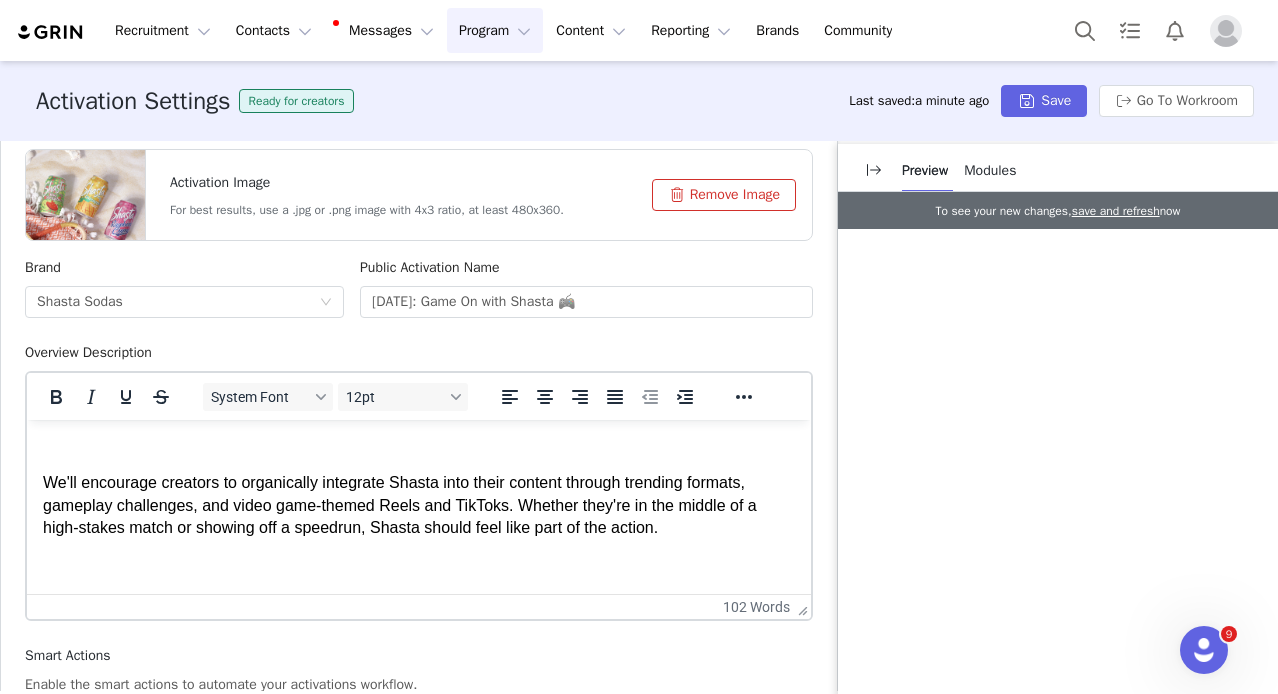 scroll, scrollTop: 146, scrollLeft: 0, axis: vertical 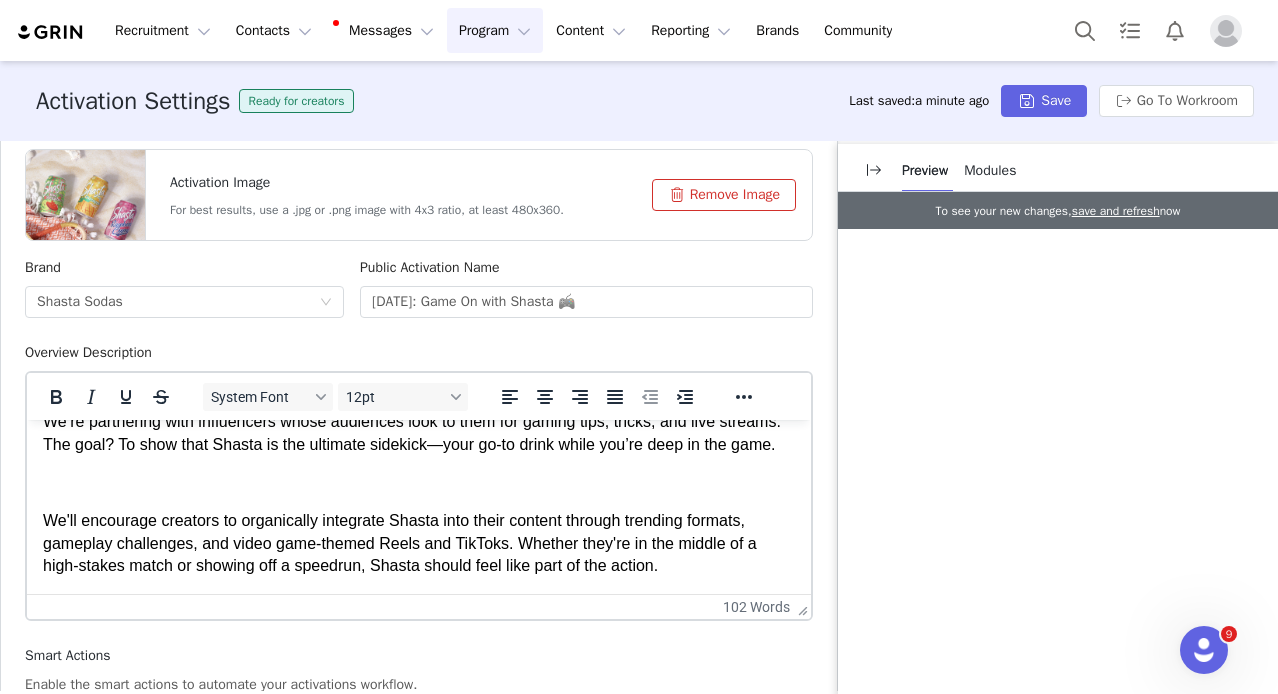 click at bounding box center [419, 483] 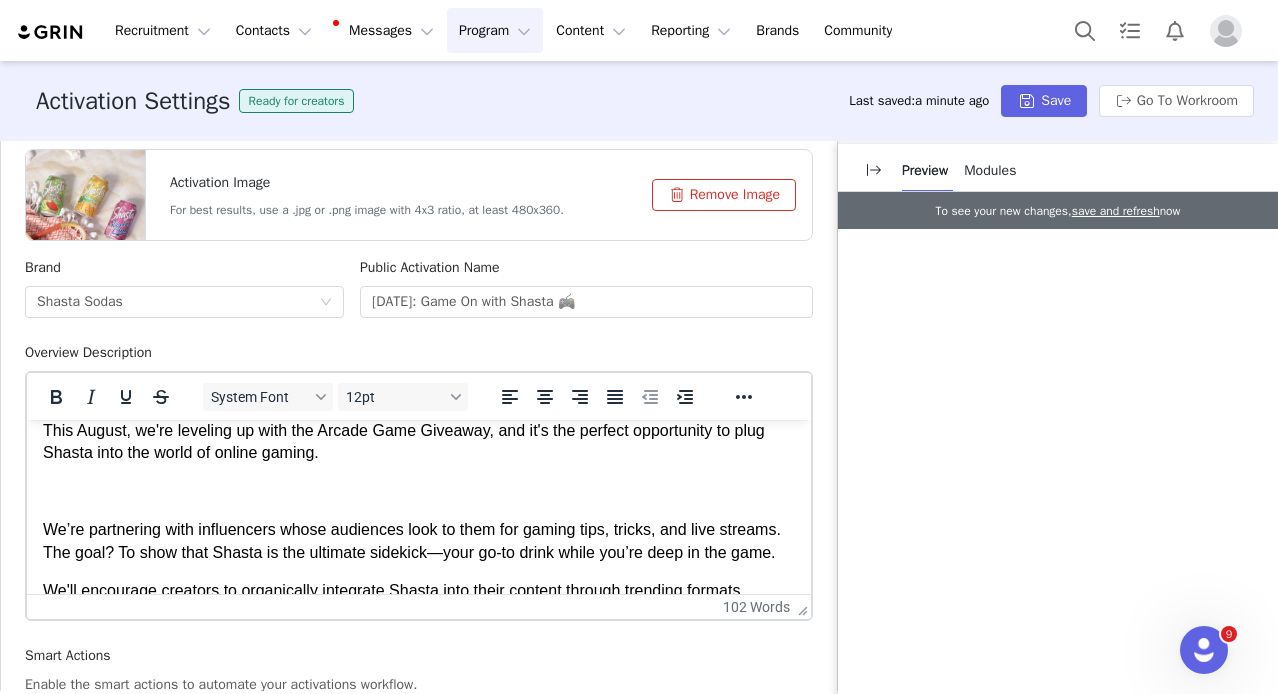 scroll, scrollTop: 0, scrollLeft: 0, axis: both 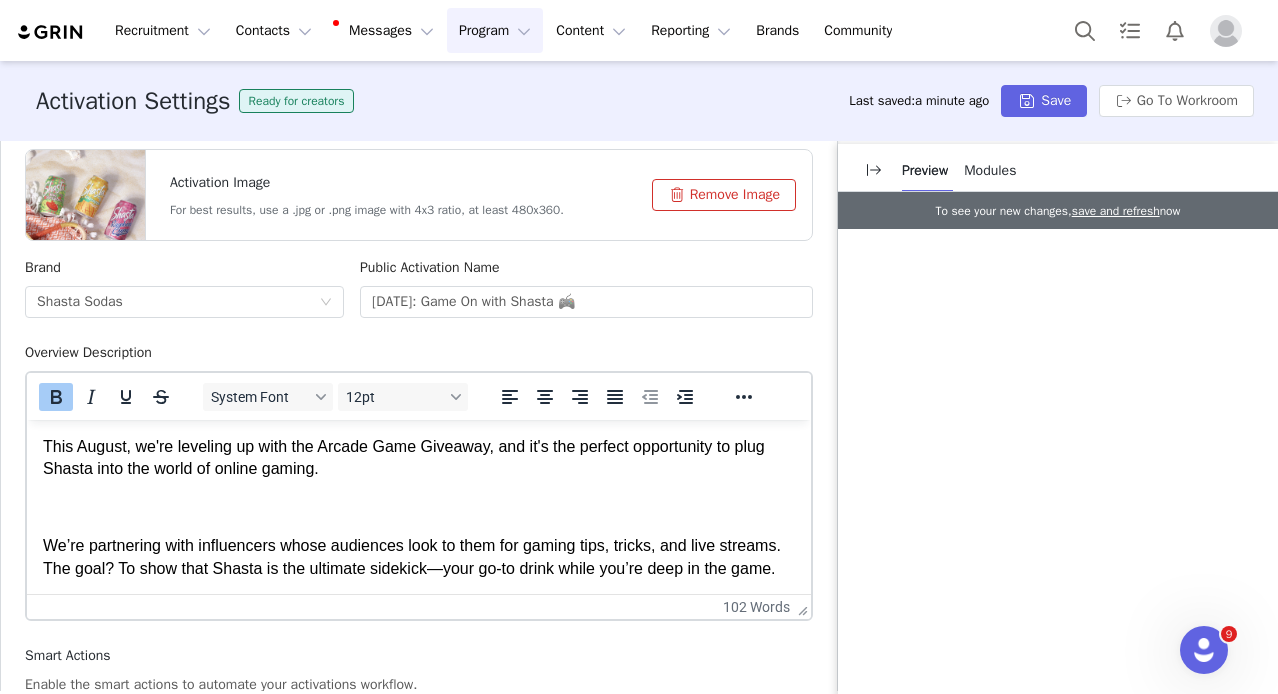 click at bounding box center [419, 508] 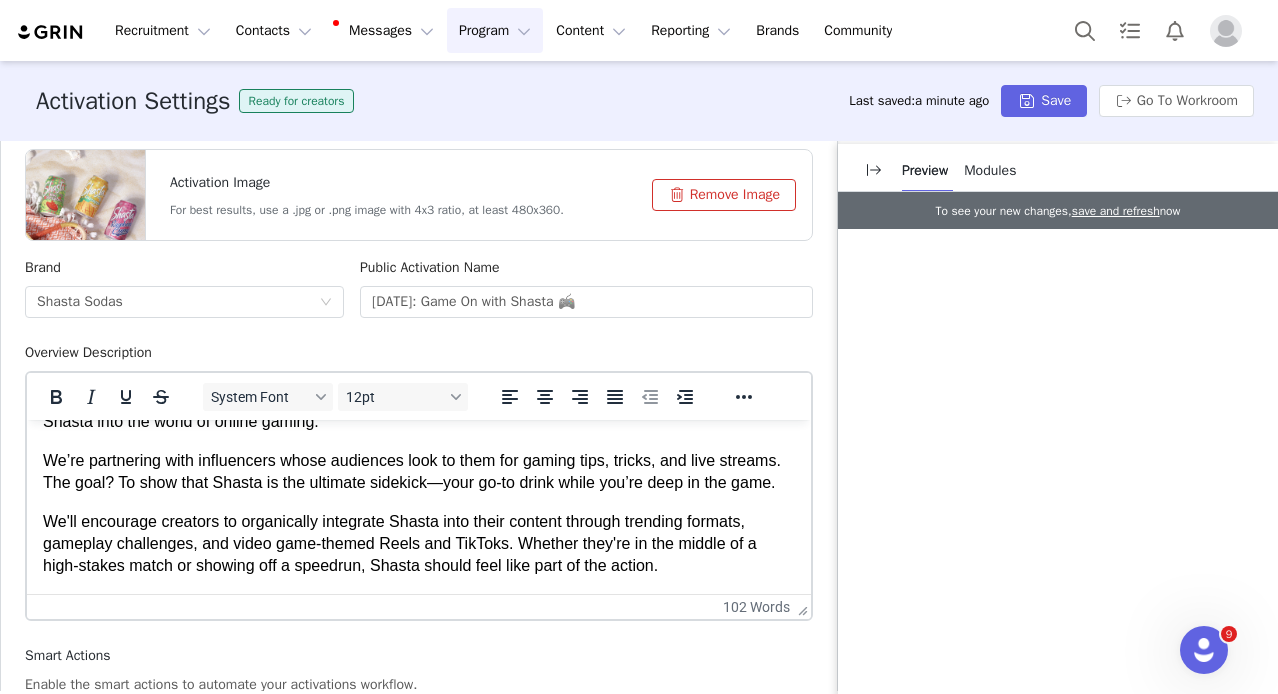 scroll, scrollTop: 69, scrollLeft: 0, axis: vertical 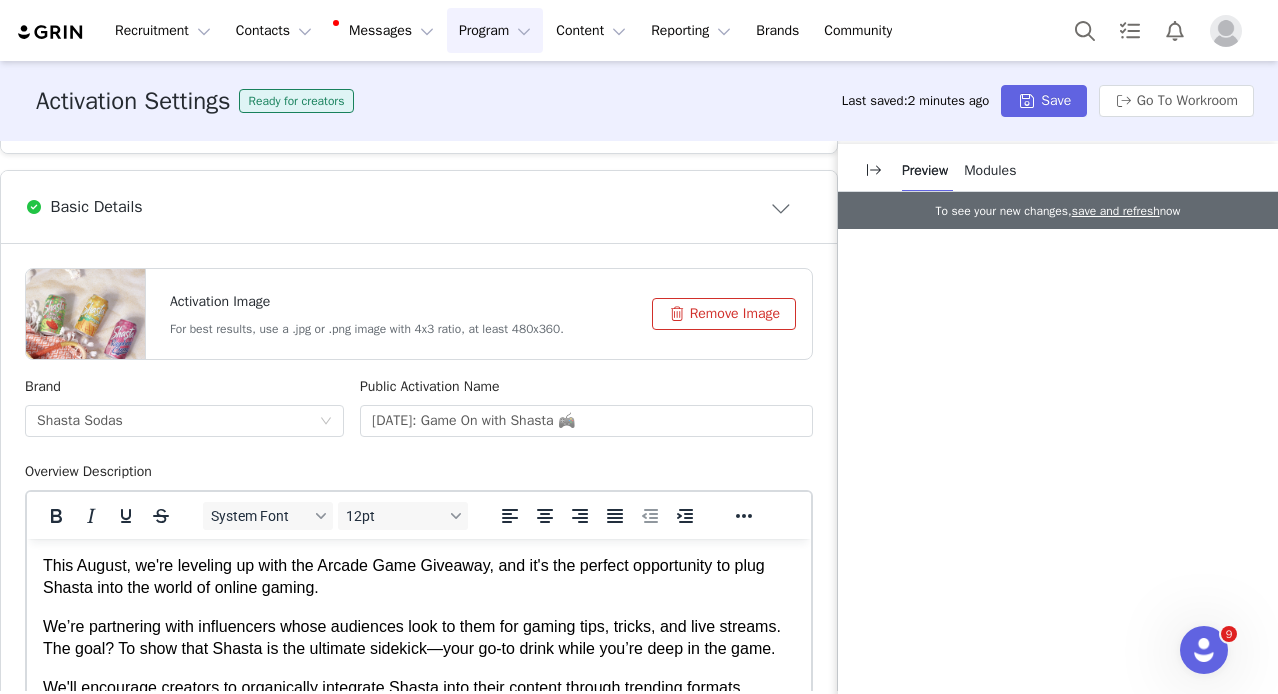 click on "Remove Image" at bounding box center (724, 314) 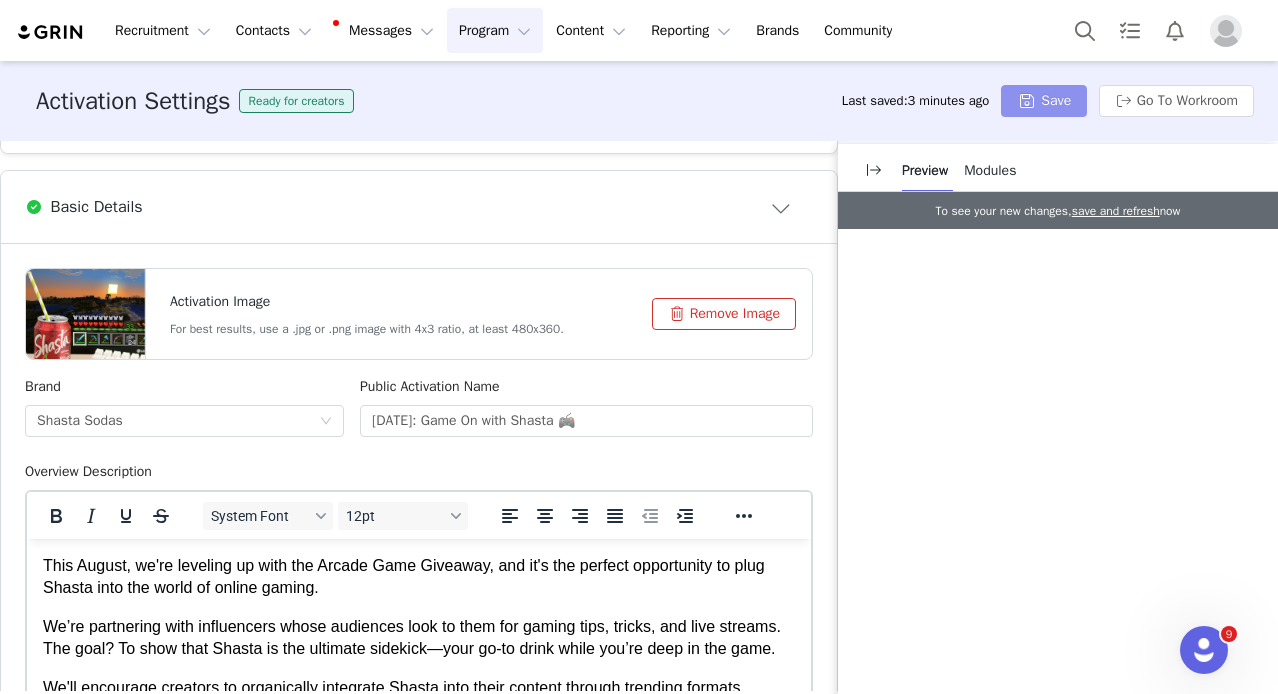 click on "Save" at bounding box center (1044, 101) 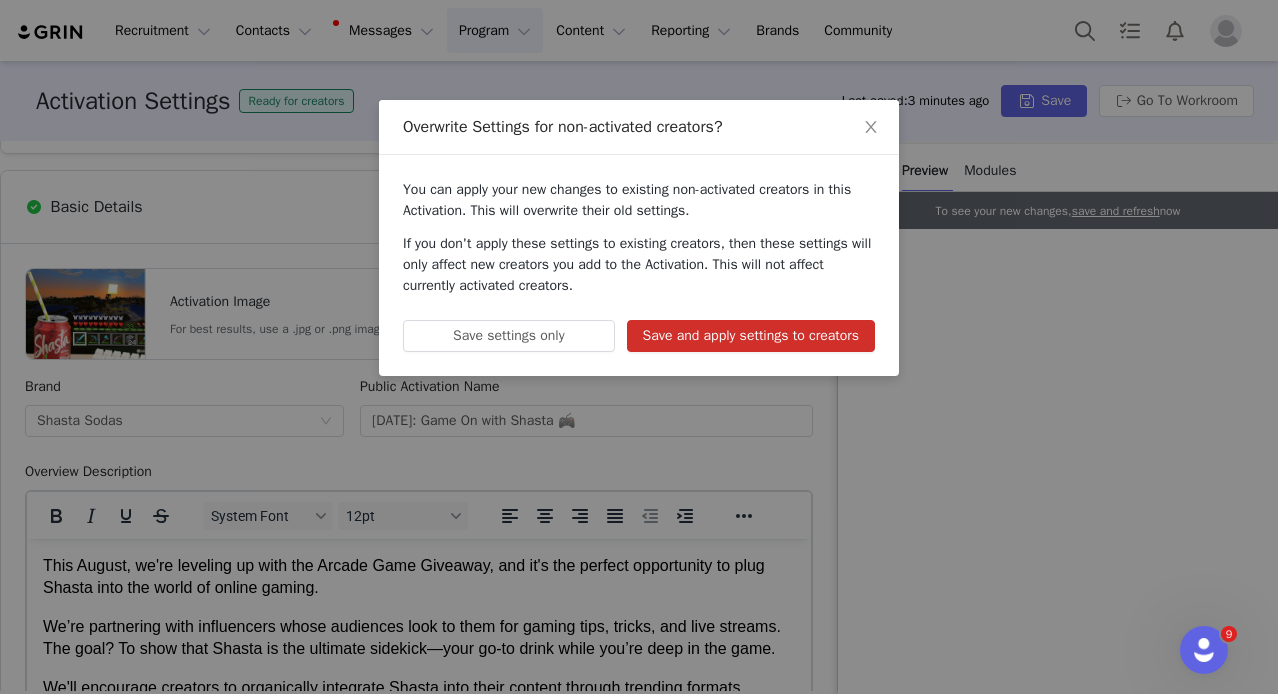 click on "Save and apply settings to creators" at bounding box center [751, 336] 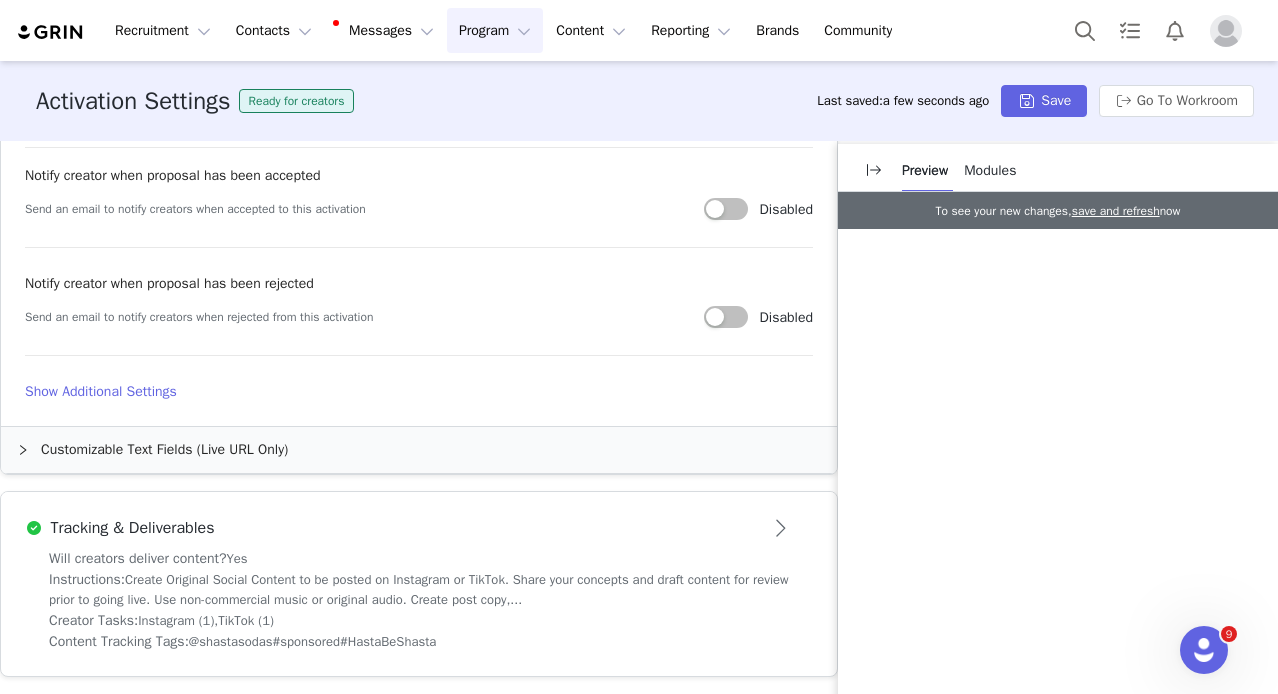 scroll, scrollTop: 1124, scrollLeft: 0, axis: vertical 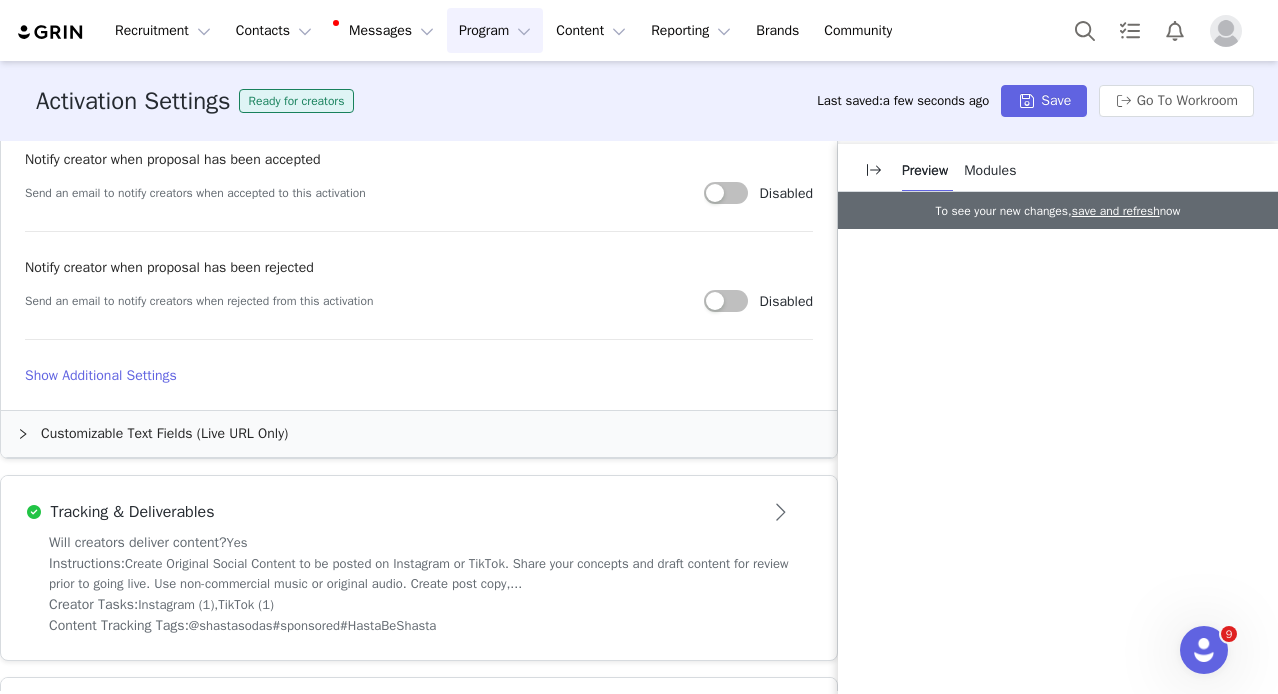 click on "Customizable Text Fields (Live URL Only)" at bounding box center [419, 434] 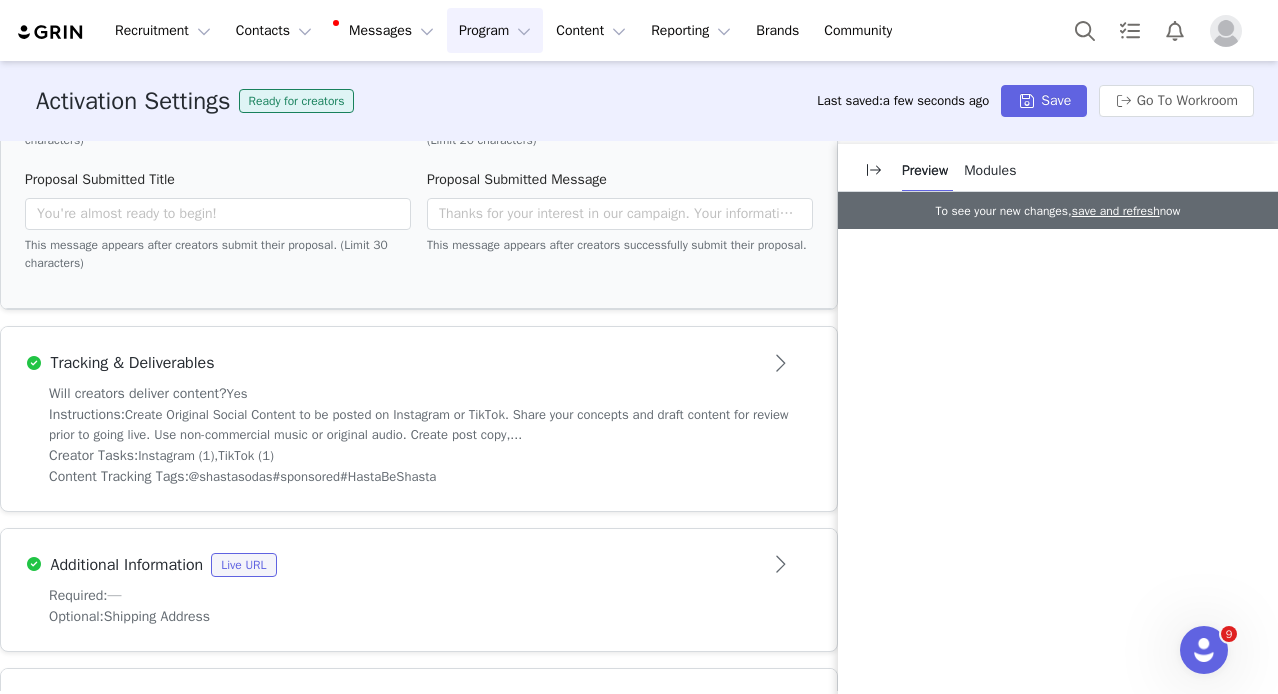click on "Instructions:
Create Original Social Content to be posted on Instagram or TikTok.
Share your concepts and draft content for review prior to going live.
Use non-commercial music or original audio.
Create post copy,..." at bounding box center (419, 424) 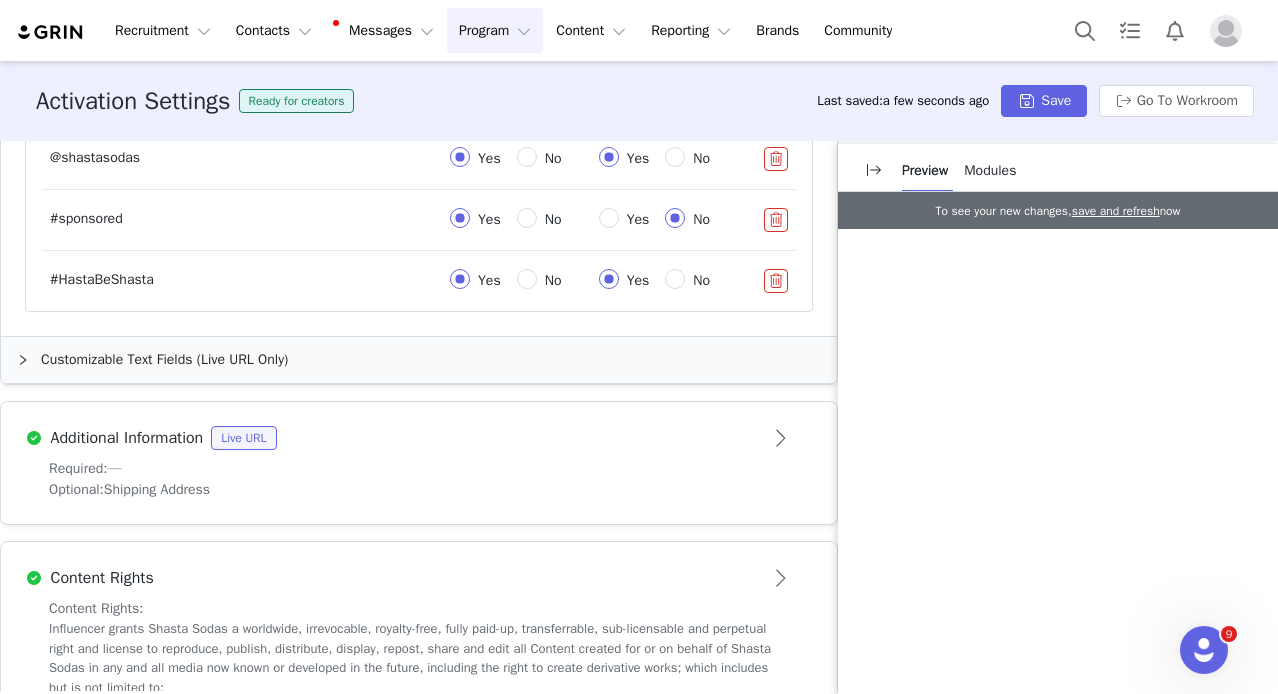 scroll, scrollTop: 1404, scrollLeft: 0, axis: vertical 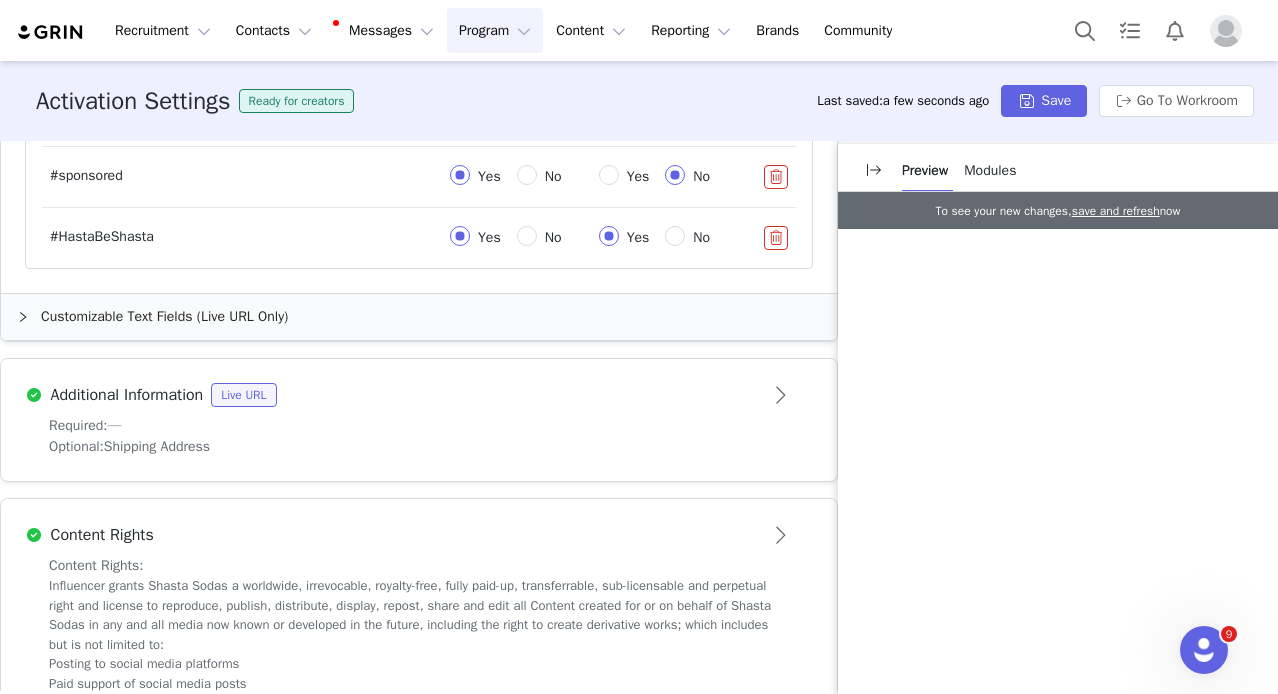 click on "Customizable Text Fields (Live URL Only)" at bounding box center (419, 317) 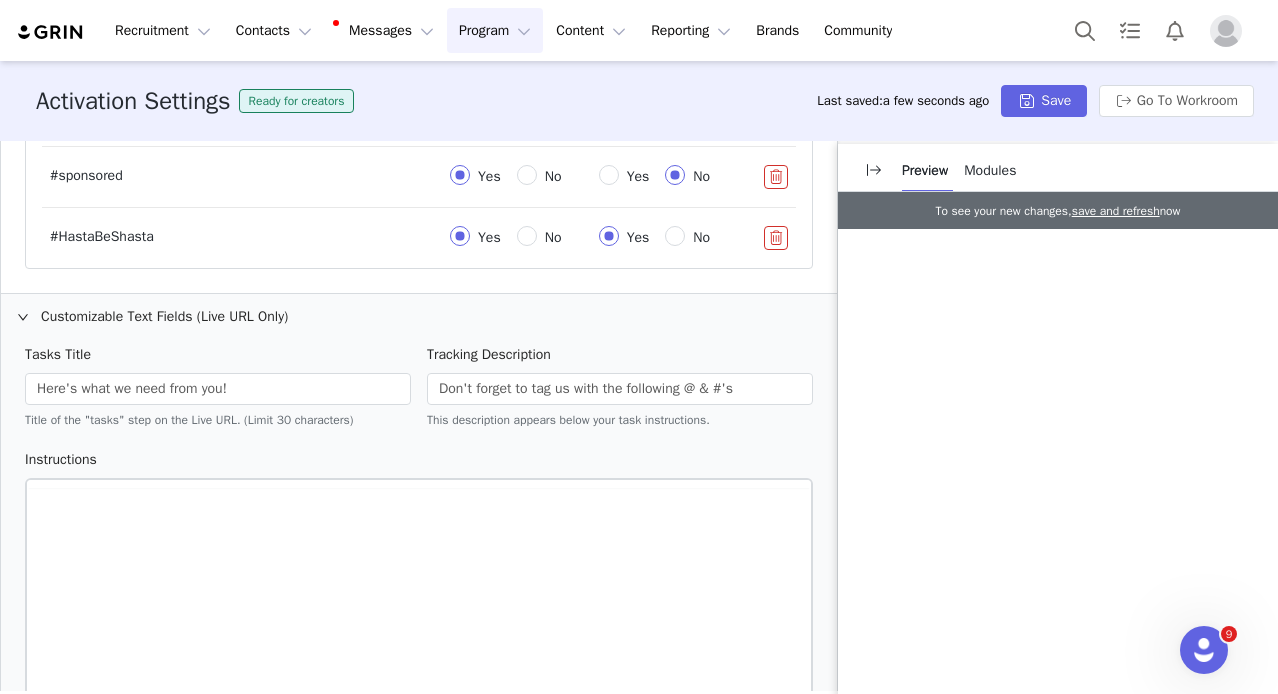 scroll, scrollTop: 0, scrollLeft: 0, axis: both 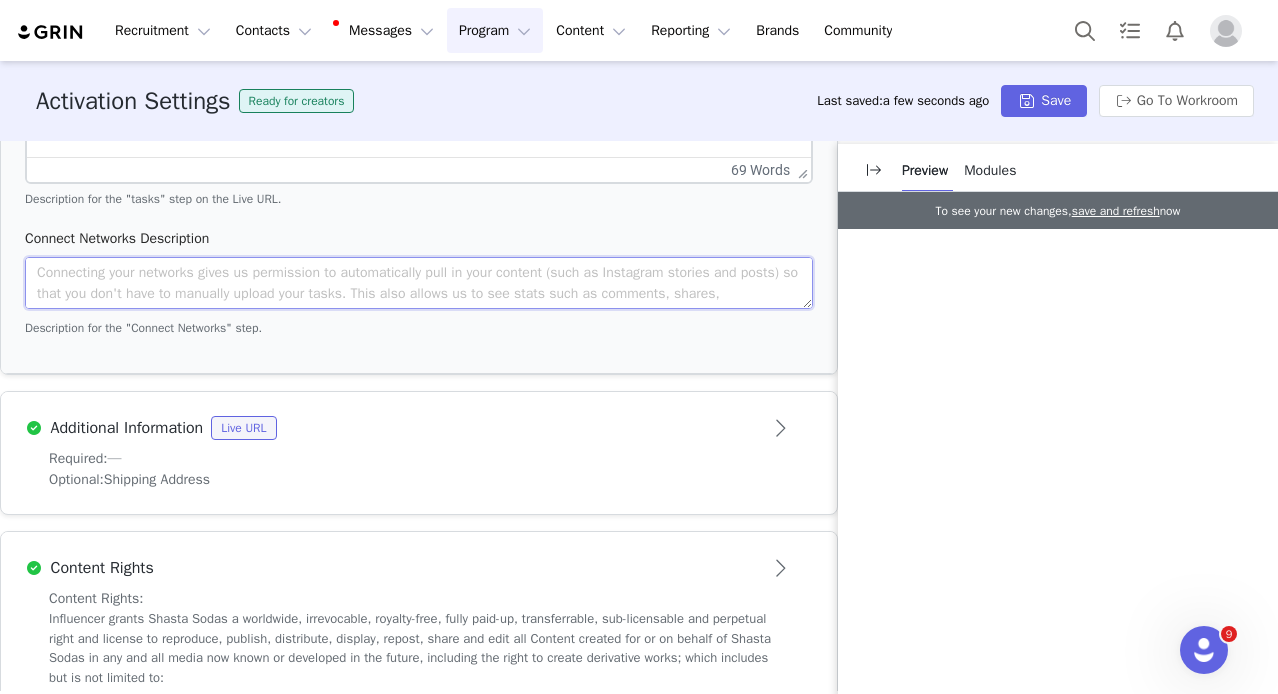 click at bounding box center (419, 283) 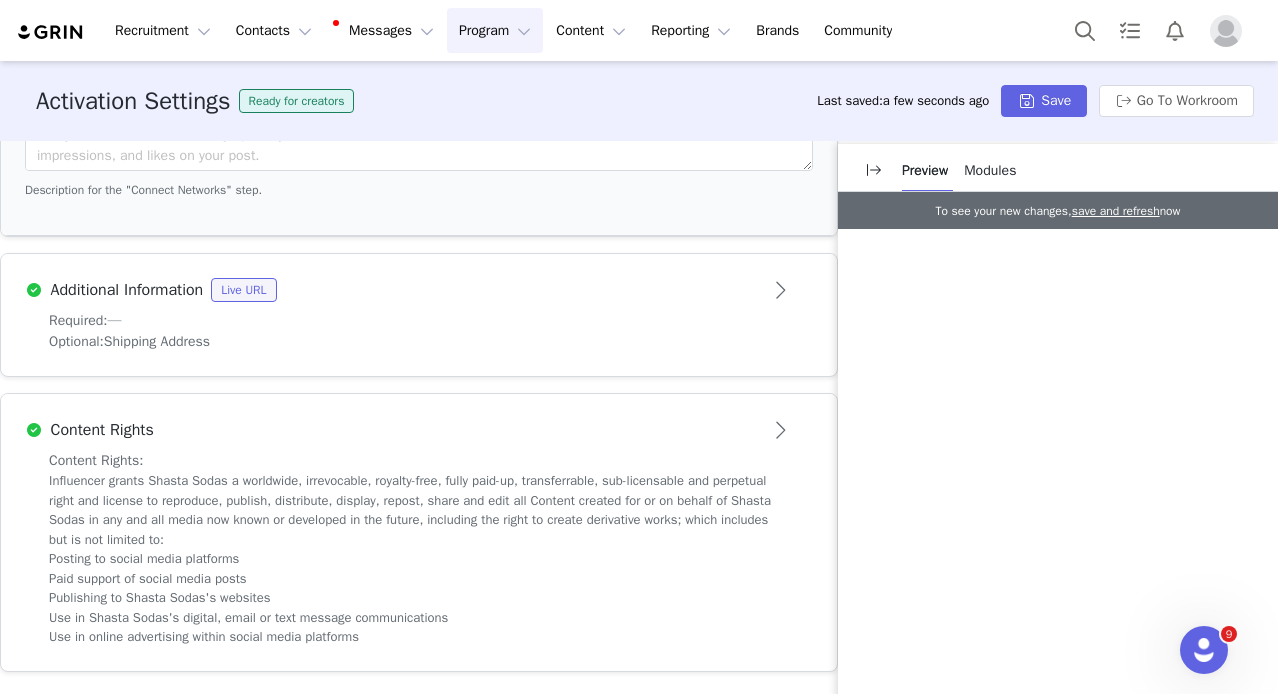 click on "Required: — Optional: Shipping Address" at bounding box center [419, 343] 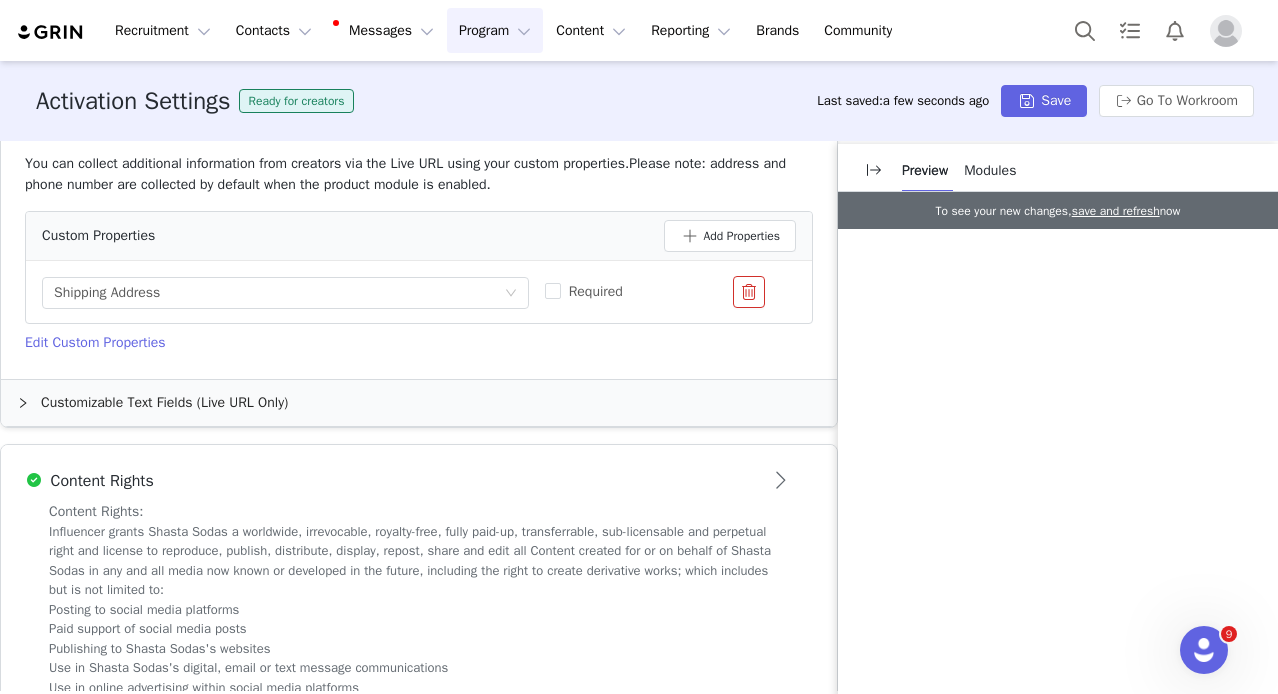 scroll, scrollTop: 916, scrollLeft: 0, axis: vertical 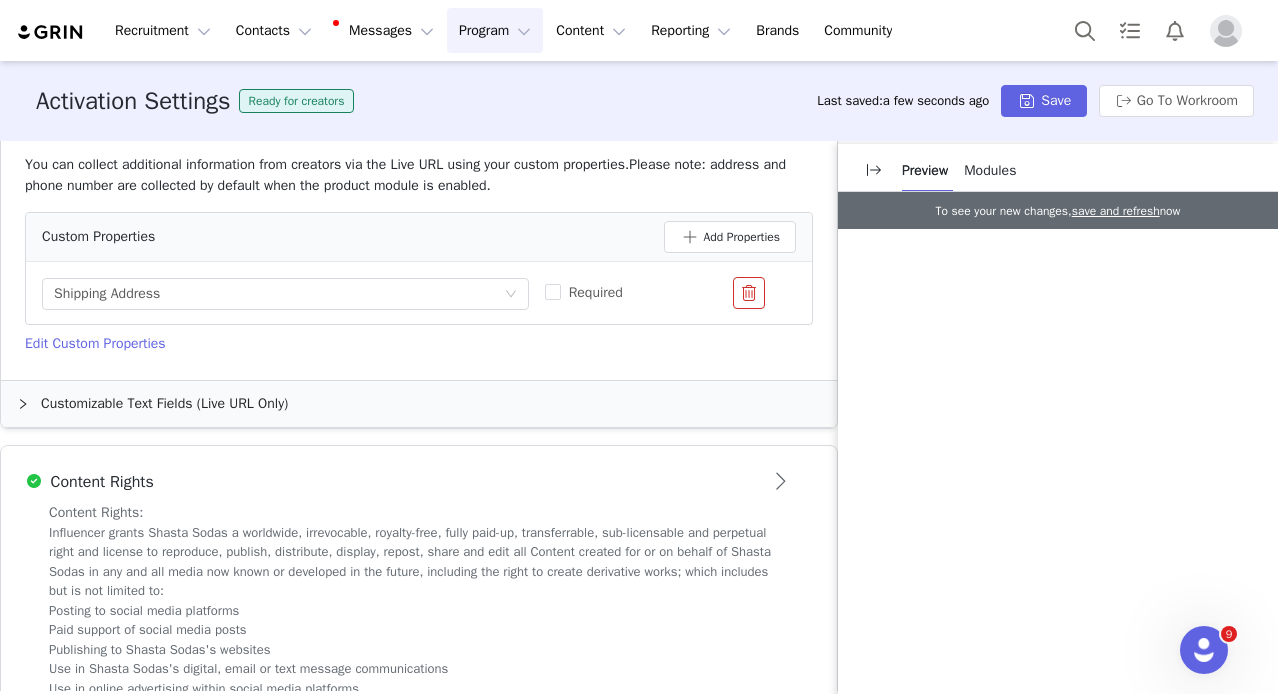 click on "Customizable Text Fields (Live URL Only)" at bounding box center (419, 404) 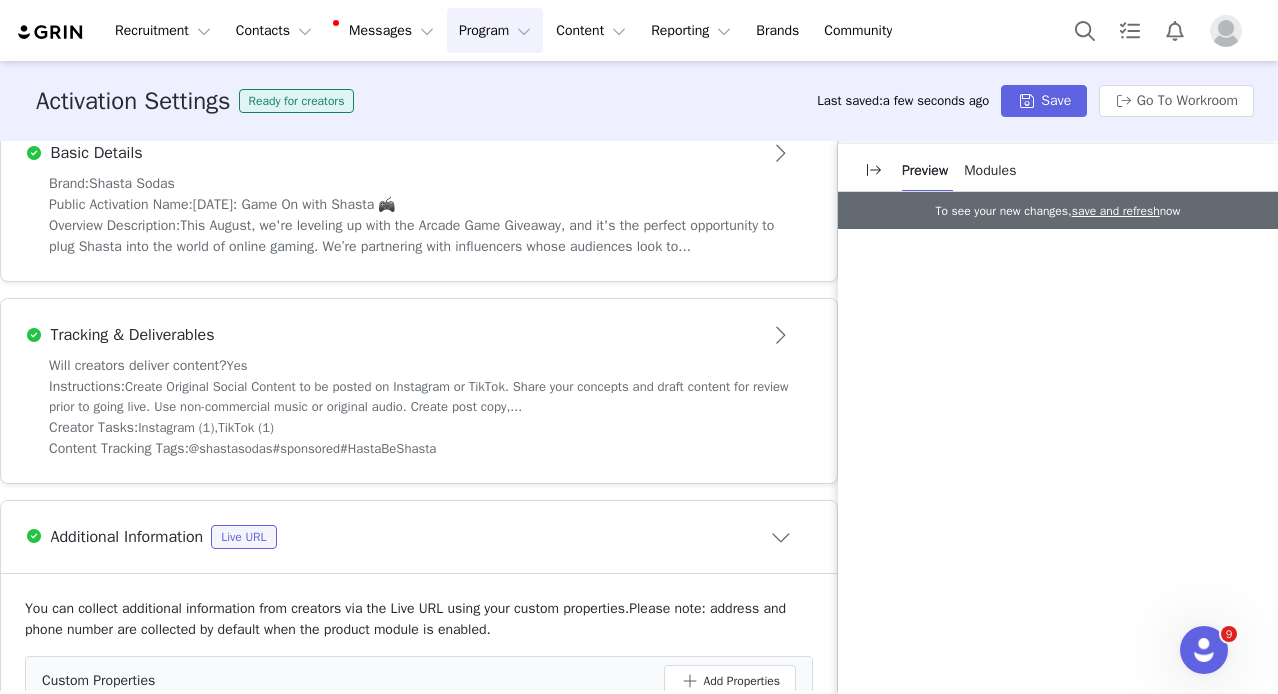 scroll, scrollTop: 455, scrollLeft: 0, axis: vertical 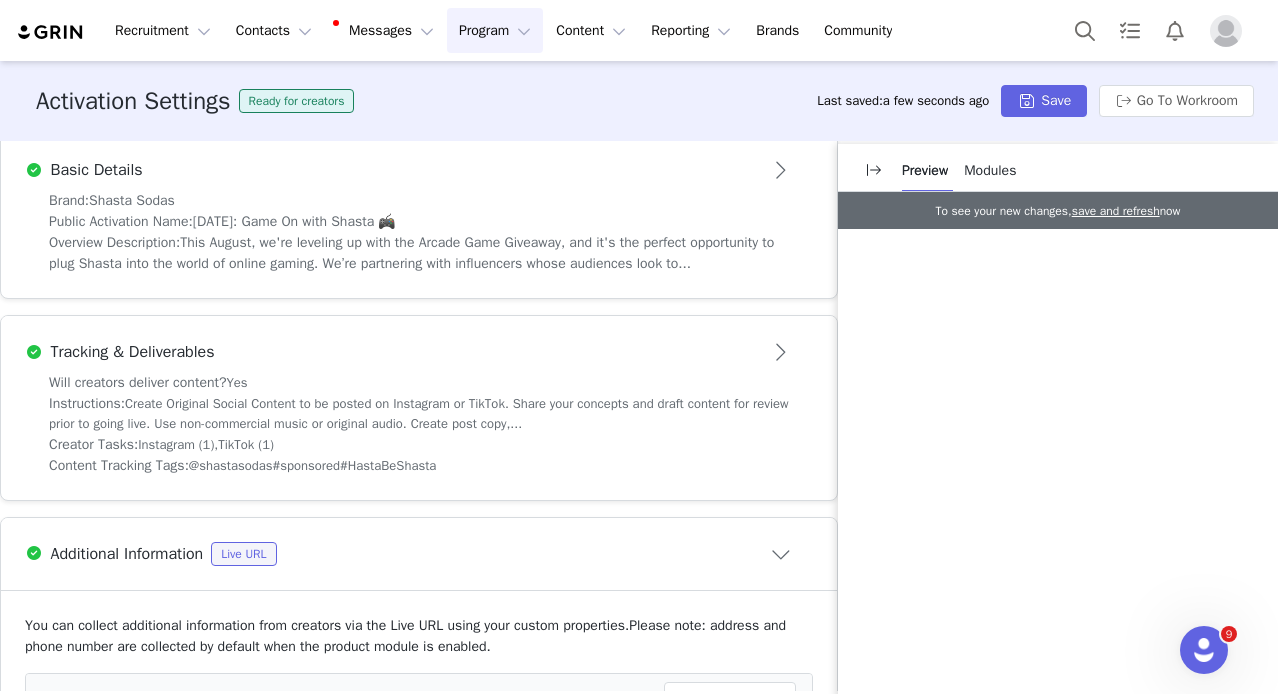 click on "Instructions:
Create Original Social Content to be posted on Instagram or TikTok.
Share your concepts and draft content for review prior to going live.
Use non-commercial music or original audio.
Create post copy,..." at bounding box center [419, 413] 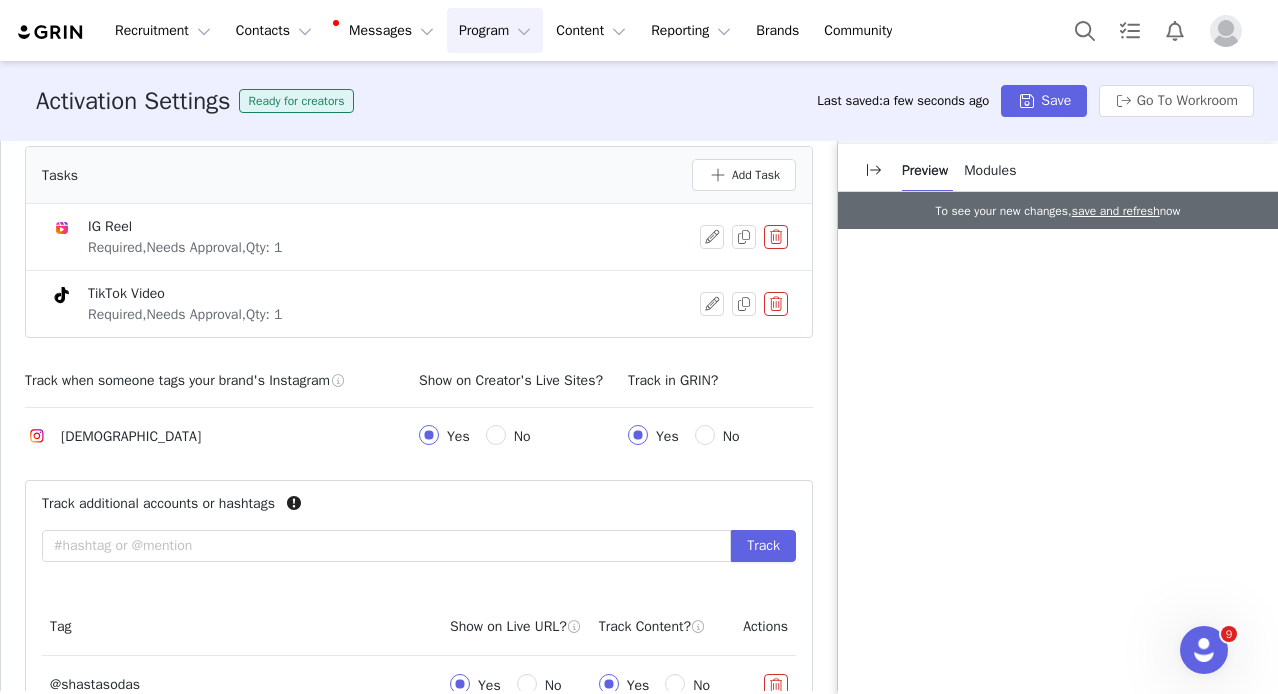 scroll, scrollTop: 833, scrollLeft: 0, axis: vertical 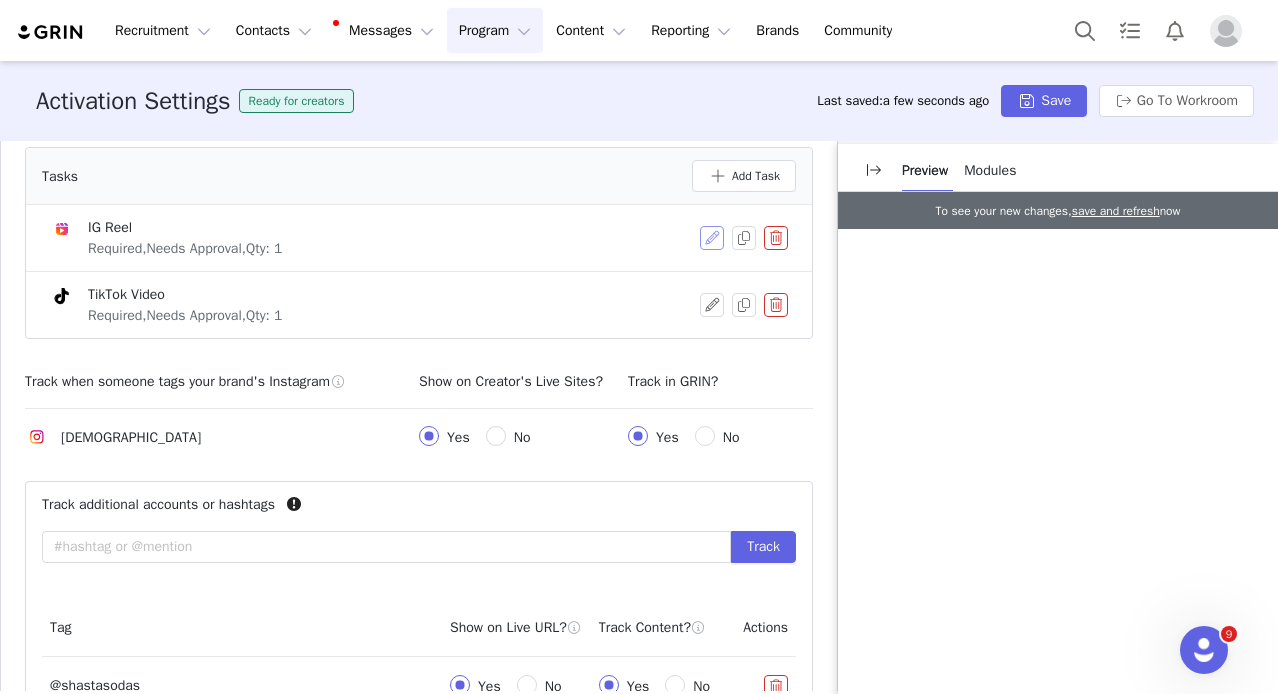 click at bounding box center [712, 238] 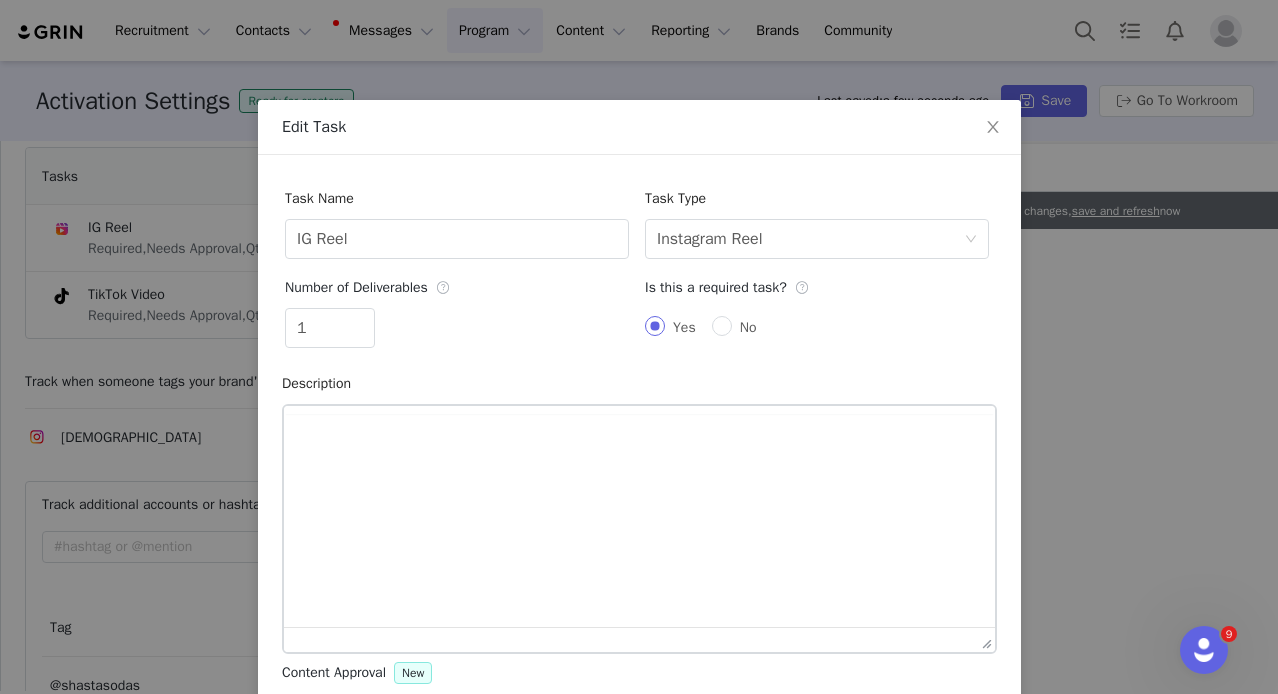 scroll, scrollTop: 0, scrollLeft: 0, axis: both 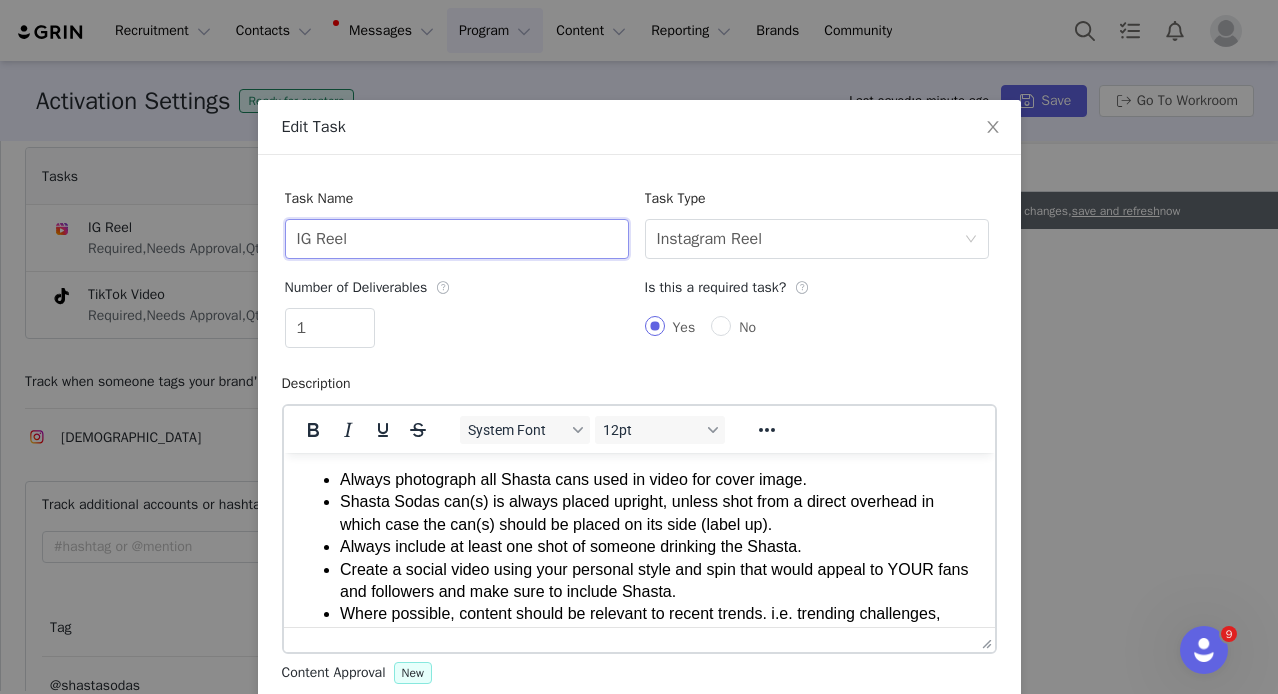 click on "IG Reel" at bounding box center (457, 239) 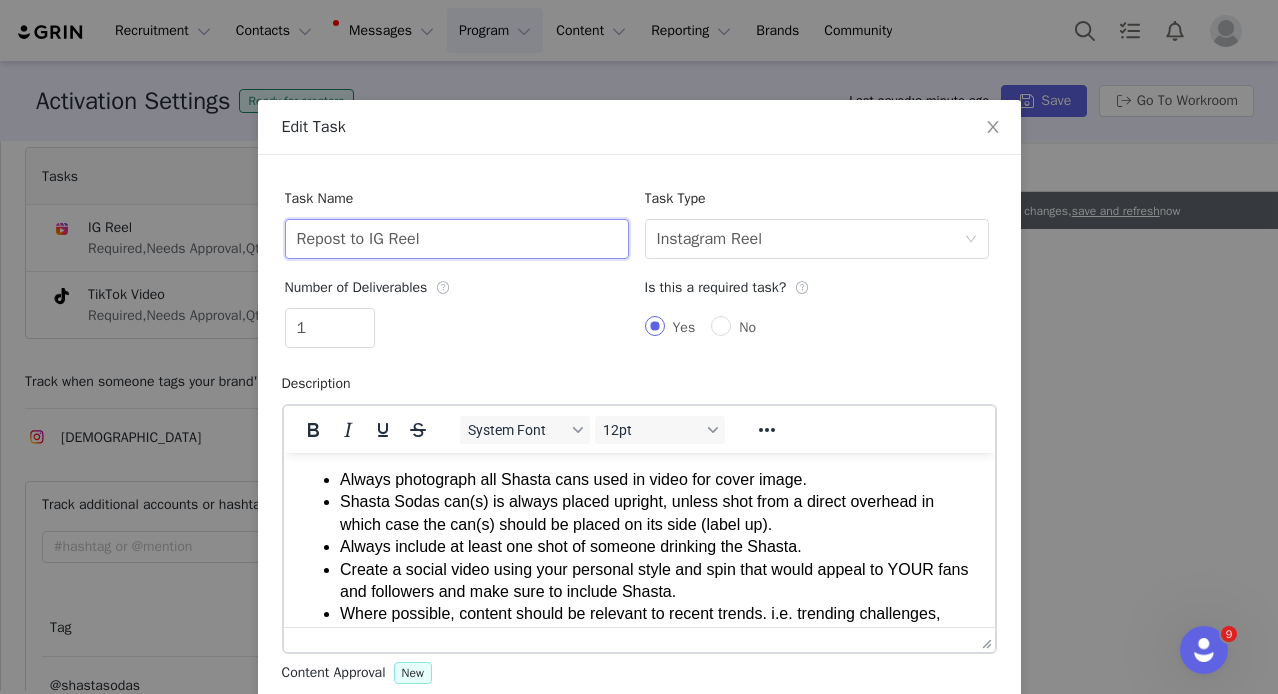 click on "Repost to IG Reel" at bounding box center (457, 239) 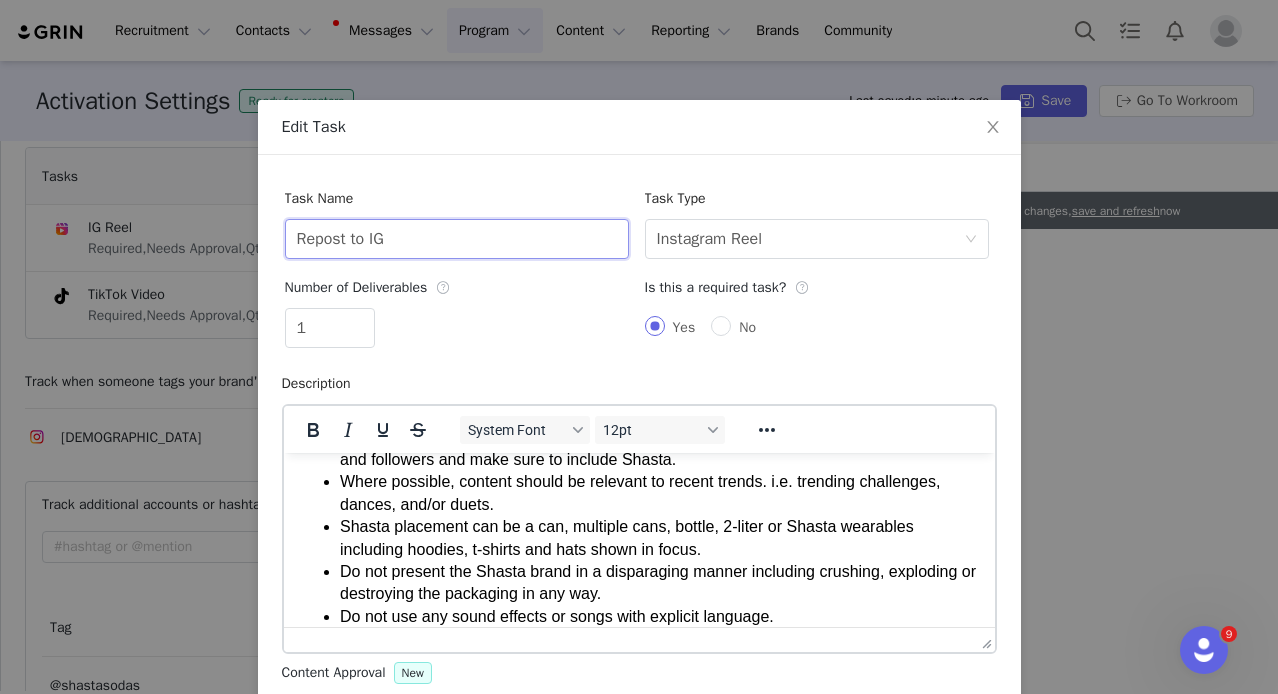 scroll, scrollTop: 171, scrollLeft: 0, axis: vertical 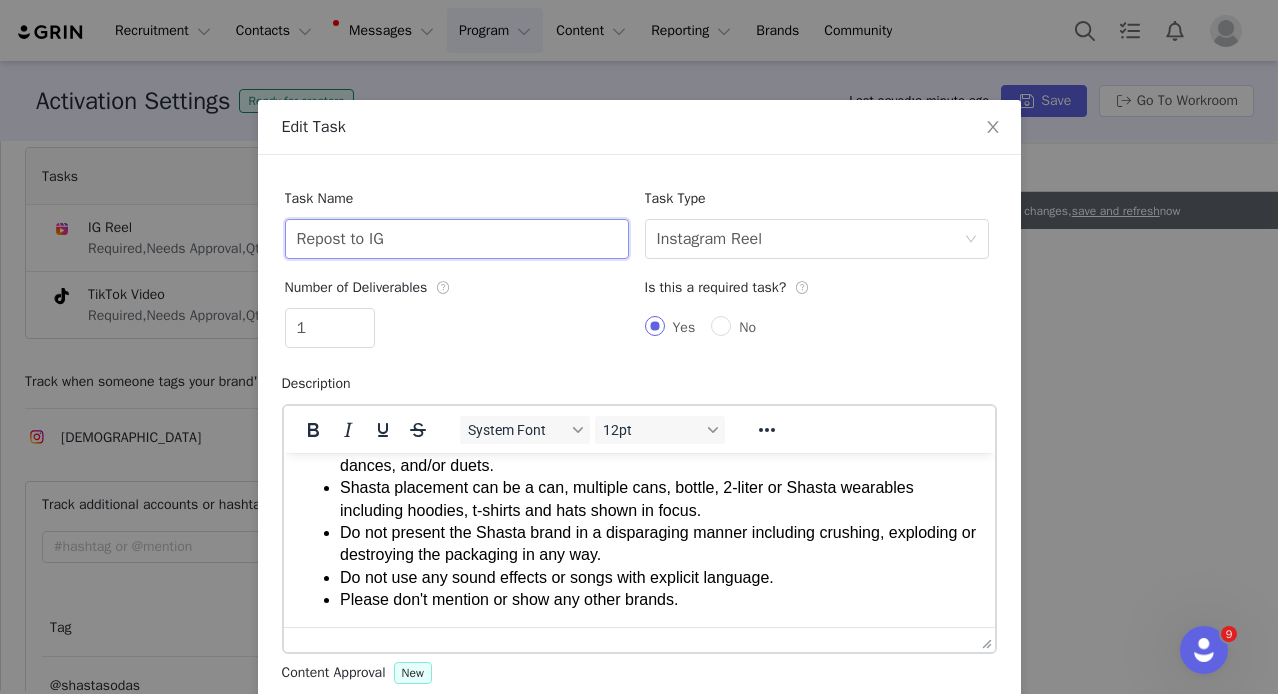 type on "Repost to IG" 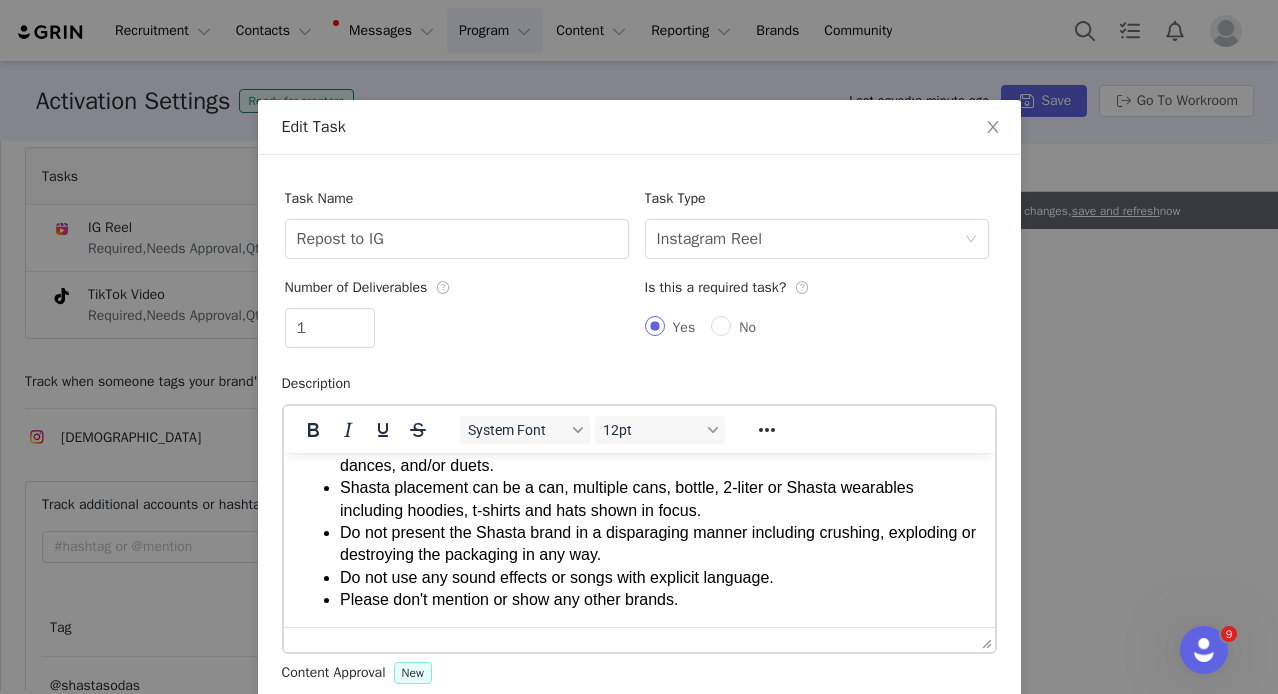 click on "Please don't mention or show any other brands." at bounding box center [658, 600] 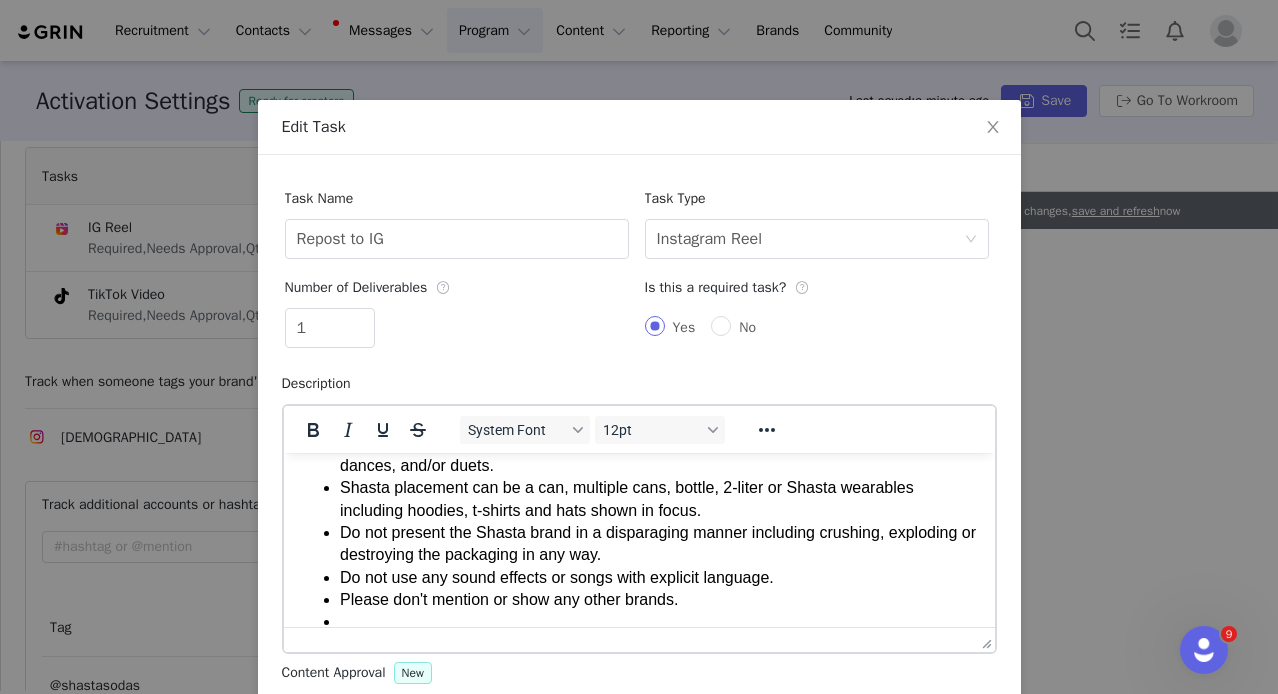 scroll, scrollTop: 178, scrollLeft: 0, axis: vertical 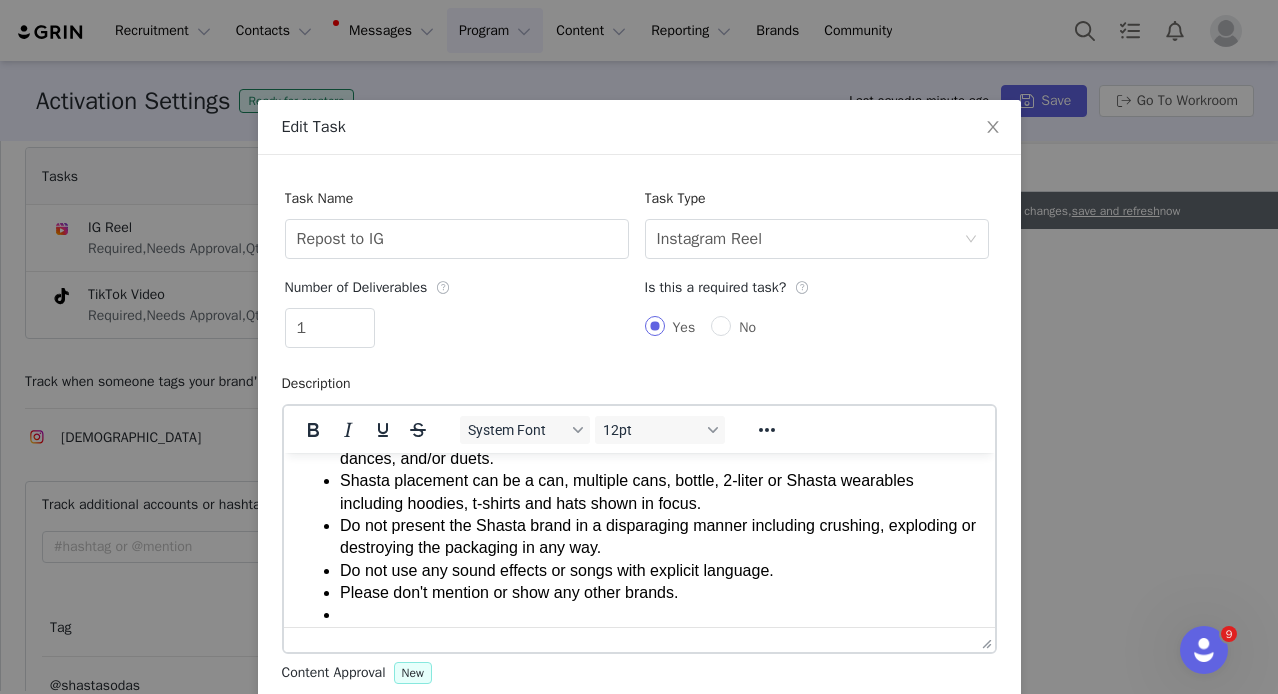 type 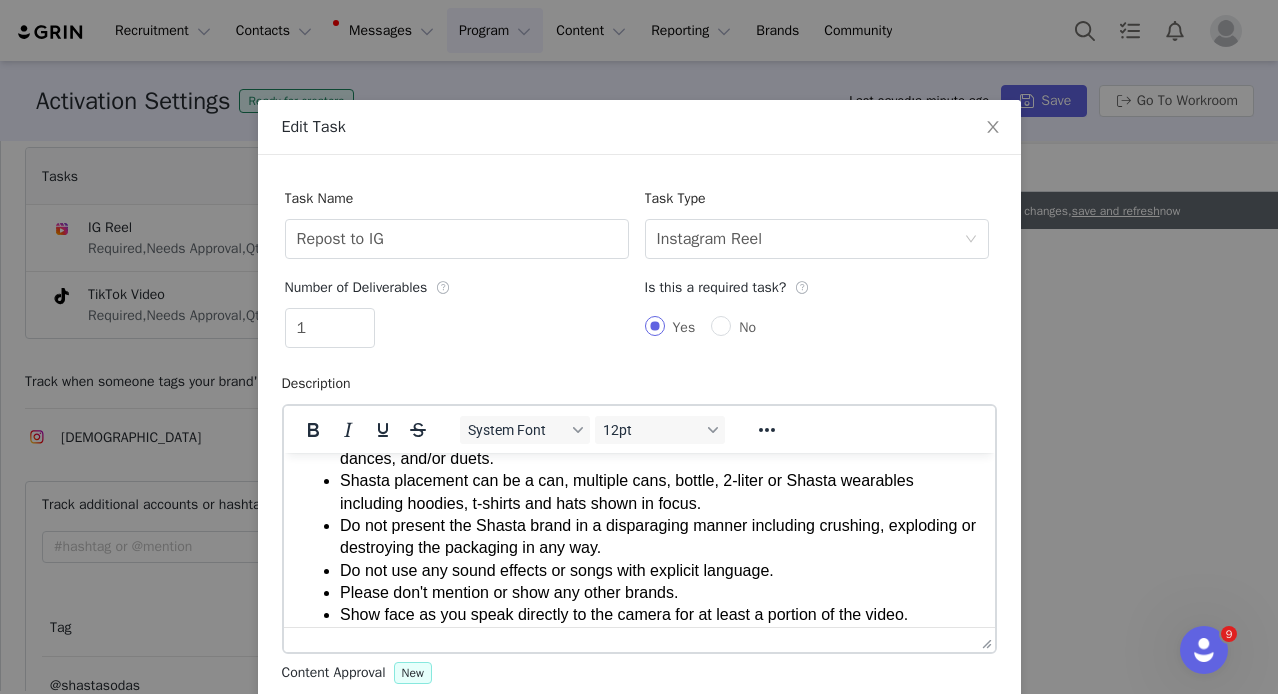 scroll, scrollTop: 194, scrollLeft: 0, axis: vertical 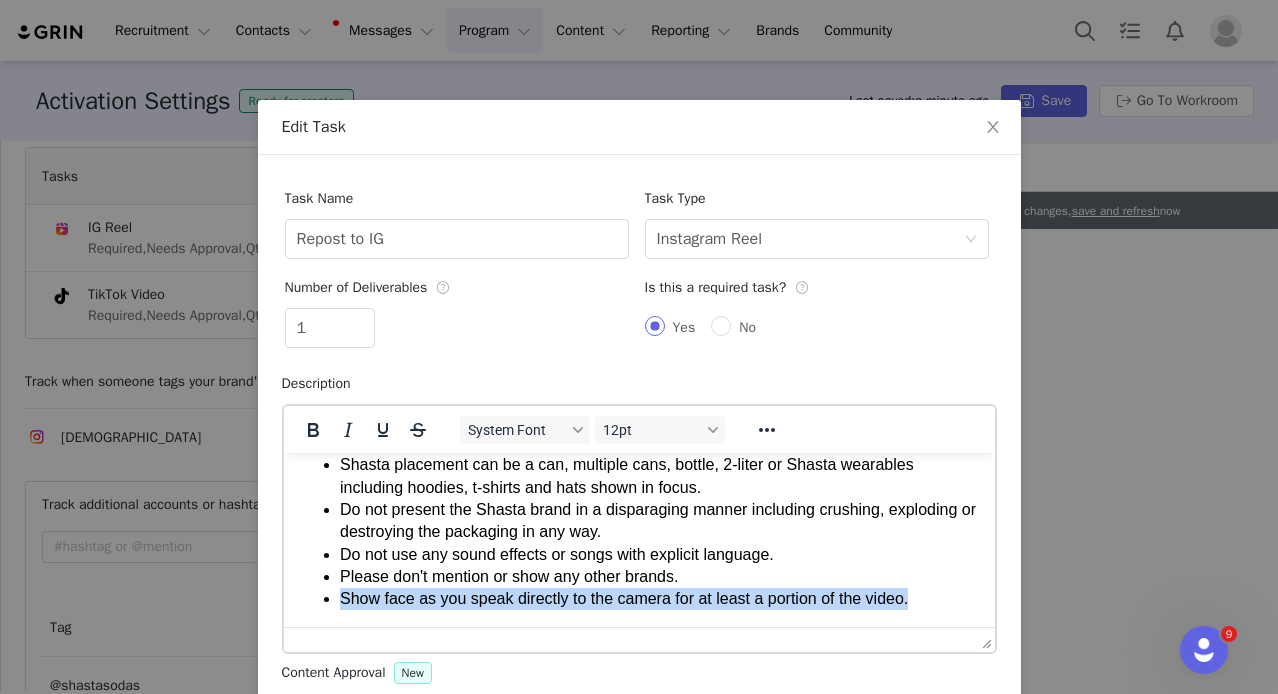 drag, startPoint x: 930, startPoint y: 620, endPoint x: 331, endPoint y: 595, distance: 599.5215 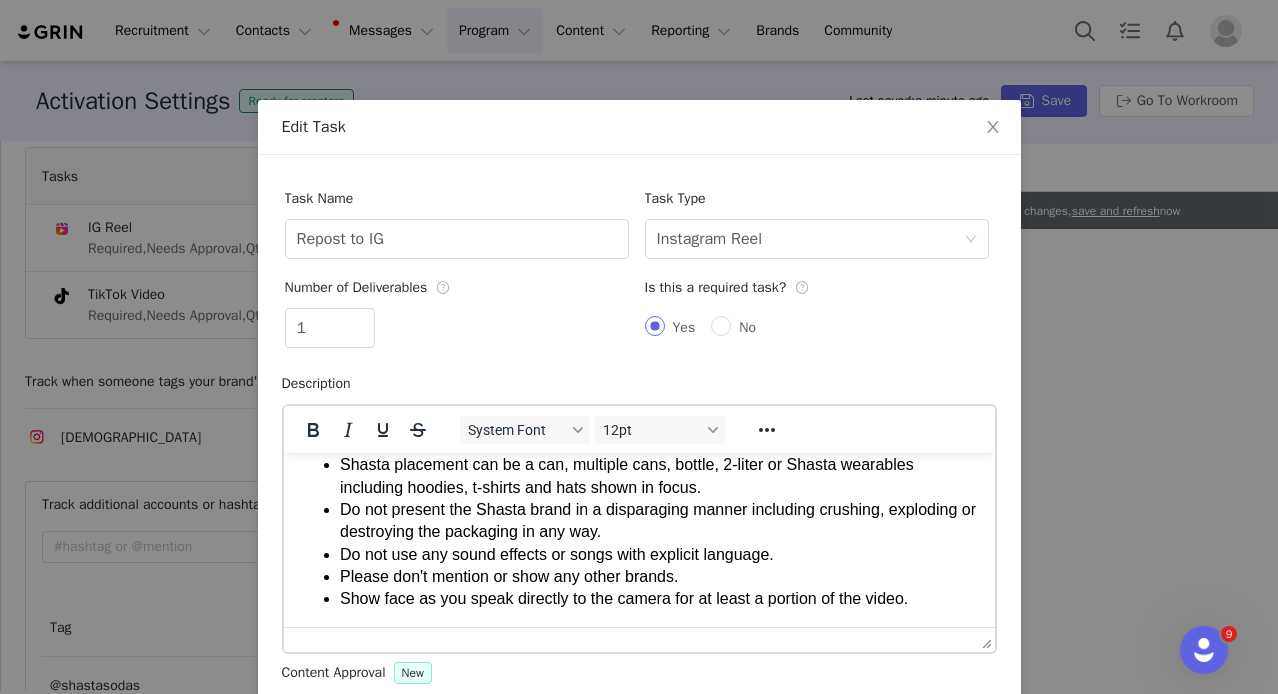 click on "Show face as you speak directly to the camera for at least a portion of the video." at bounding box center [658, 599] 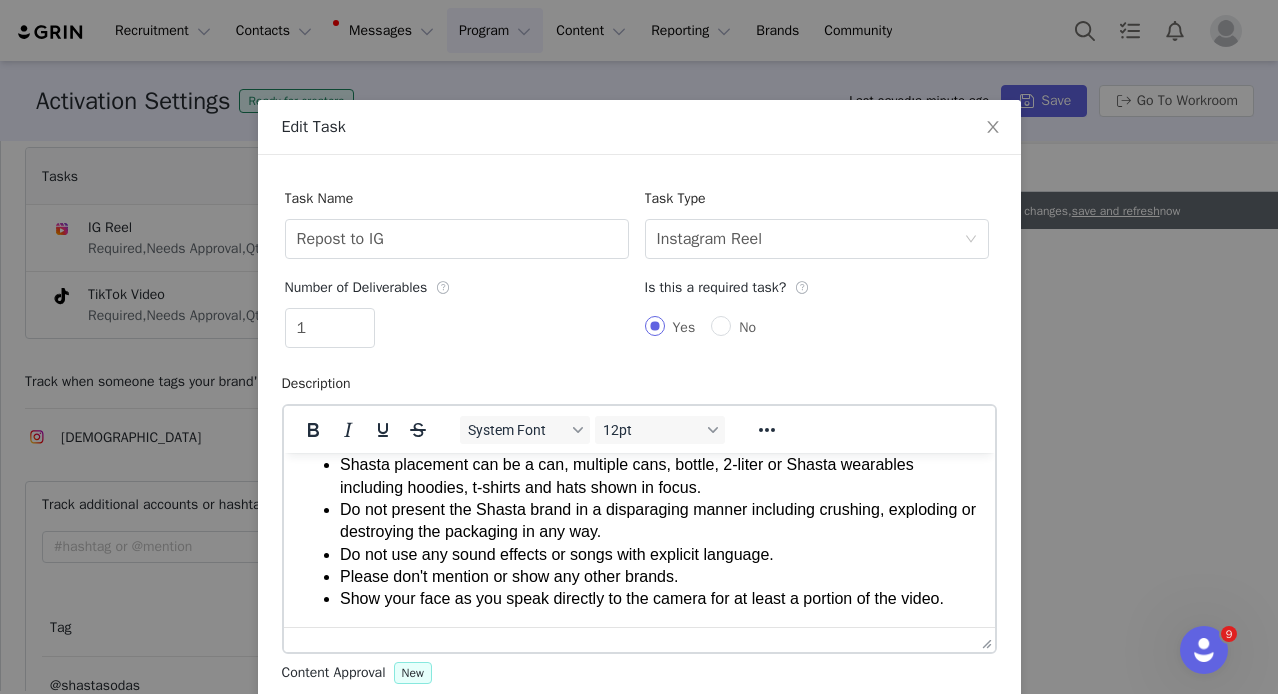 click on "Show your face as you speak directly to the camera for at least a portion of the video." at bounding box center (658, 599) 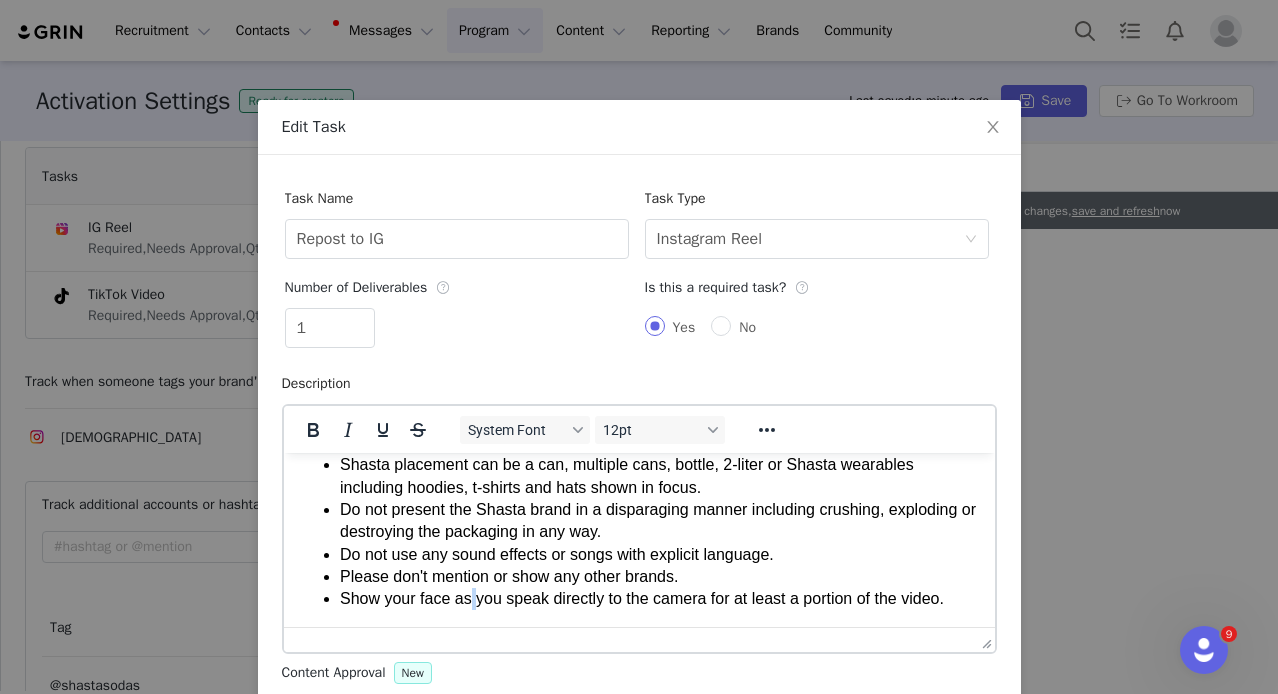 click on "Show your face as you speak directly to the camera for at least a portion of the video." at bounding box center [658, 599] 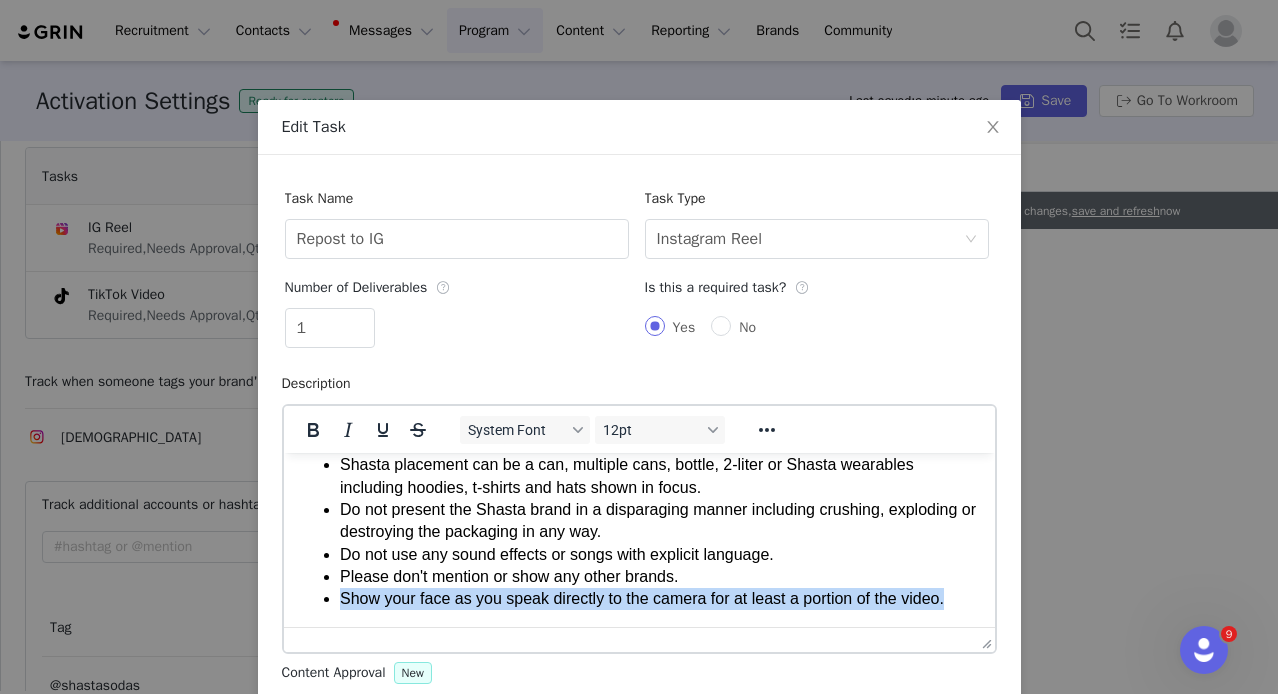 click on "Show your face as you speak directly to the camera for at least a portion of the video." at bounding box center [658, 599] 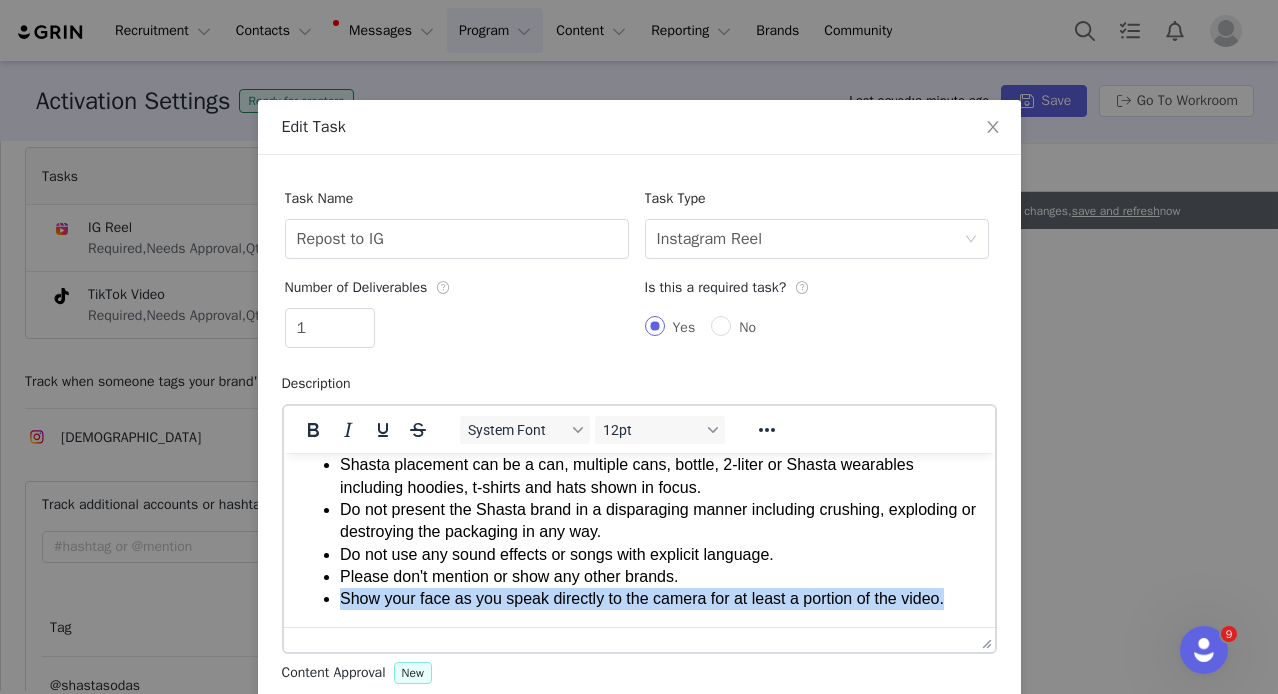 copy on "Show your face as you speak directly to the camera for at least a portion of the video." 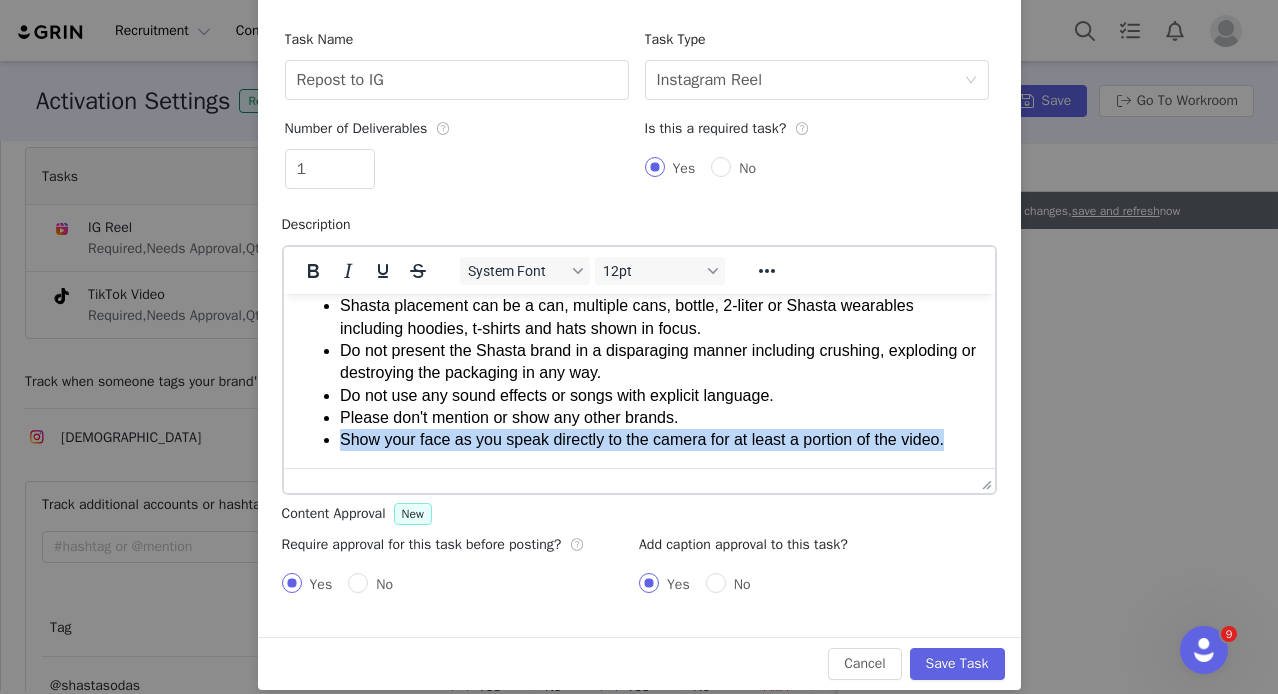 scroll, scrollTop: 180, scrollLeft: 0, axis: vertical 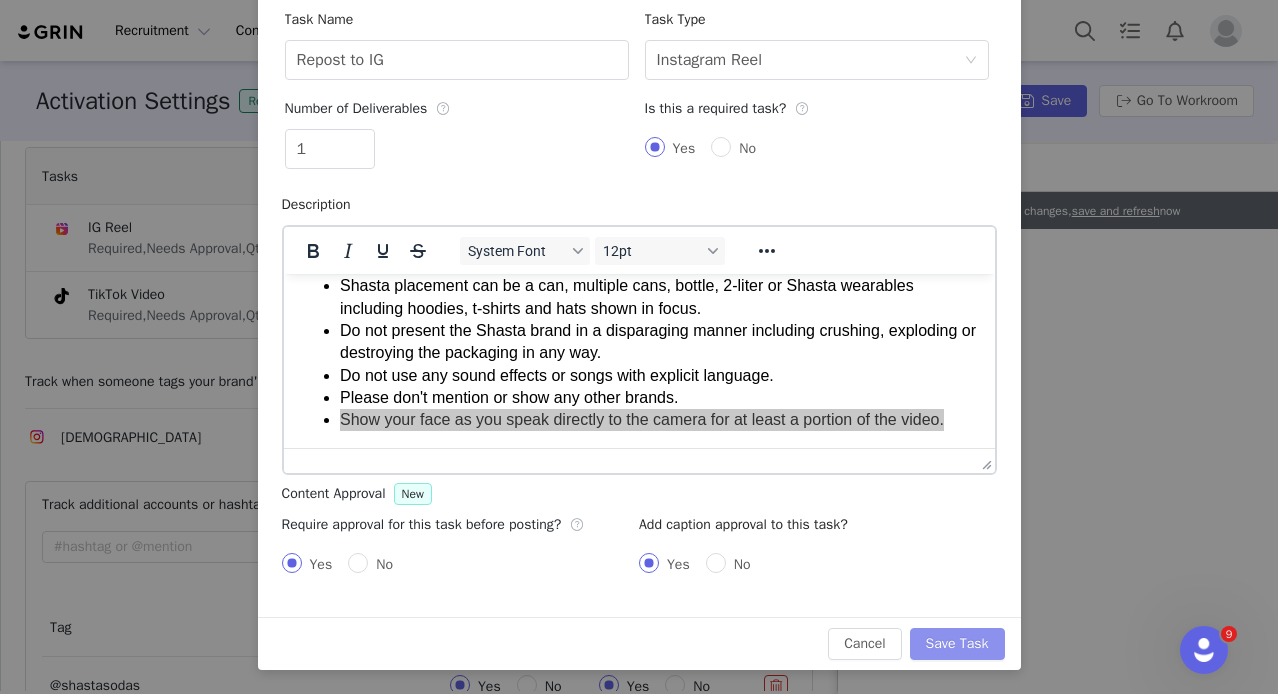 click on "Save Task" at bounding box center [957, 644] 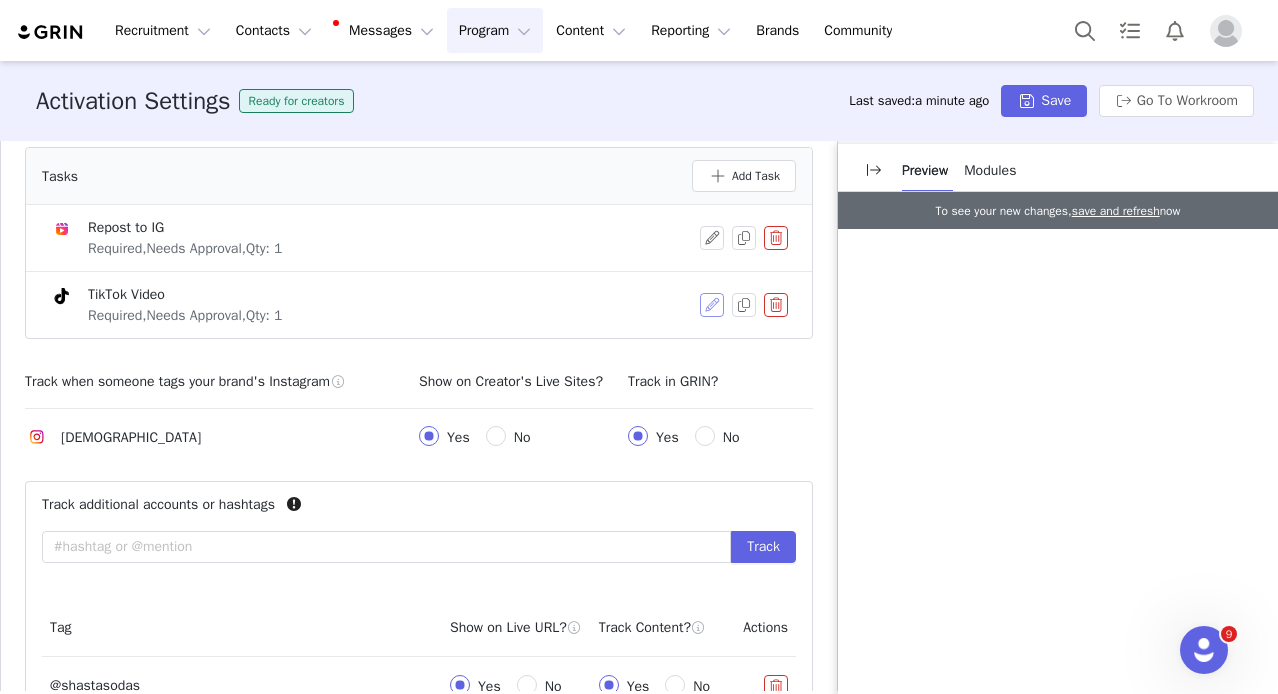 click at bounding box center [712, 305] 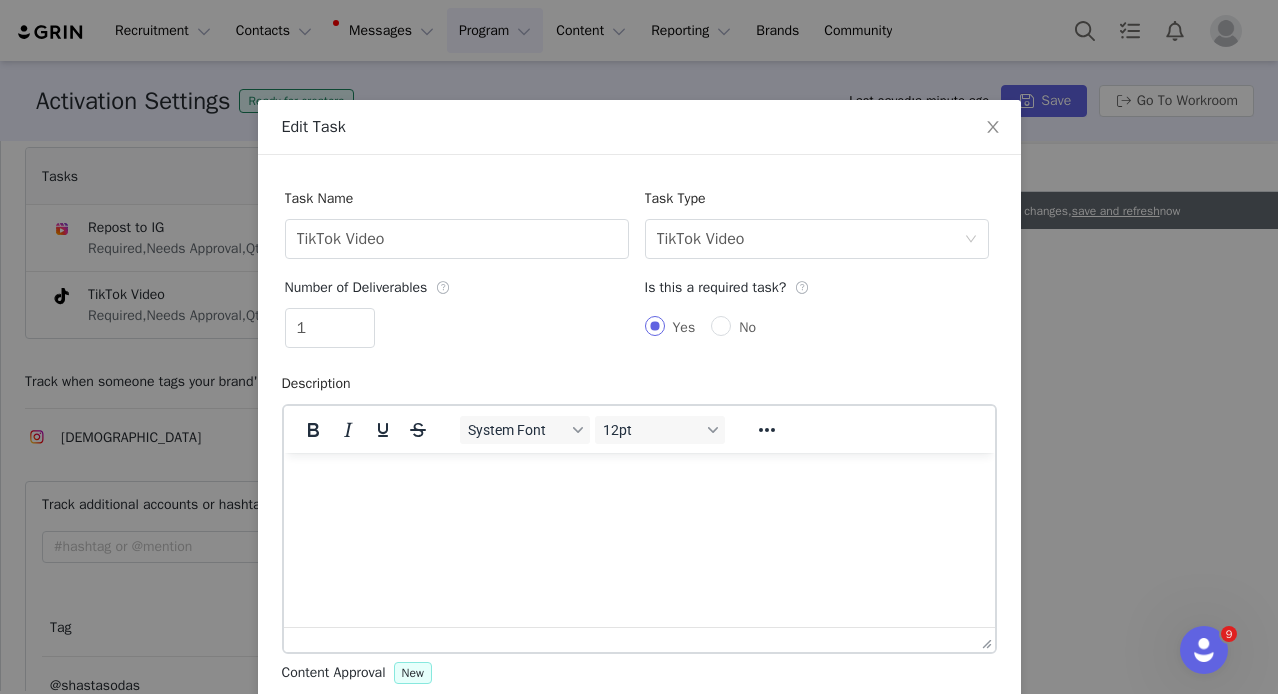 scroll, scrollTop: 0, scrollLeft: 0, axis: both 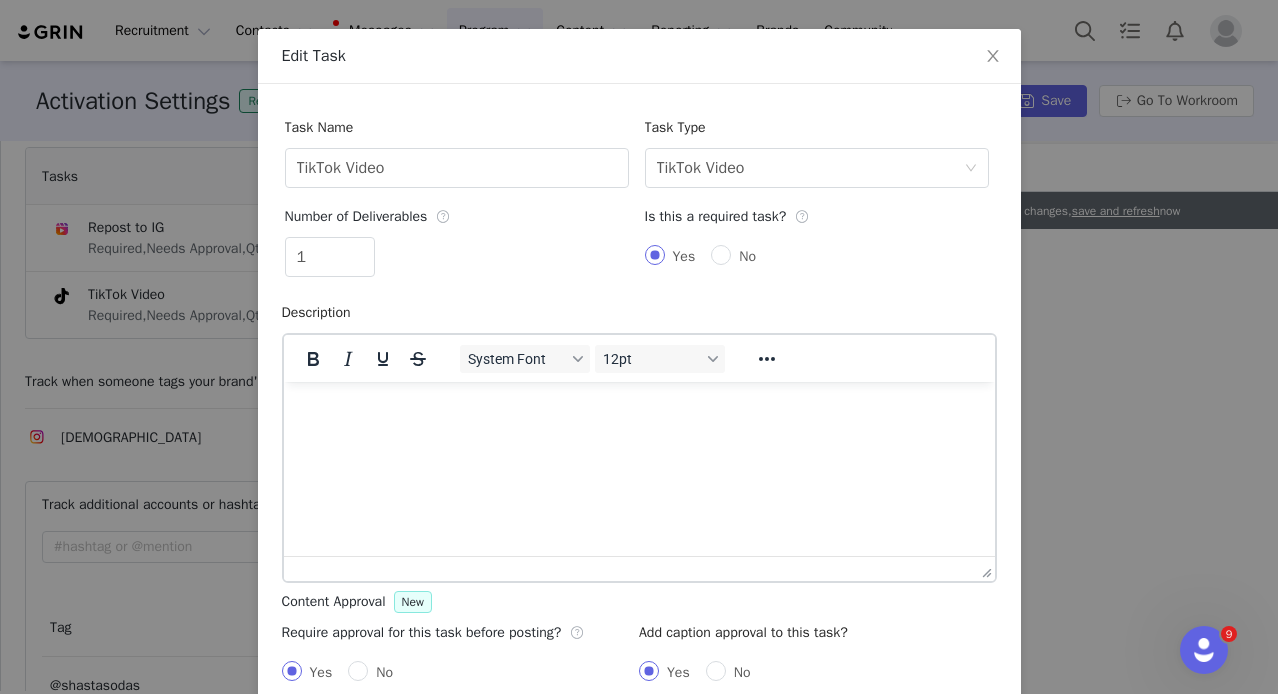 click at bounding box center (638, 409) 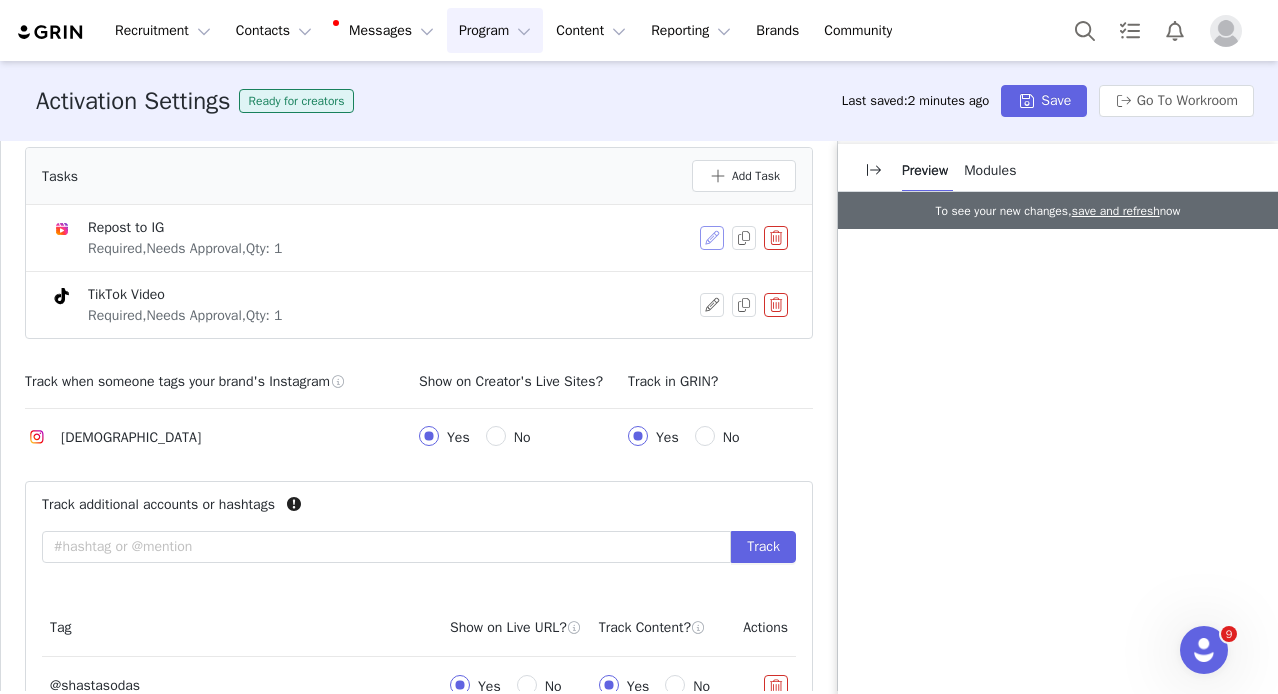 click at bounding box center [712, 238] 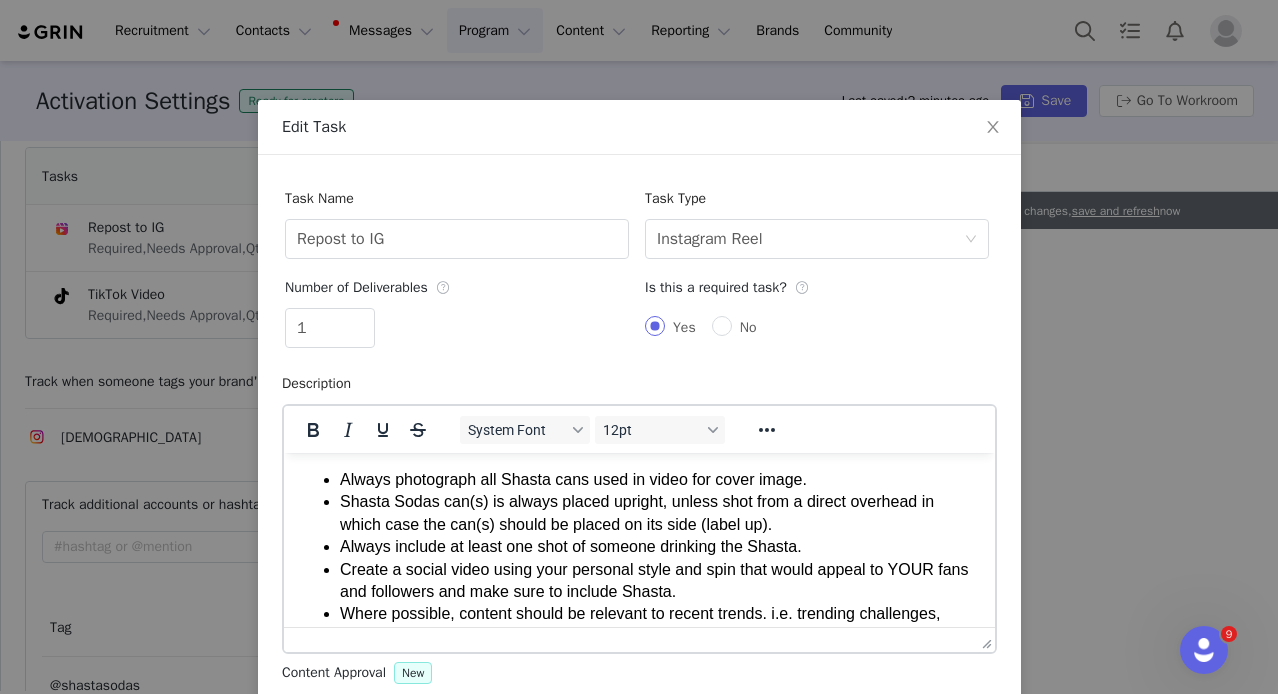 scroll, scrollTop: 0, scrollLeft: 0, axis: both 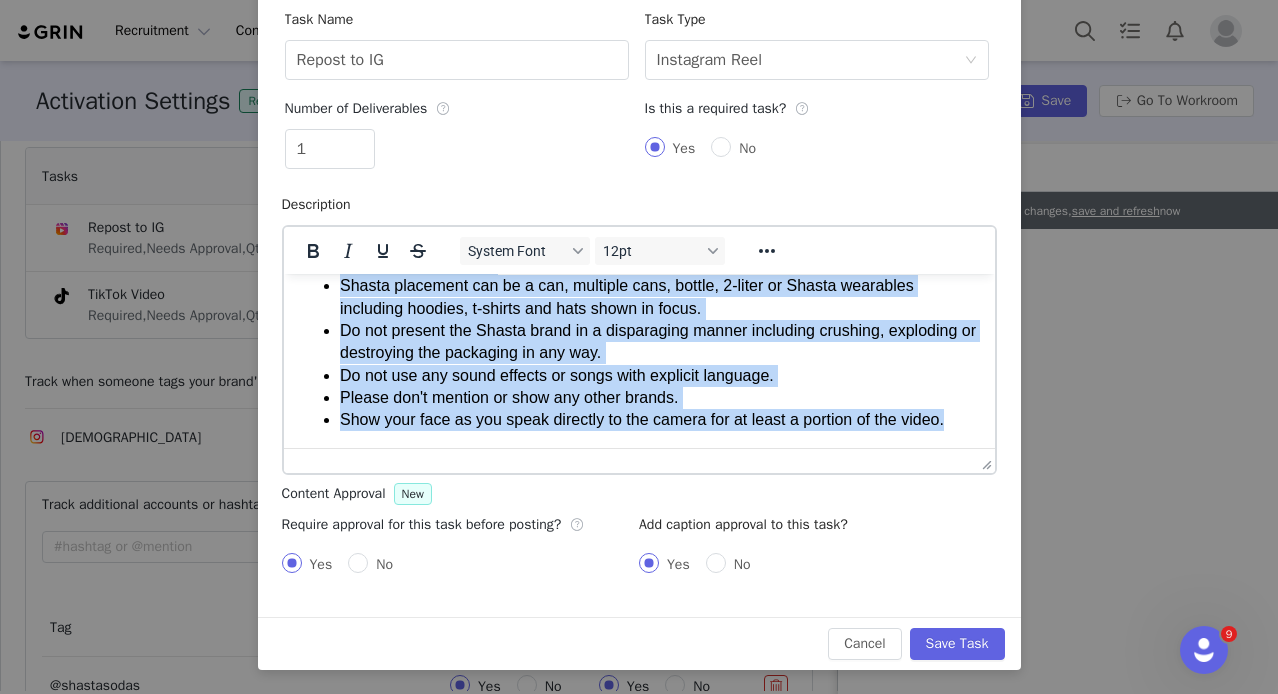 drag, startPoint x: 331, startPoint y: 303, endPoint x: 532, endPoint y: 737, distance: 478.2855 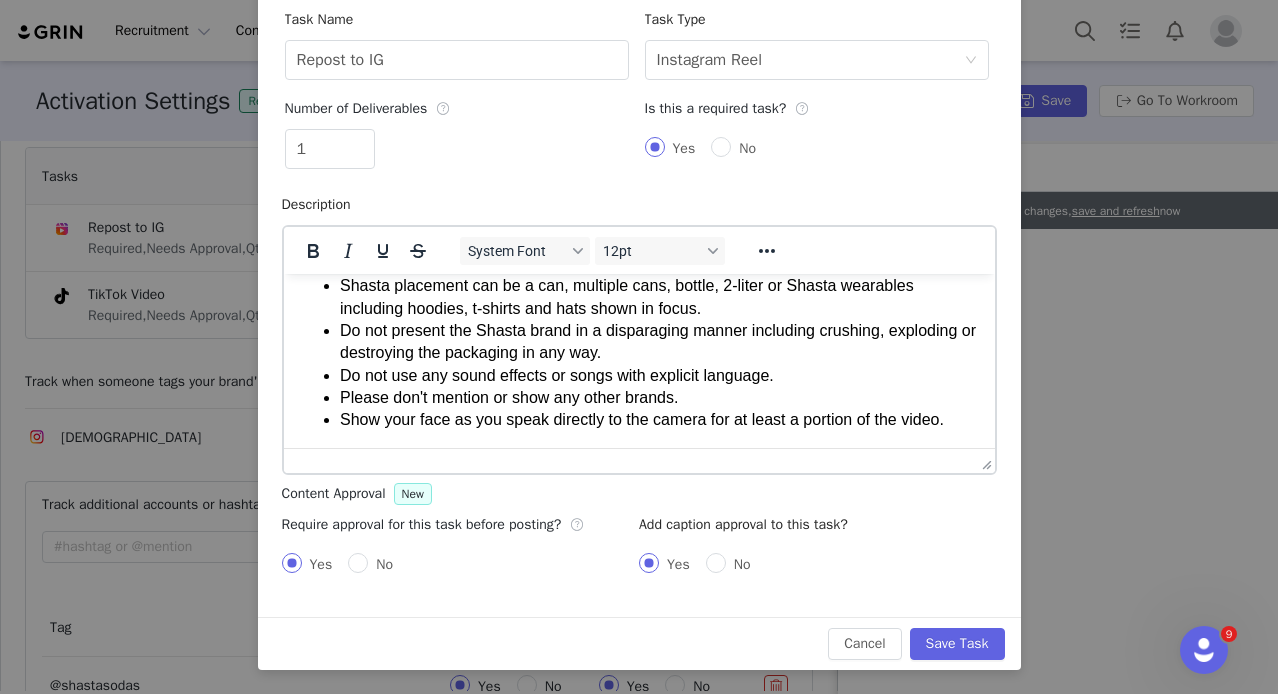 scroll, scrollTop: 0, scrollLeft: 0, axis: both 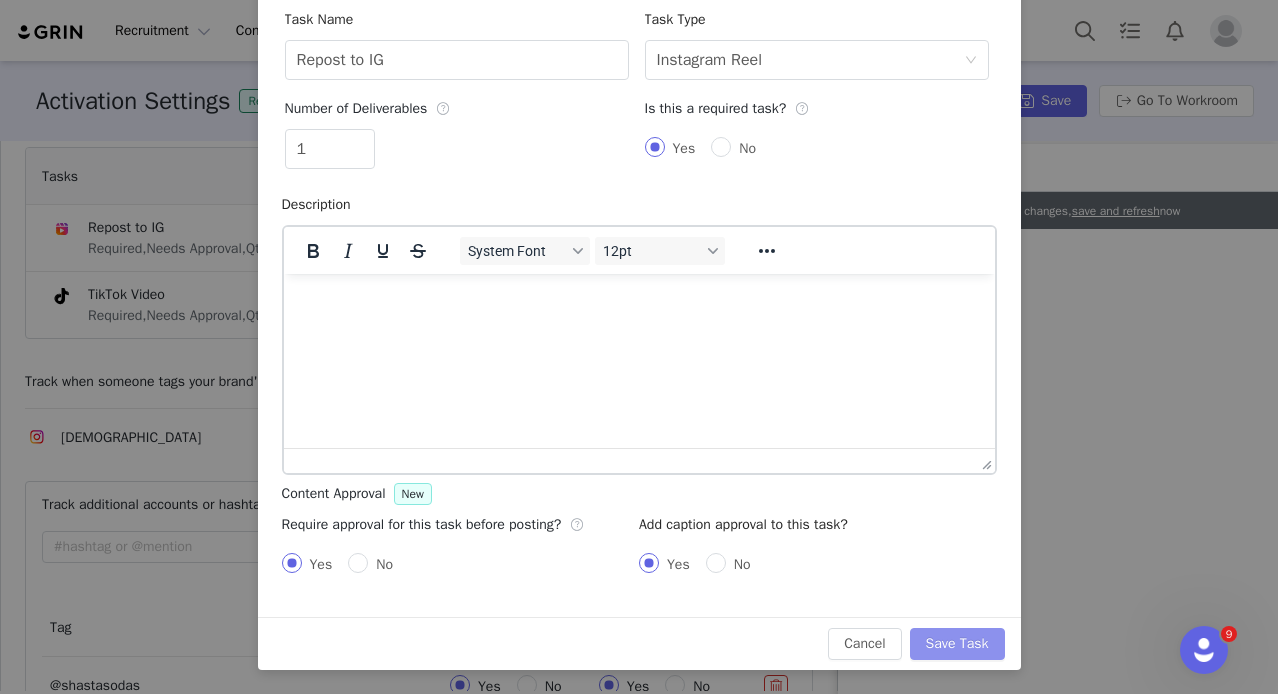 click on "Save Task" at bounding box center (957, 644) 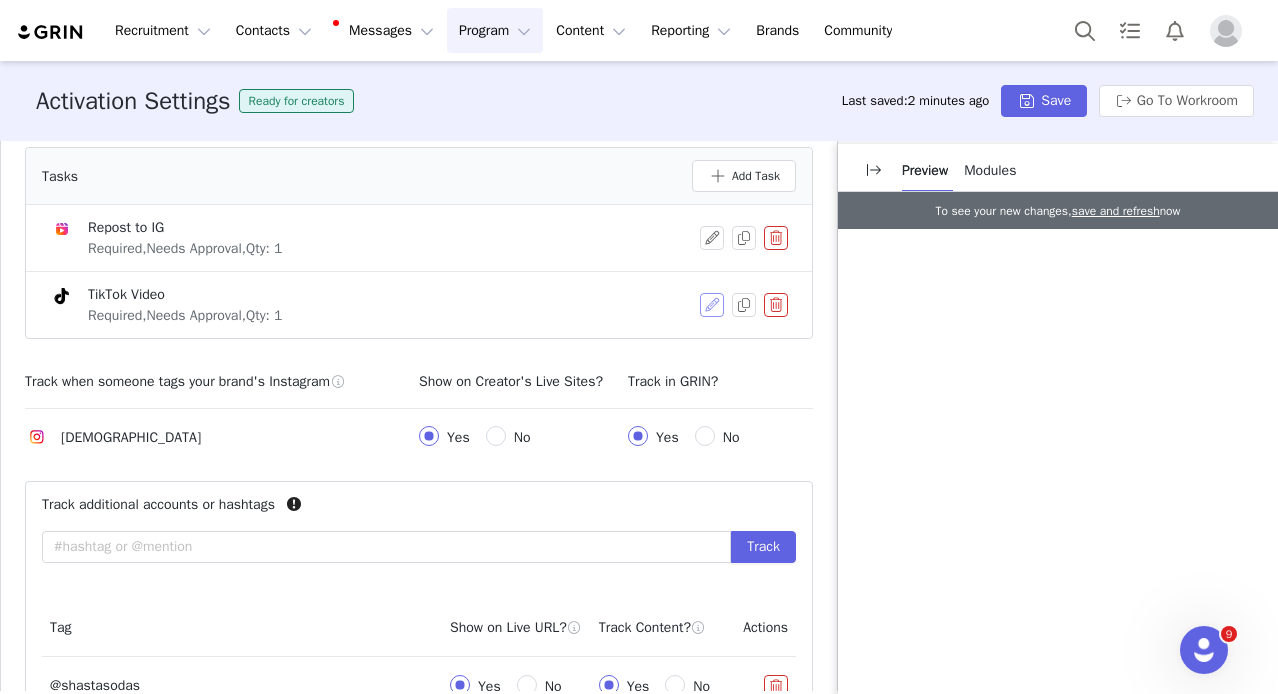 click at bounding box center (712, 305) 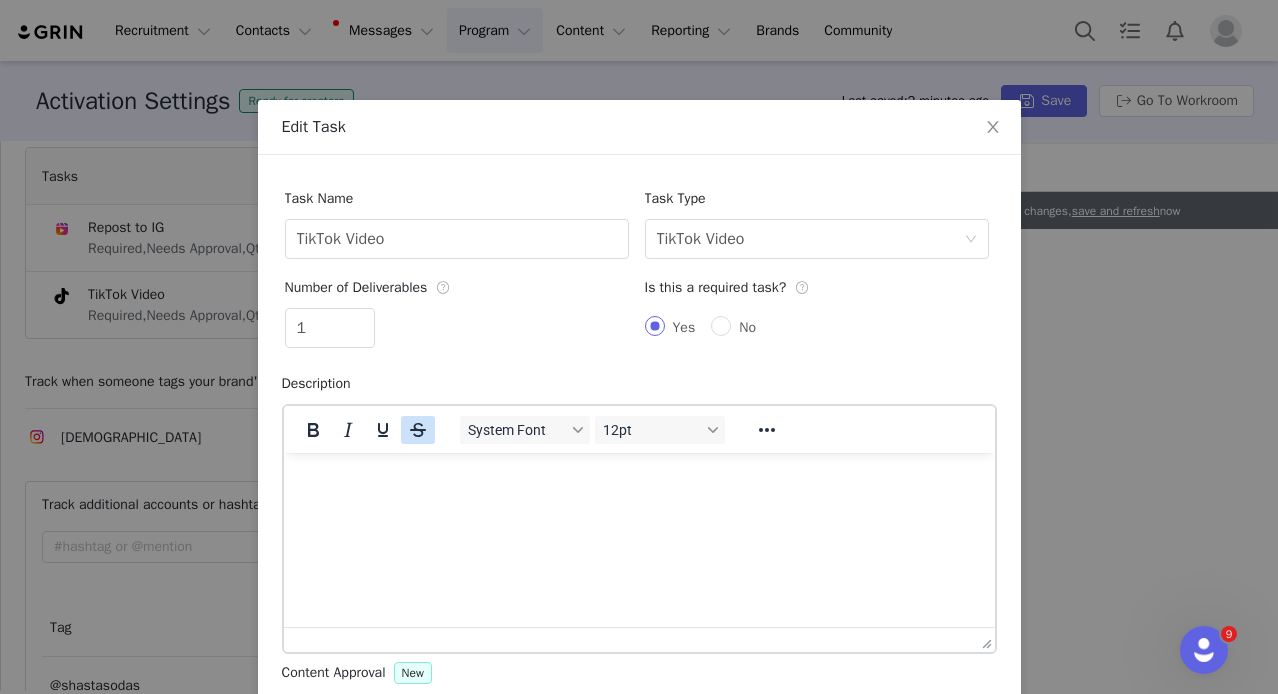 scroll, scrollTop: 0, scrollLeft: 0, axis: both 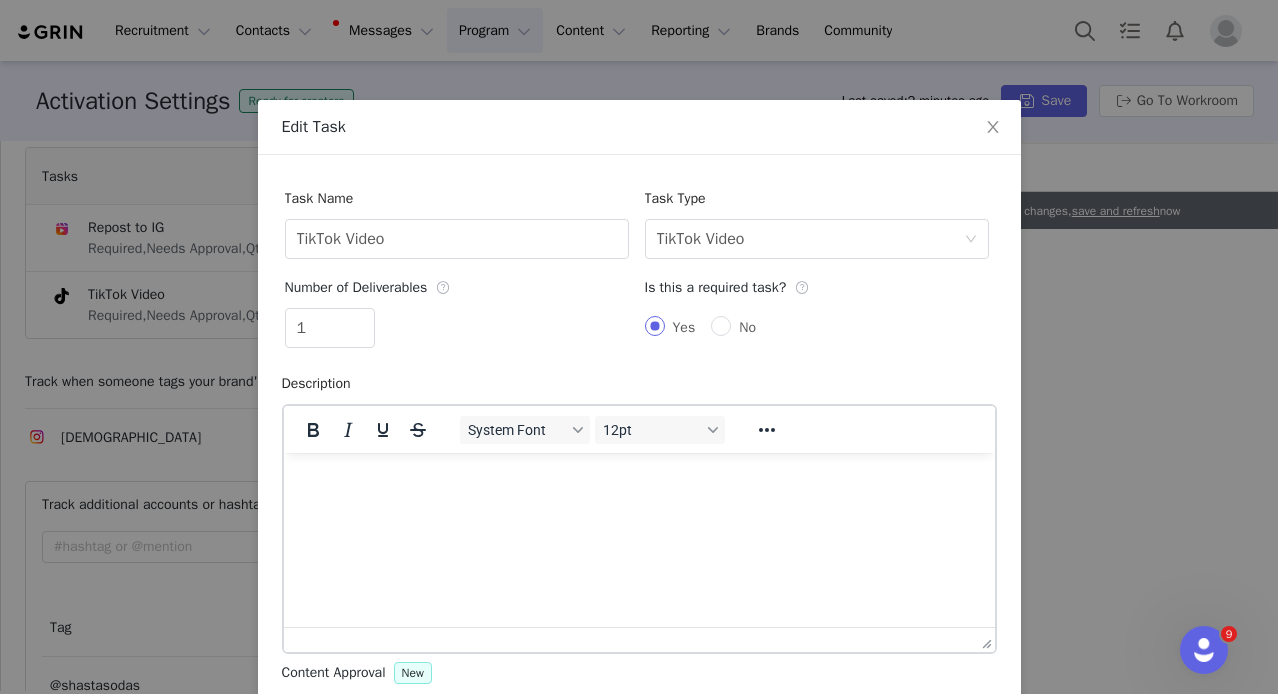 click at bounding box center (638, 480) 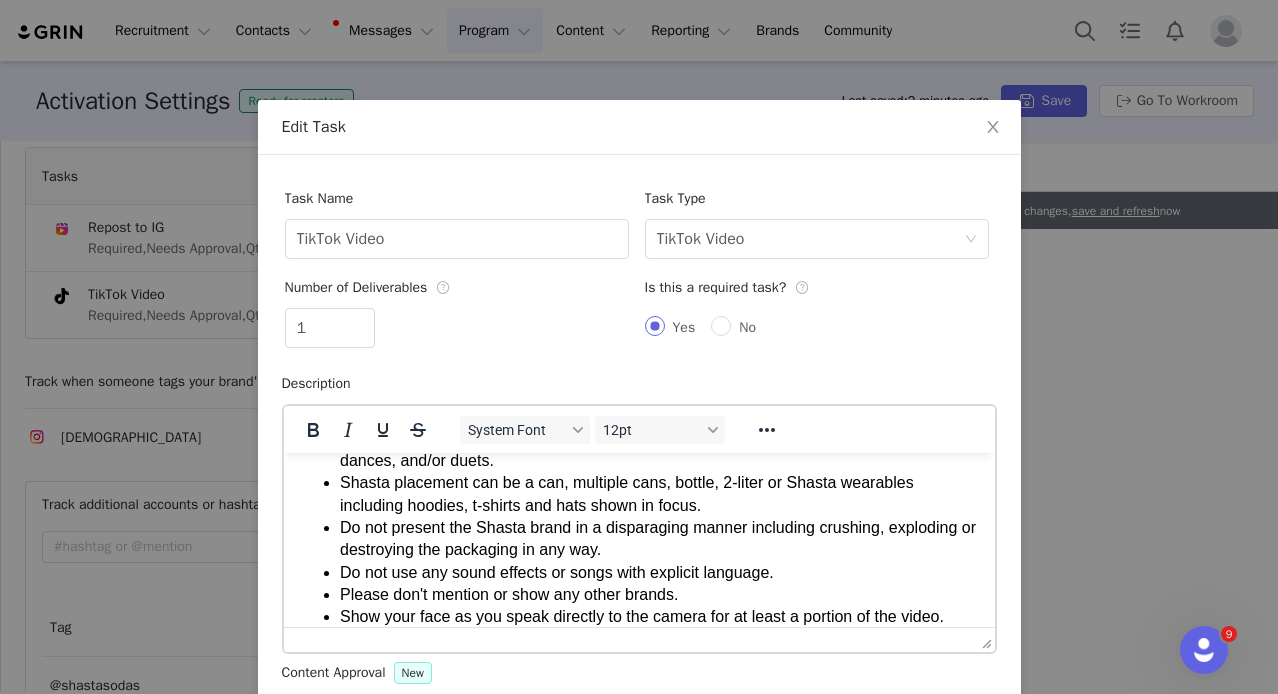 scroll, scrollTop: 194, scrollLeft: 0, axis: vertical 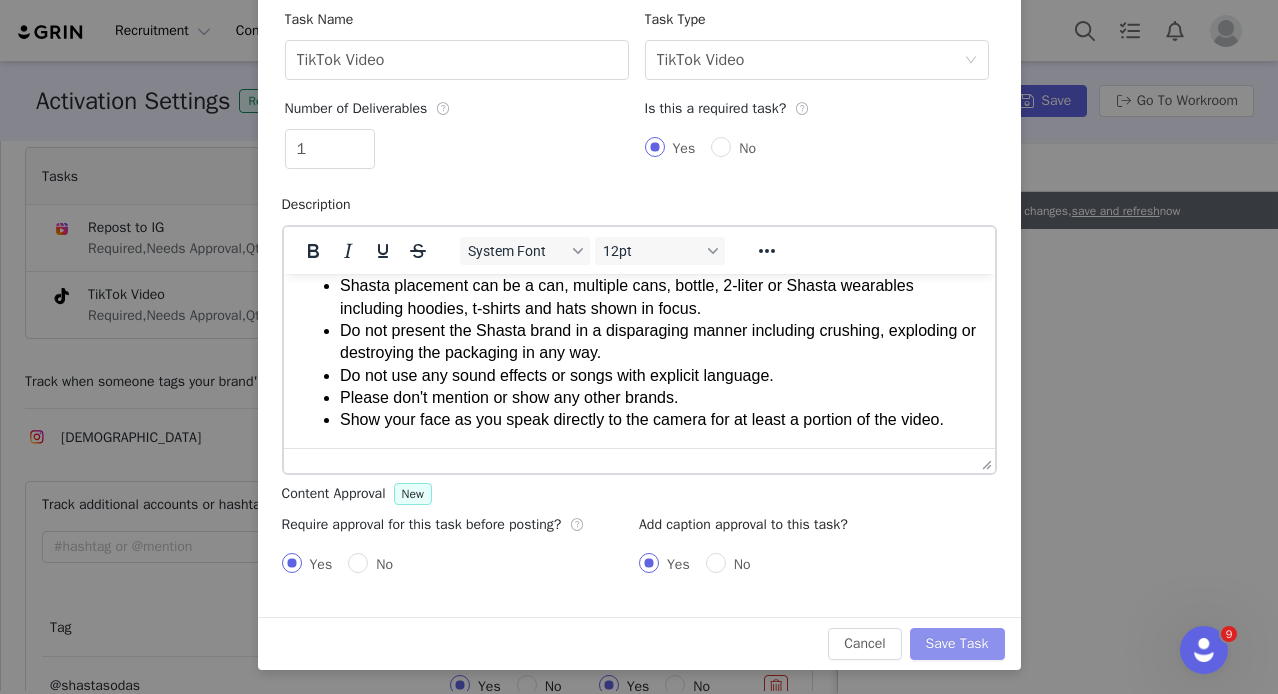 click on "Save Task" at bounding box center (957, 644) 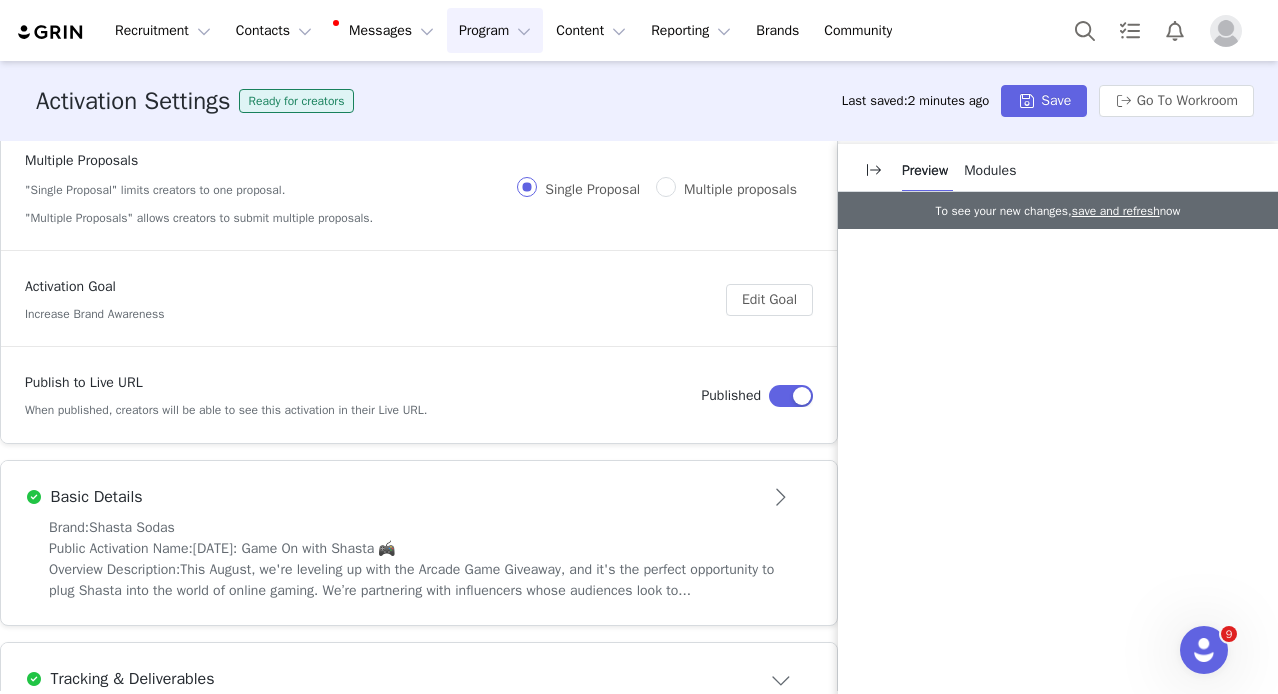 scroll, scrollTop: 0, scrollLeft: 0, axis: both 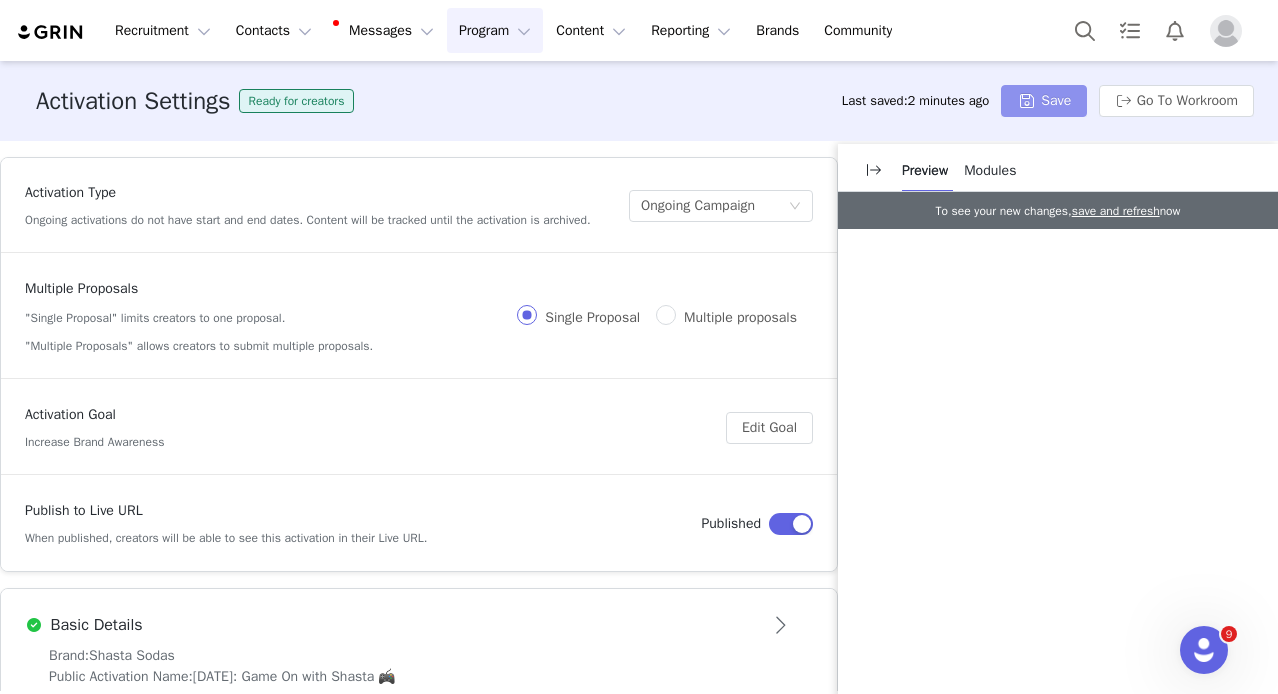 click on "Save" at bounding box center (1044, 101) 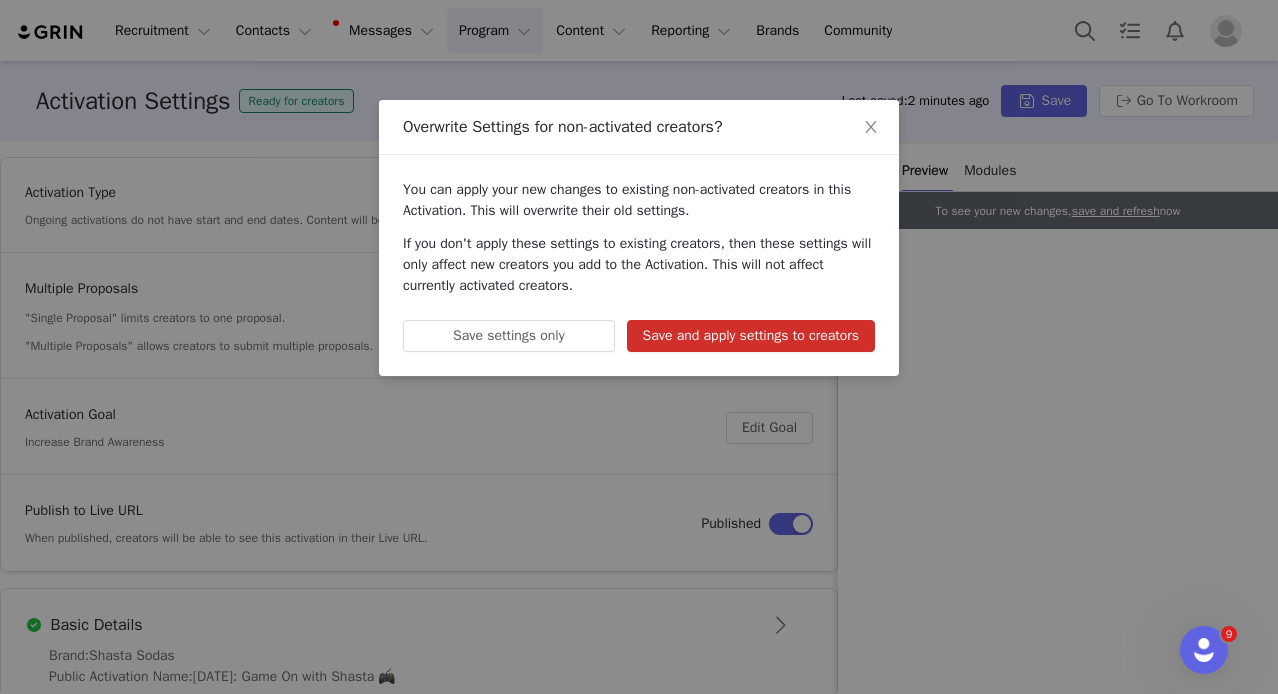click on "Save and apply settings to creators" at bounding box center [751, 336] 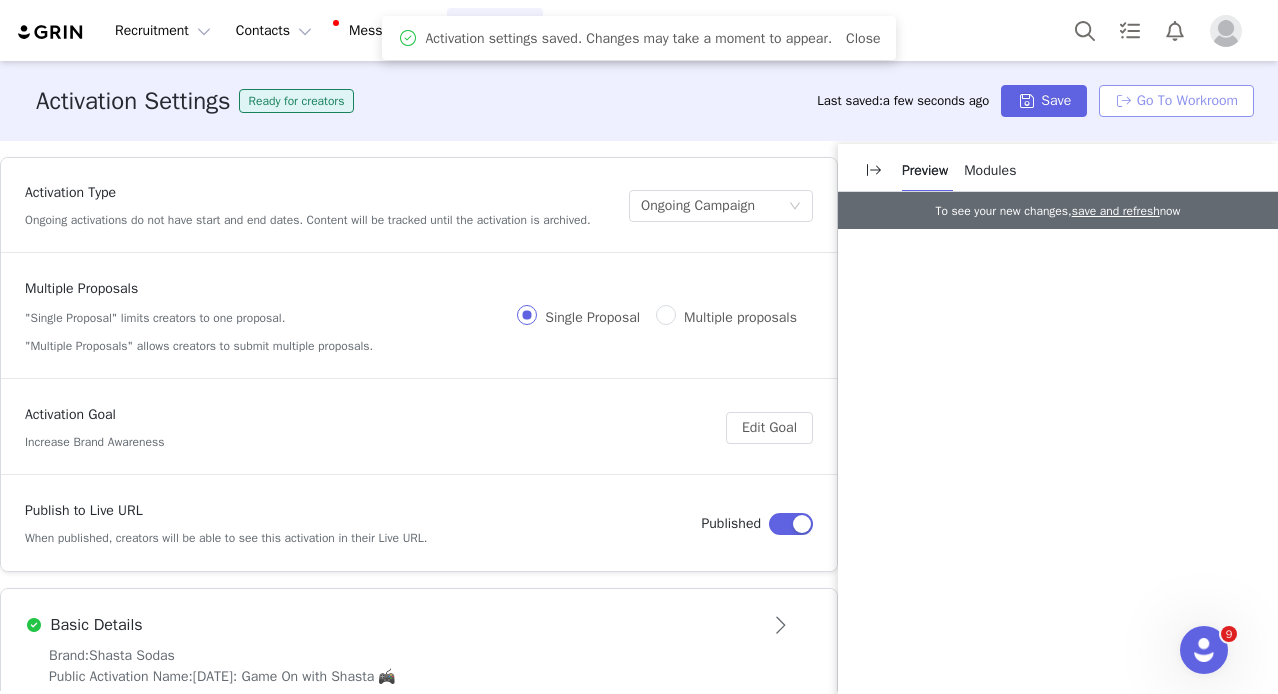 click on "Go To Workroom" at bounding box center (1176, 101) 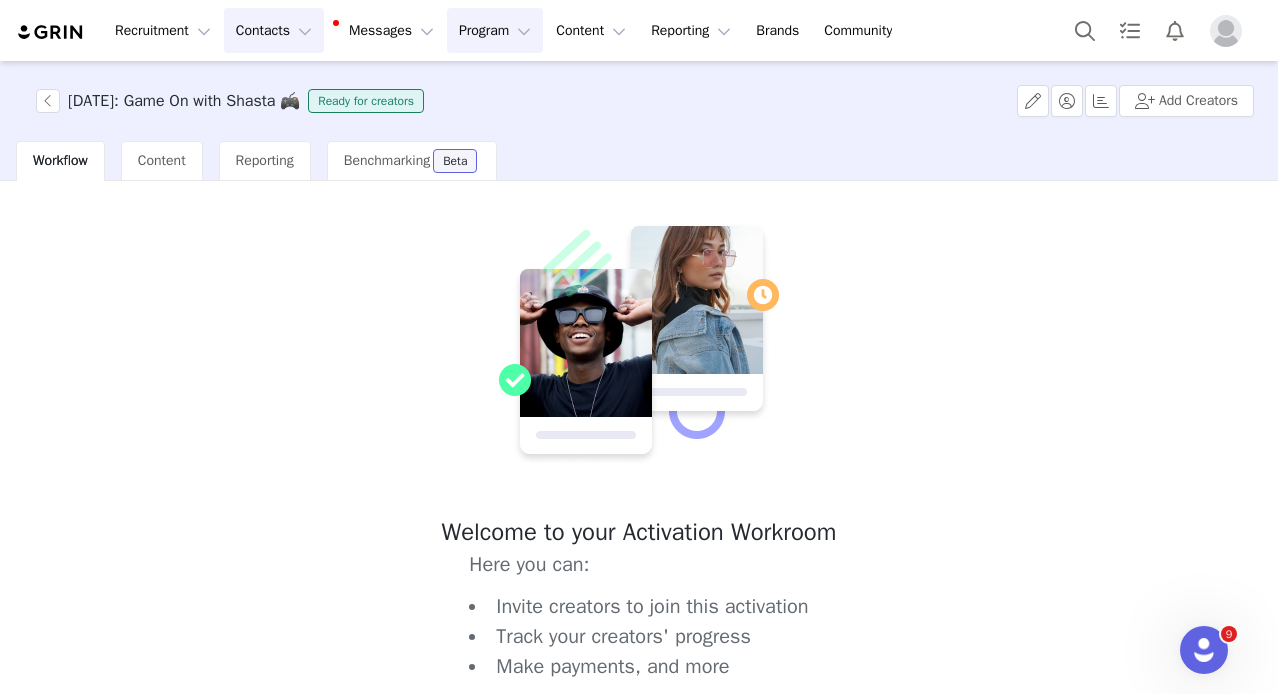 click on "Contacts Contacts" at bounding box center (274, 30) 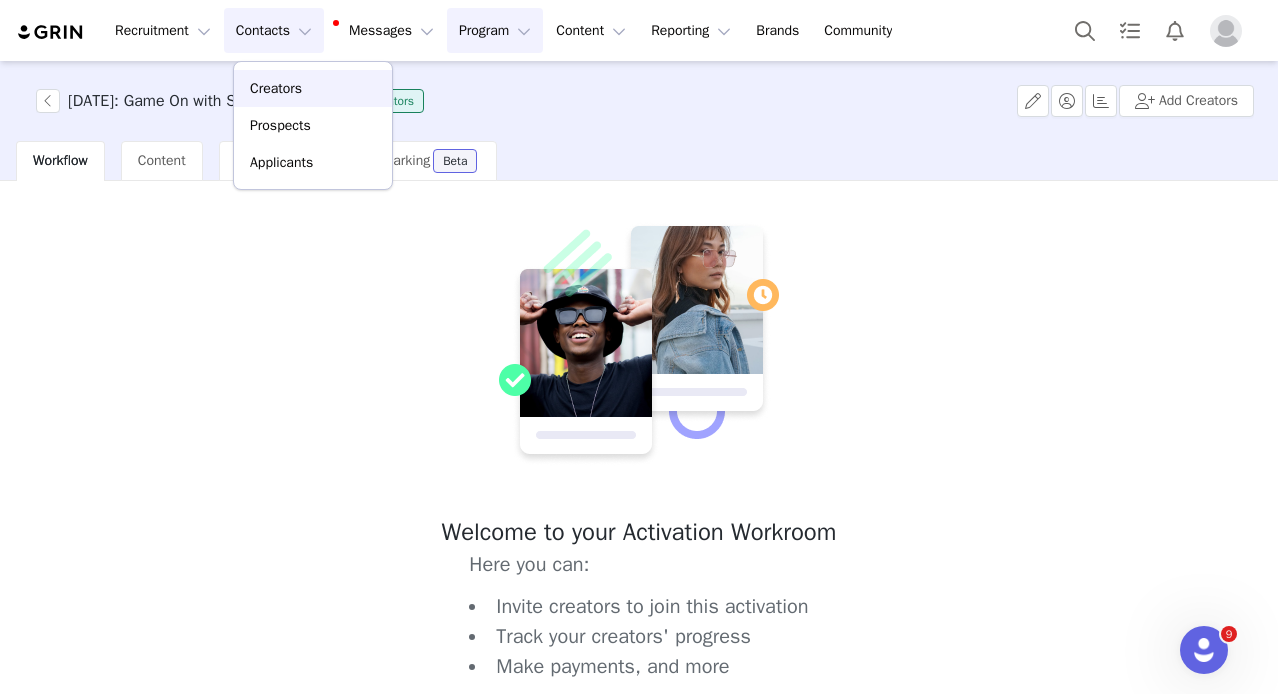 click on "Creators" at bounding box center [276, 88] 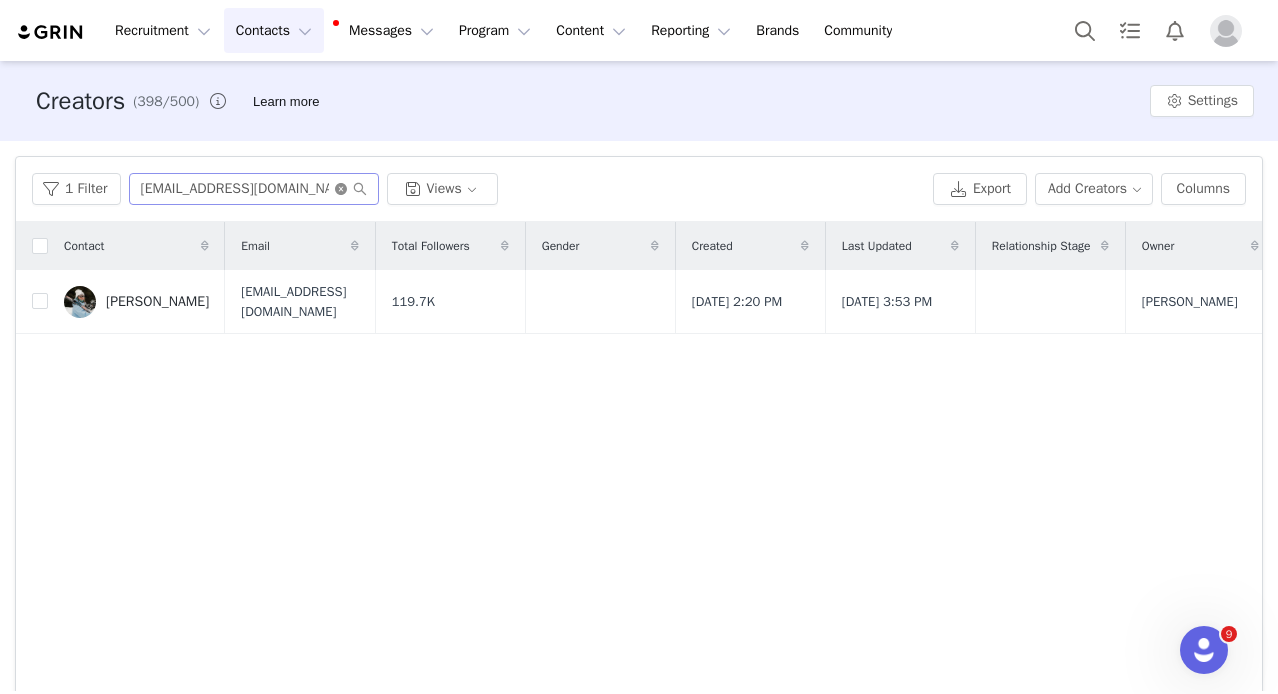 click 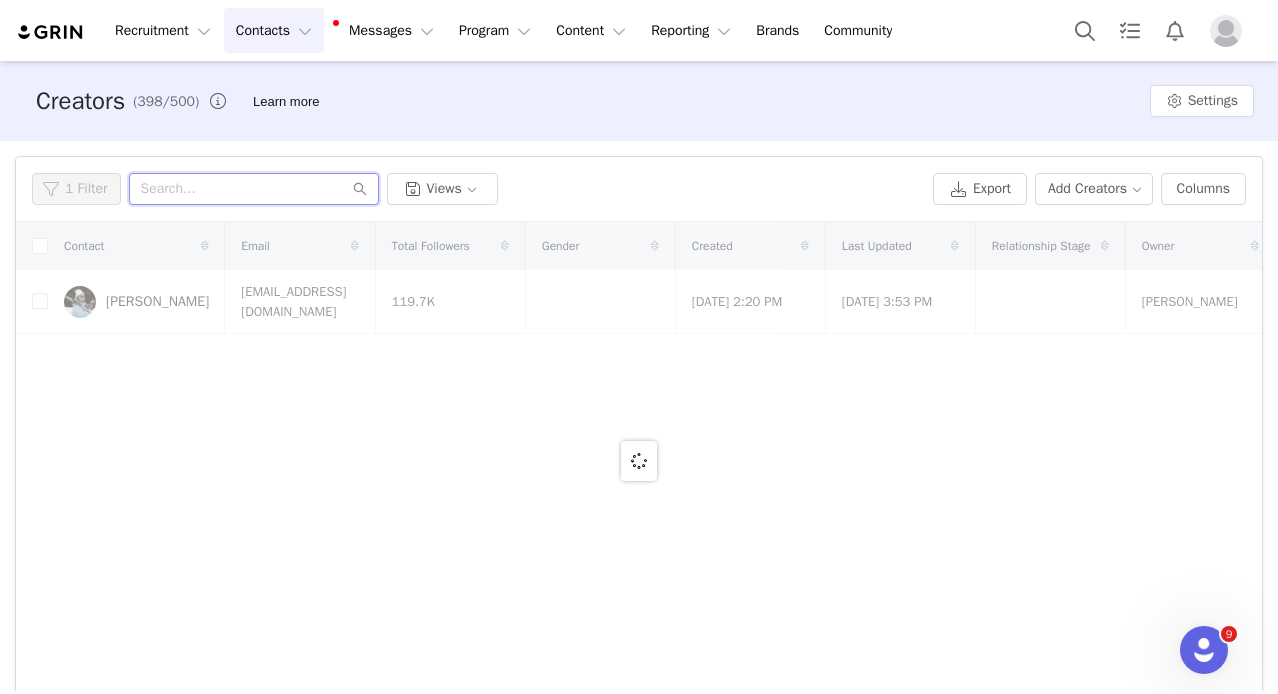 click at bounding box center [254, 189] 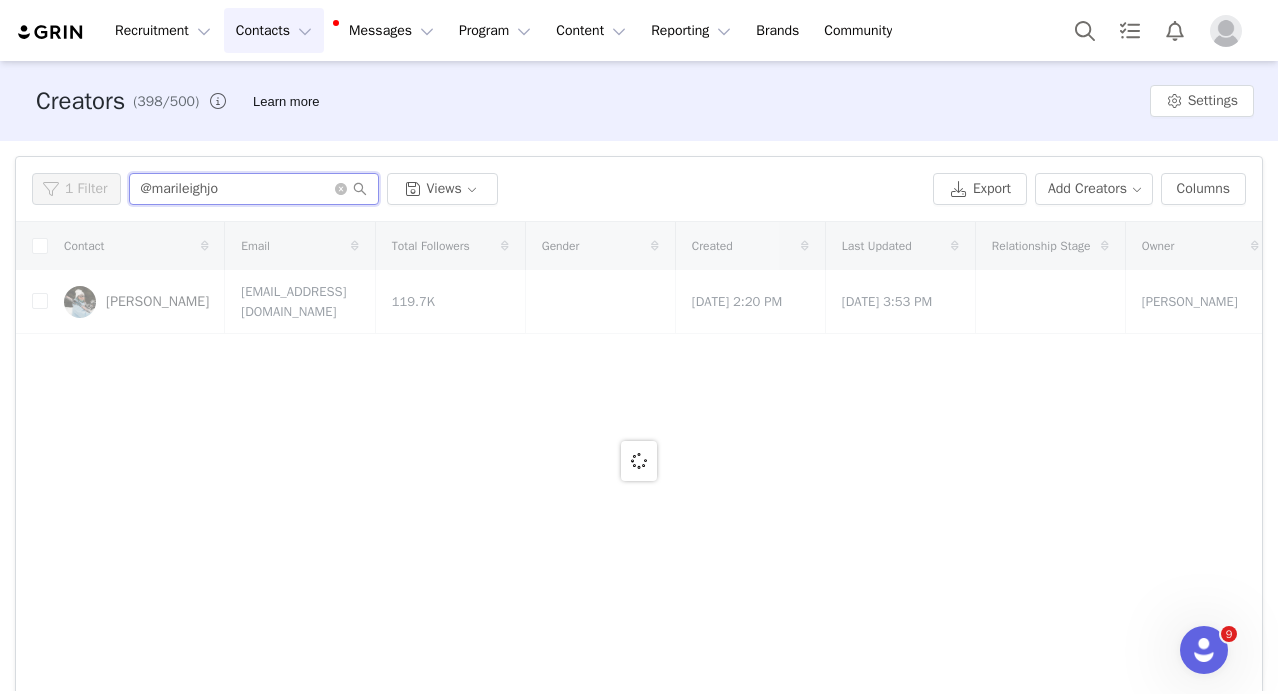 type on "@marileighjo" 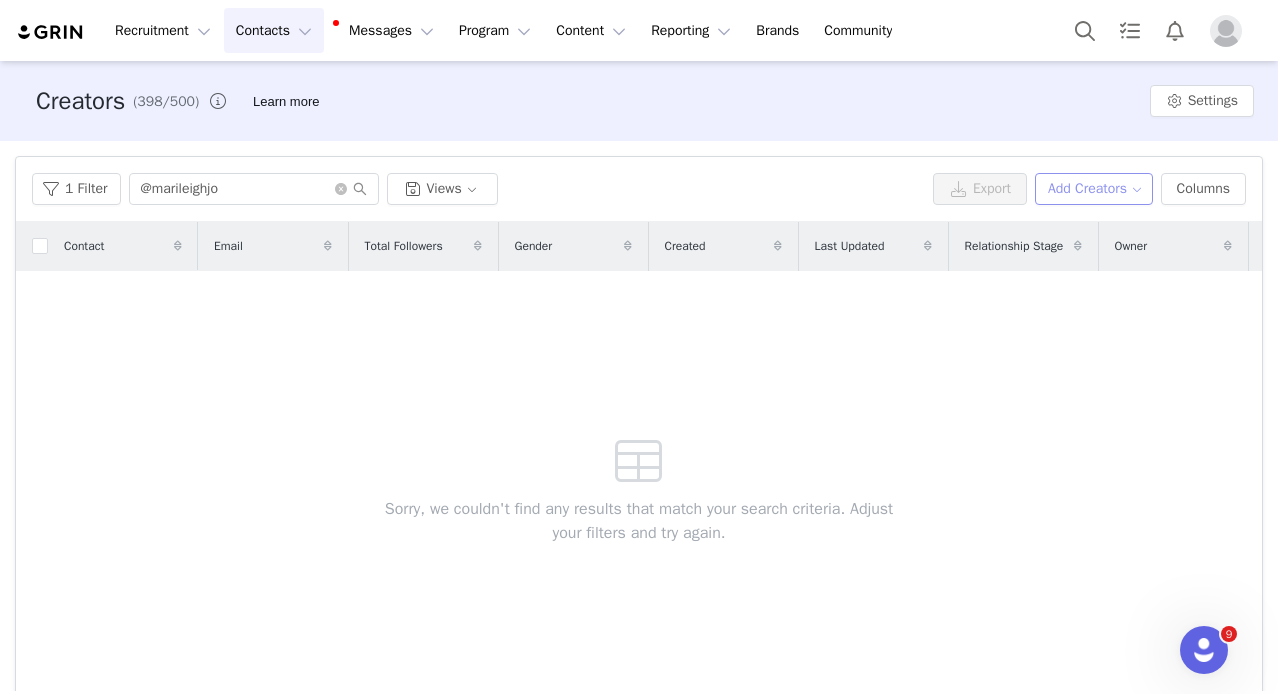 click on "Add Creators" at bounding box center (1094, 189) 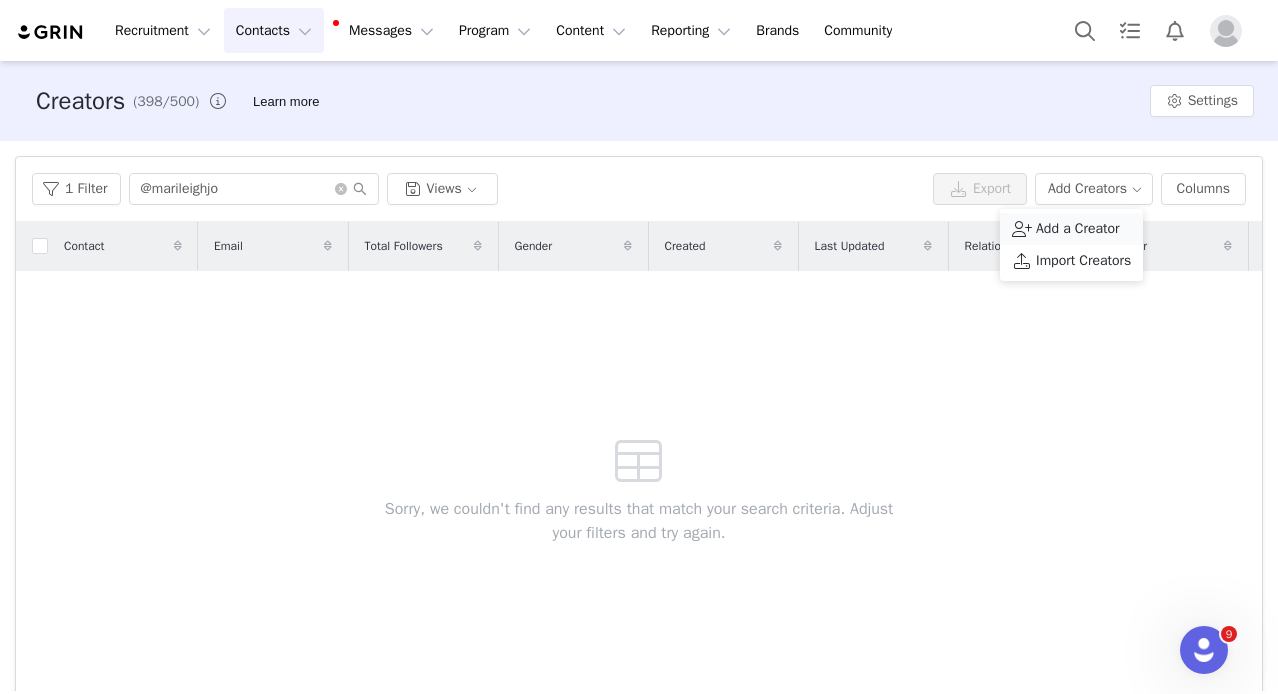click on "Add a Creator" at bounding box center [1078, 229] 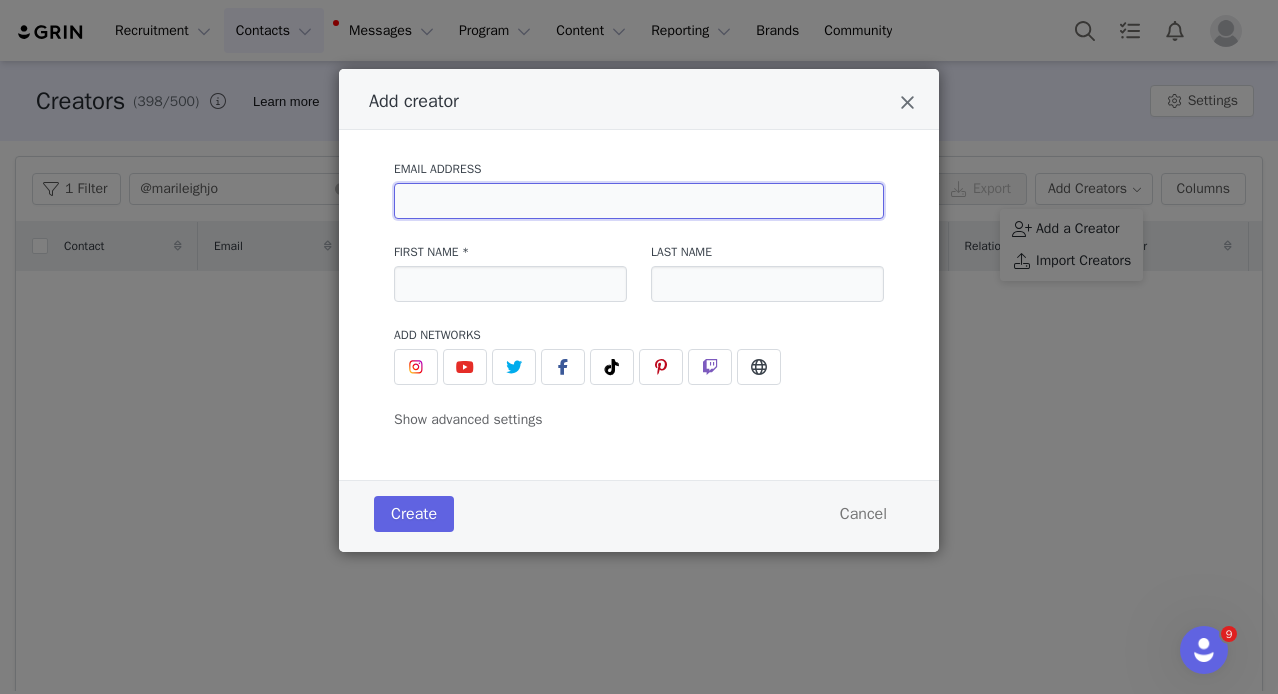 click at bounding box center (639, 201) 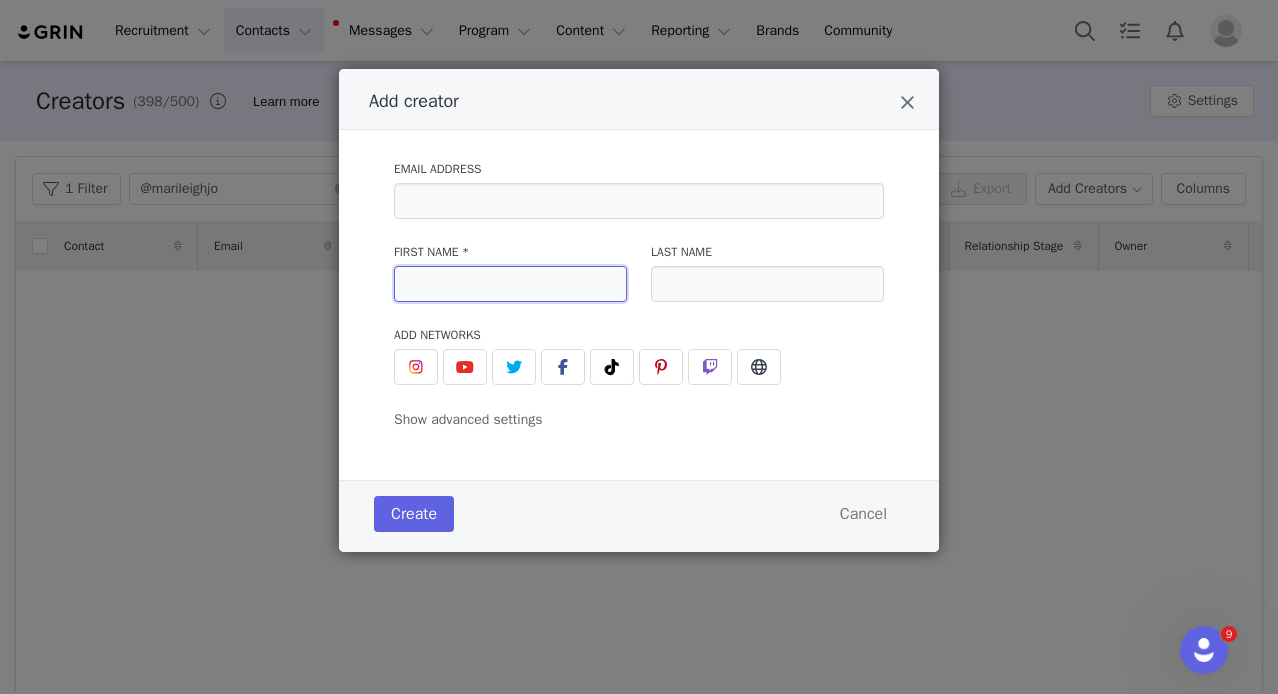 click at bounding box center (510, 284) 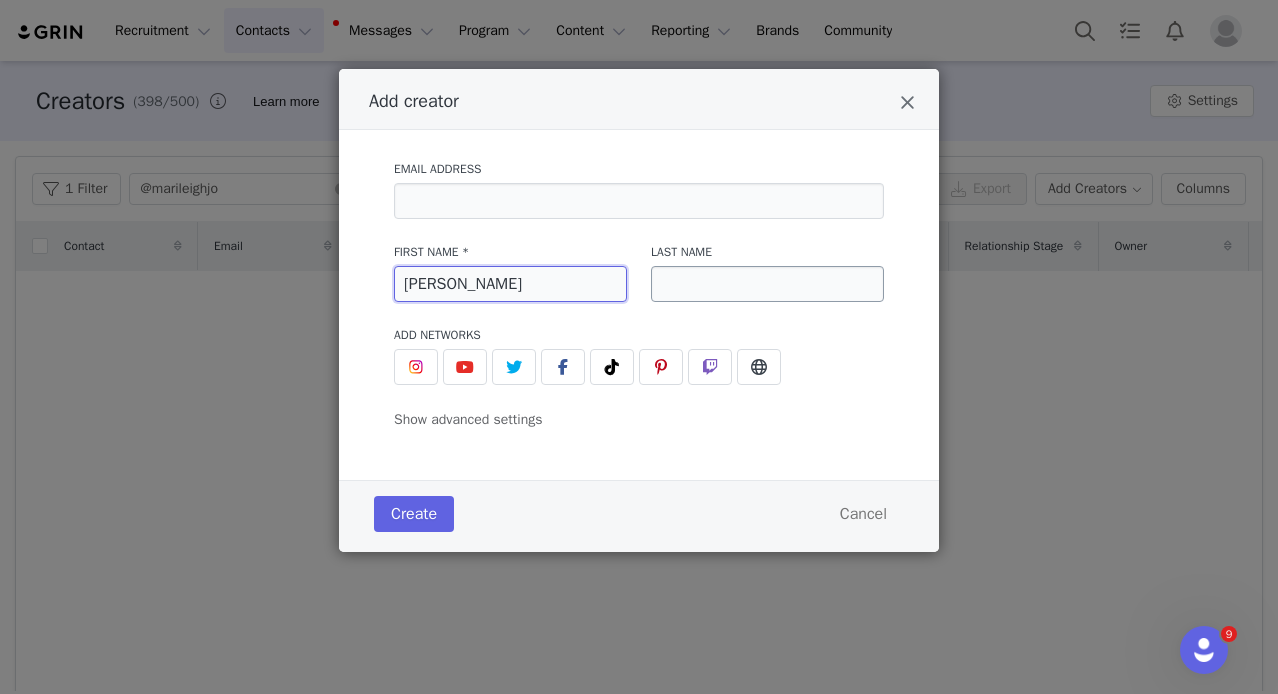 type on "[PERSON_NAME]" 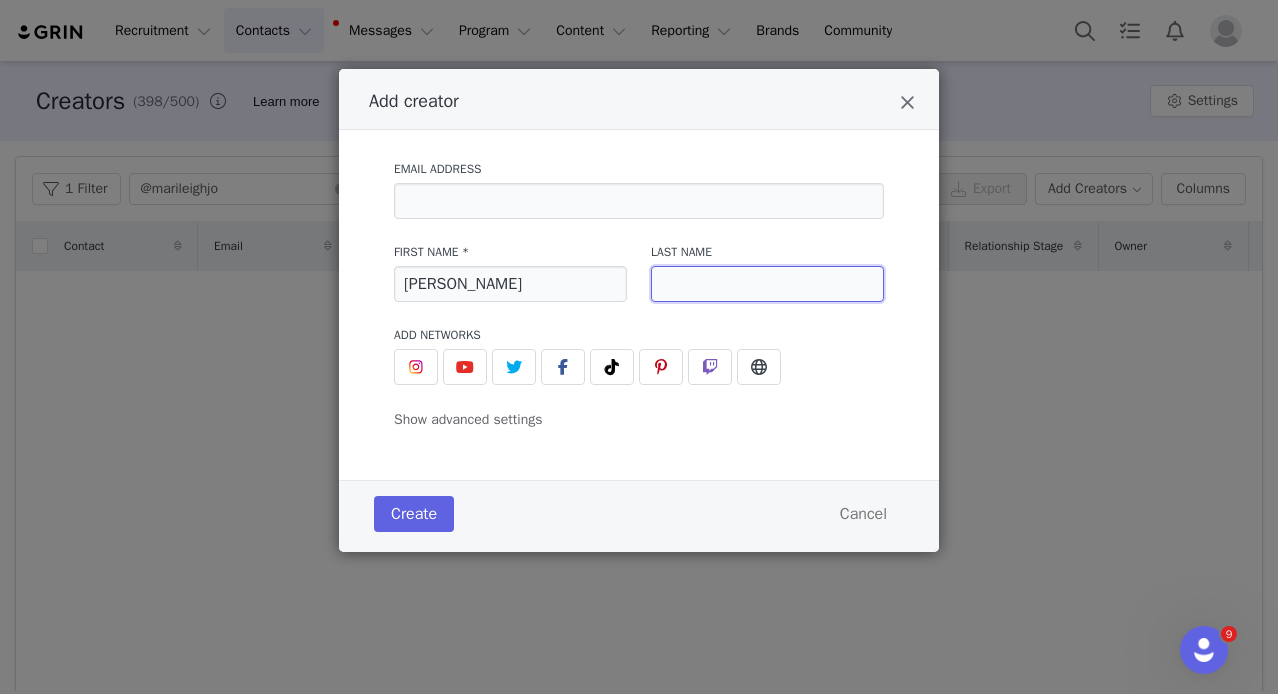 click at bounding box center [767, 284] 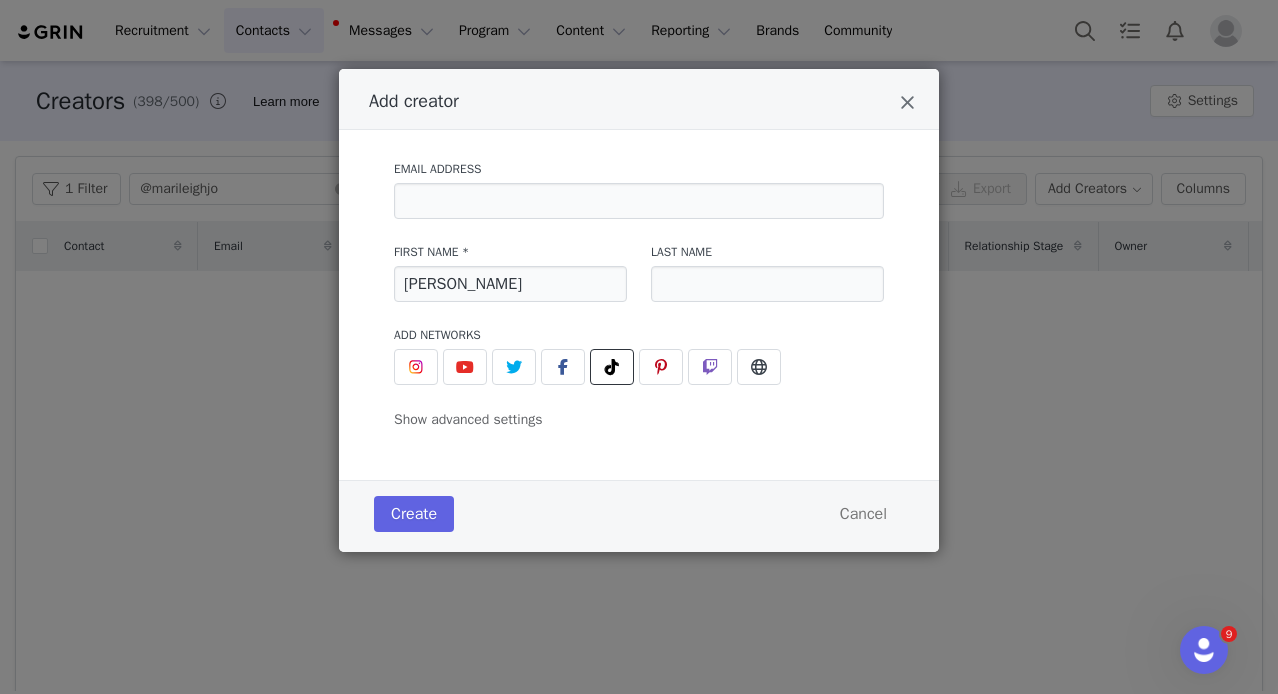 click at bounding box center [612, 367] 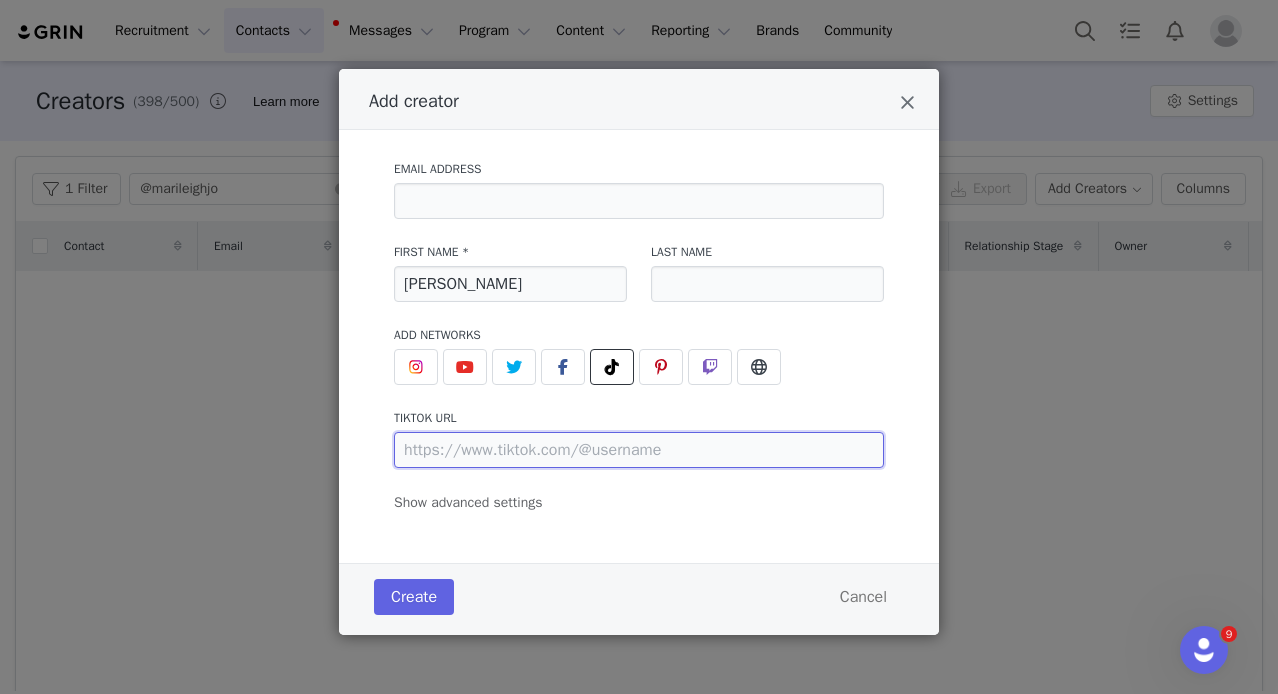 click at bounding box center (639, 450) 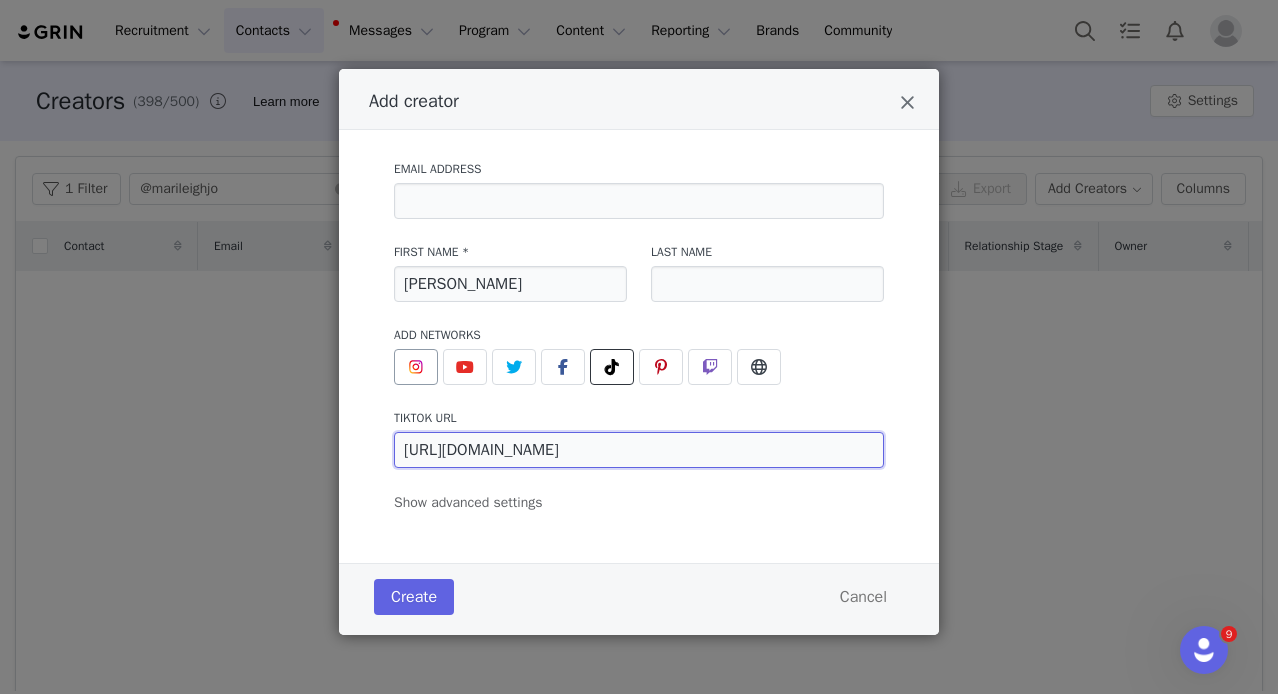 type on "[URL][DOMAIN_NAME]" 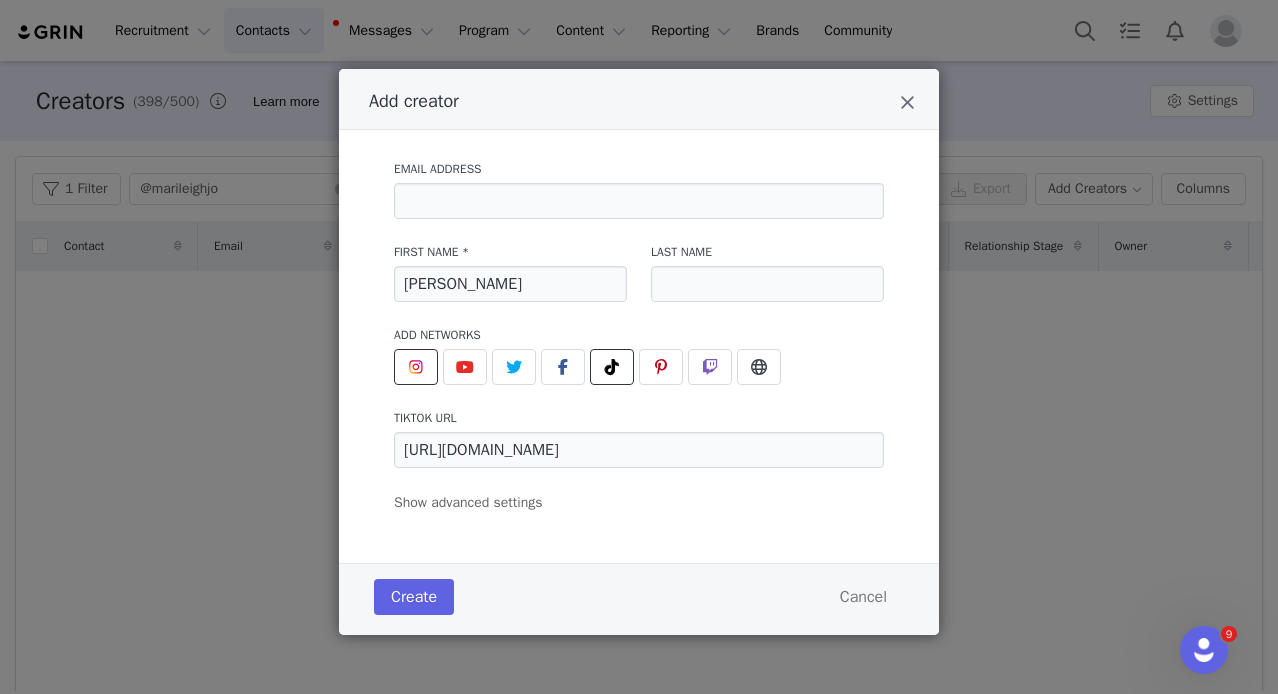 click at bounding box center [416, 367] 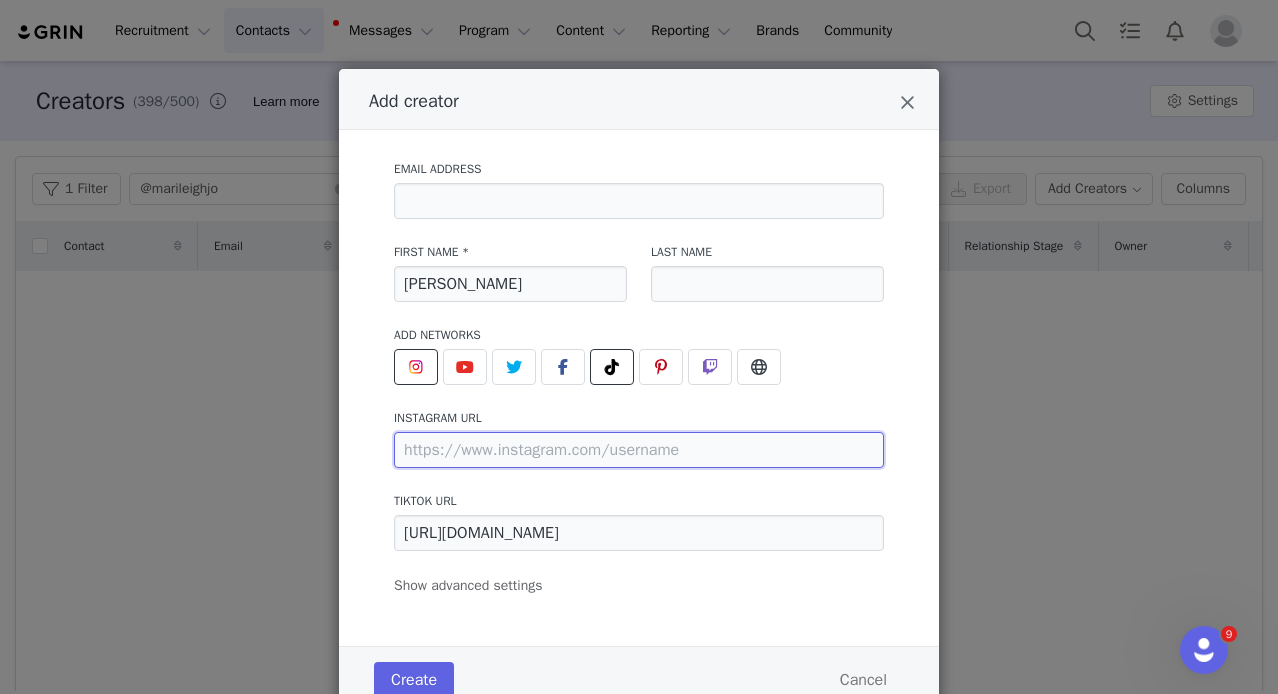 click at bounding box center (639, 450) 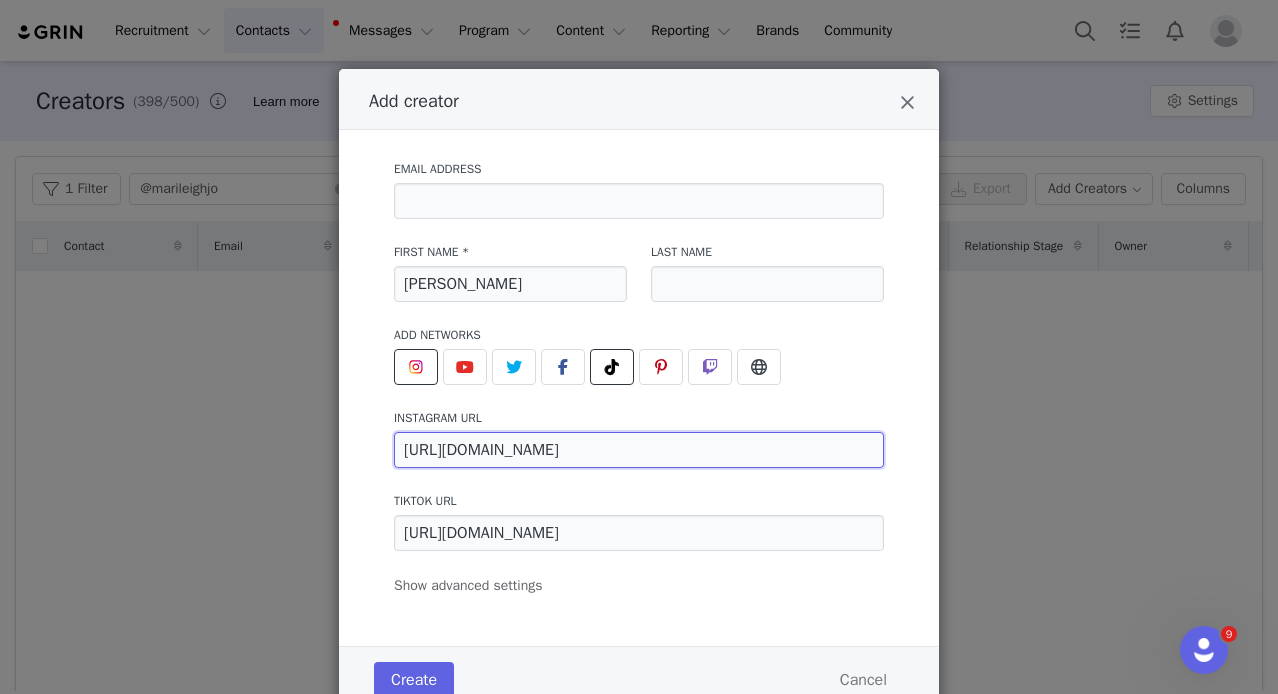 type on "[URL][DOMAIN_NAME]" 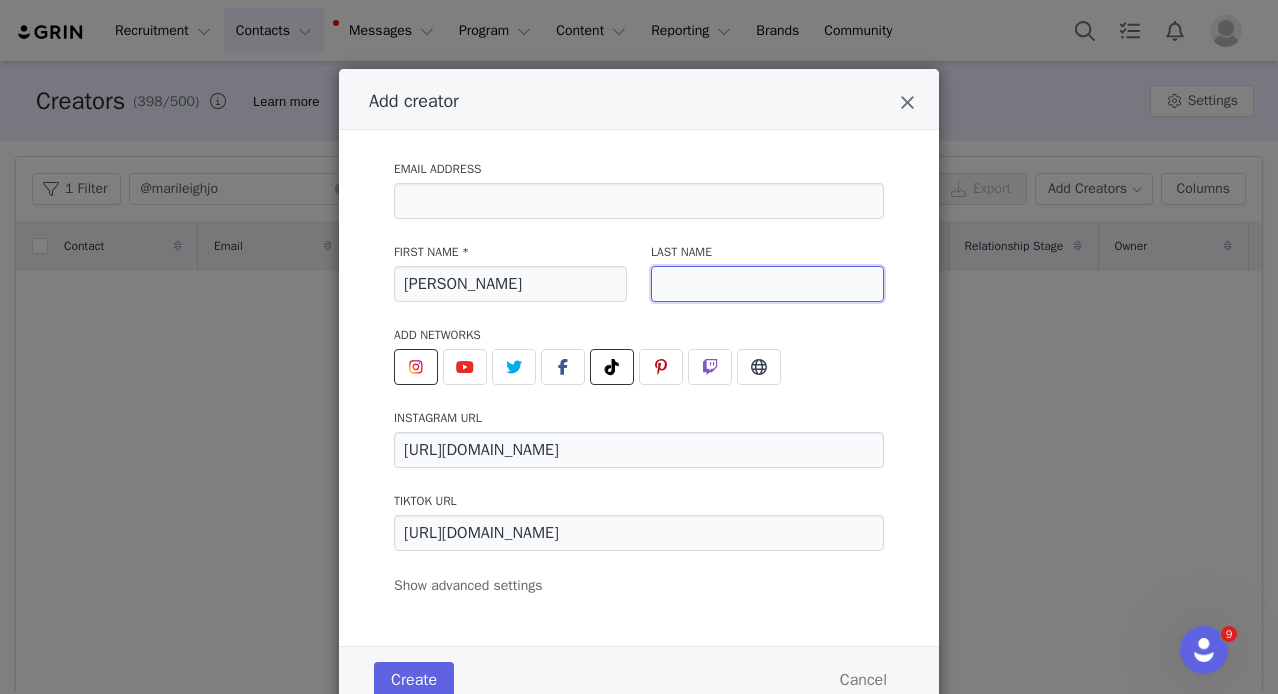 click at bounding box center (767, 284) 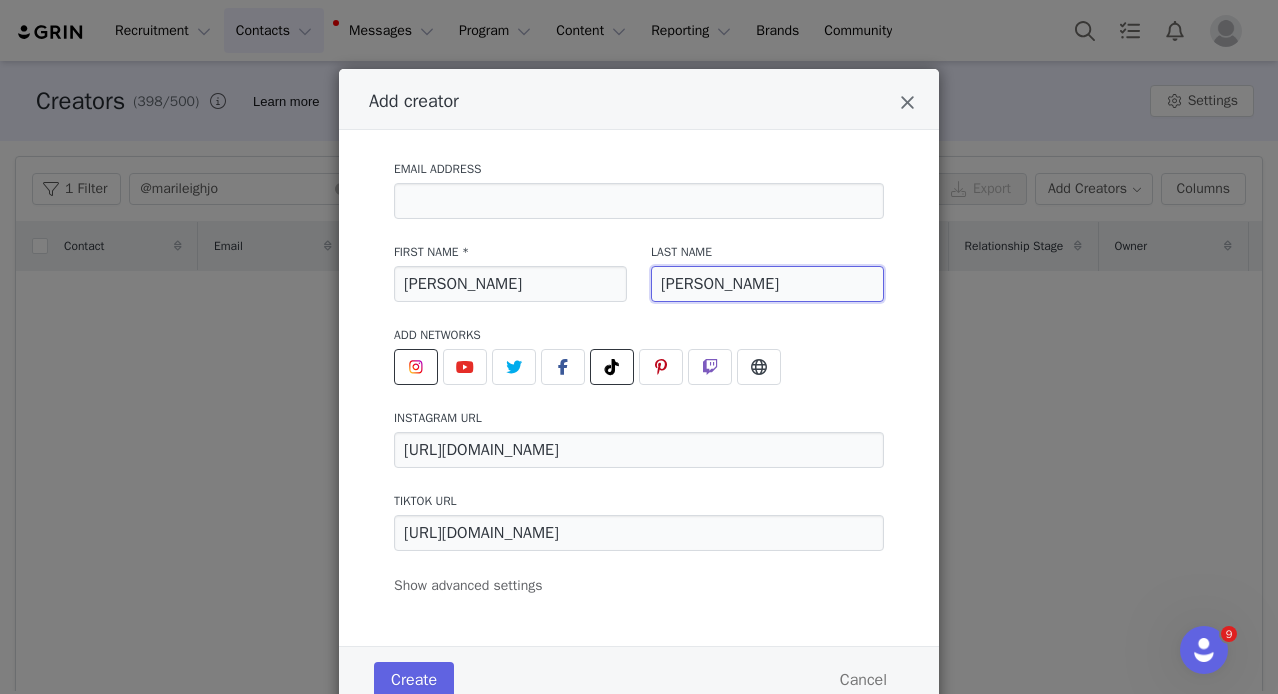 type on "[PERSON_NAME]" 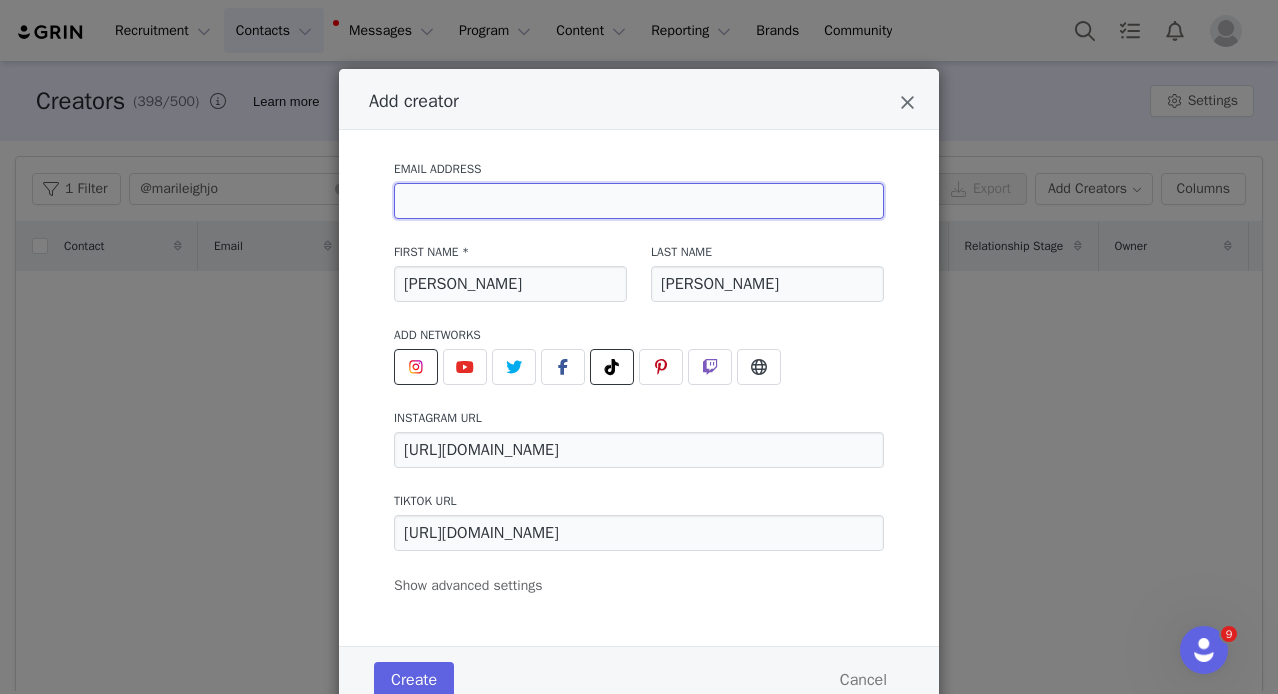click at bounding box center (639, 201) 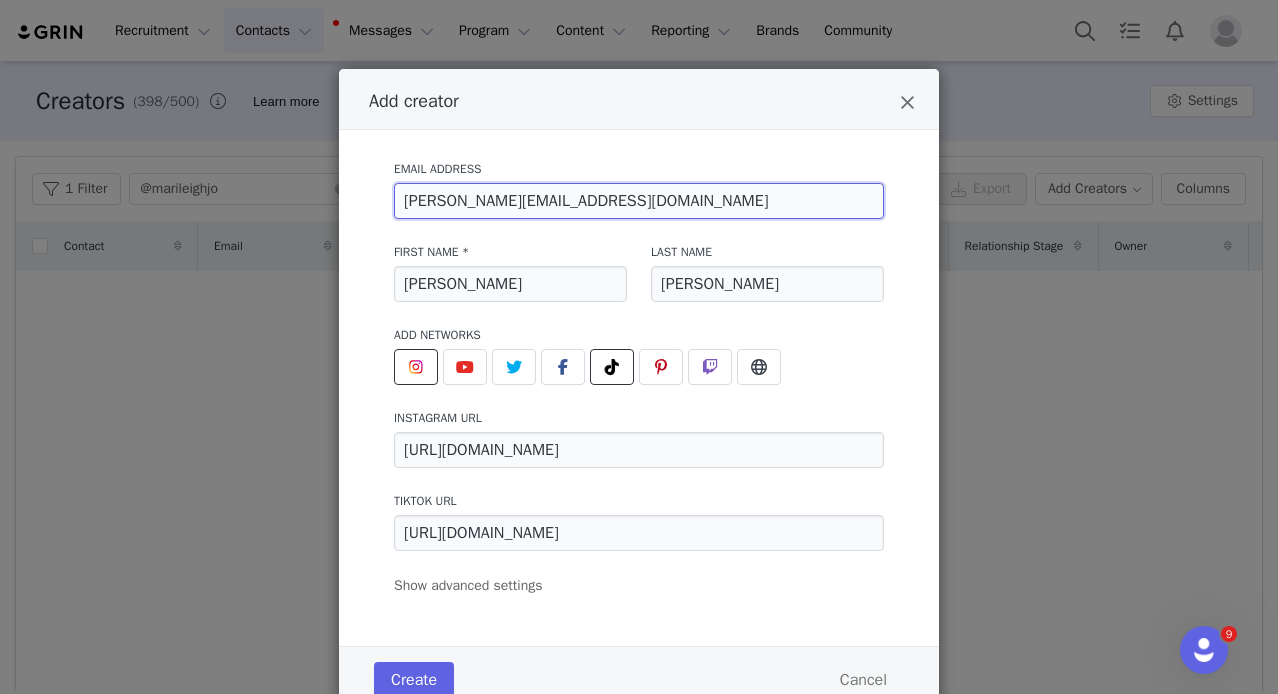 scroll, scrollTop: 74, scrollLeft: 0, axis: vertical 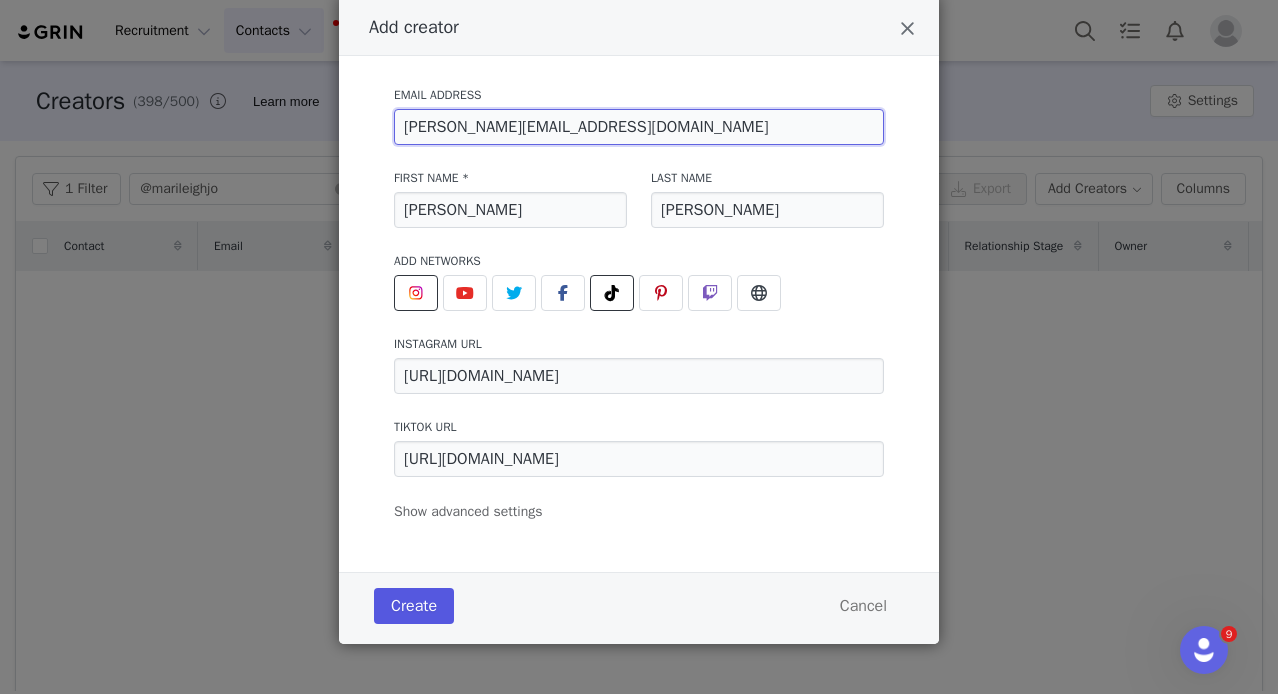type on "[PERSON_NAME][EMAIL_ADDRESS][DOMAIN_NAME]" 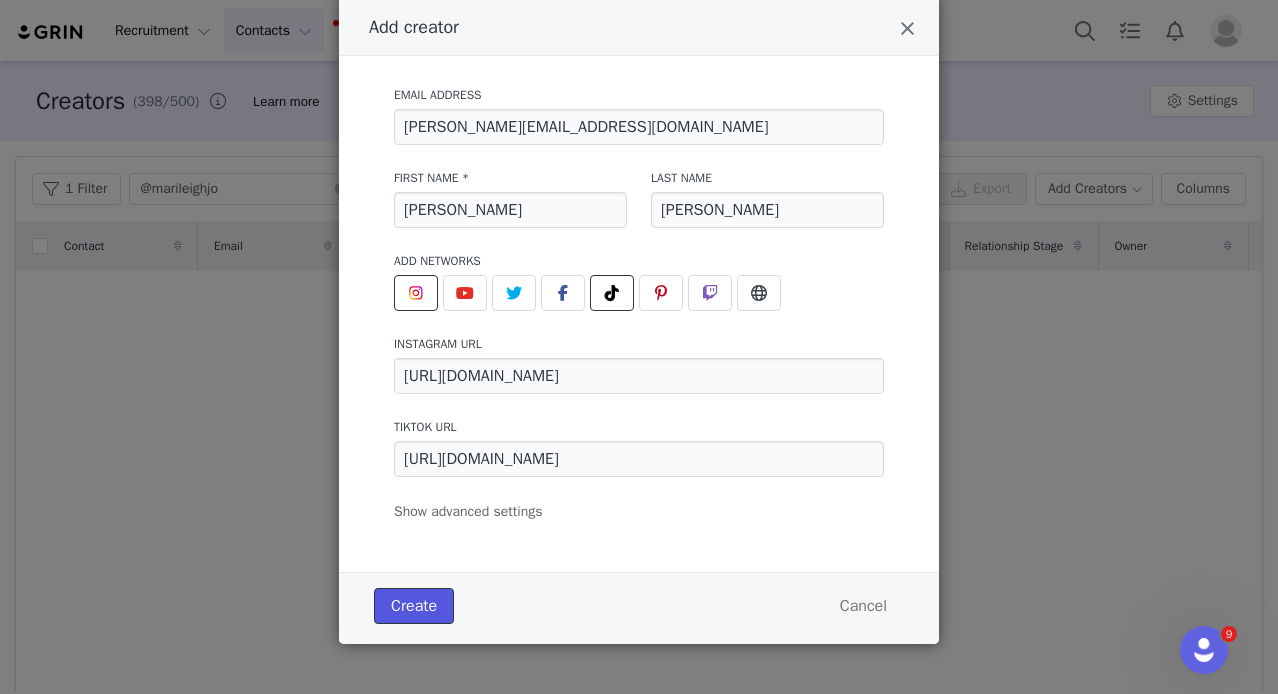 click on "Create" at bounding box center (414, 606) 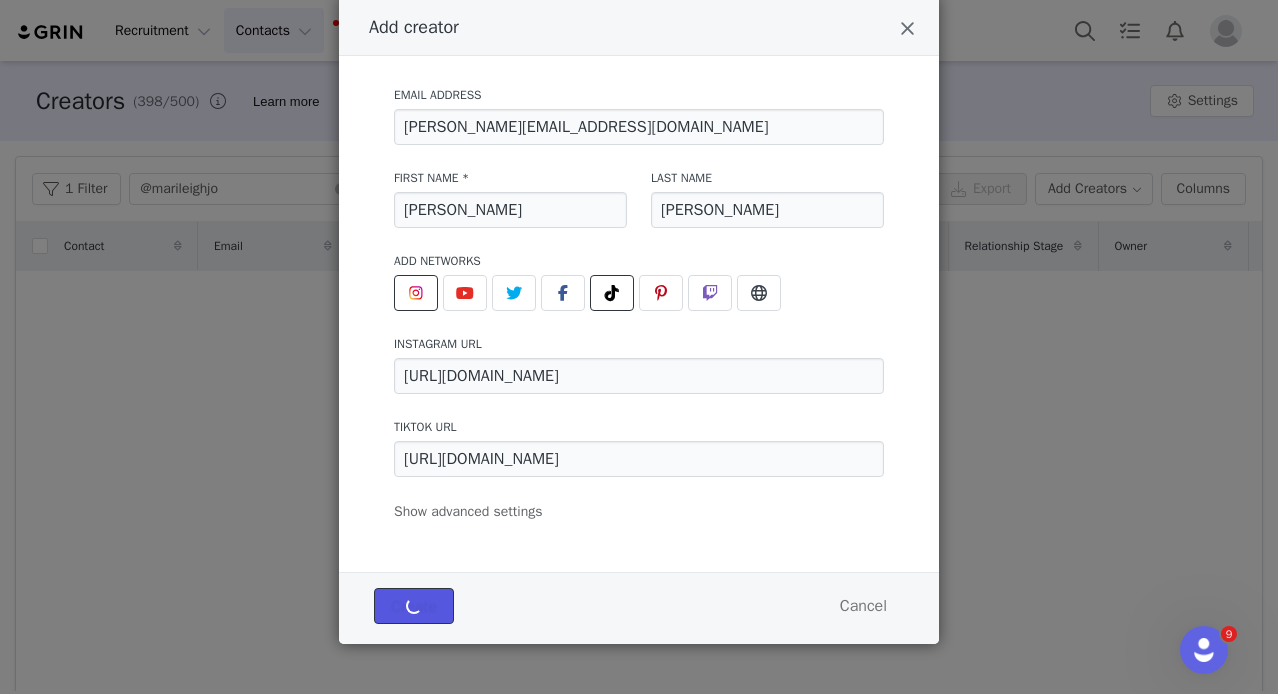 type 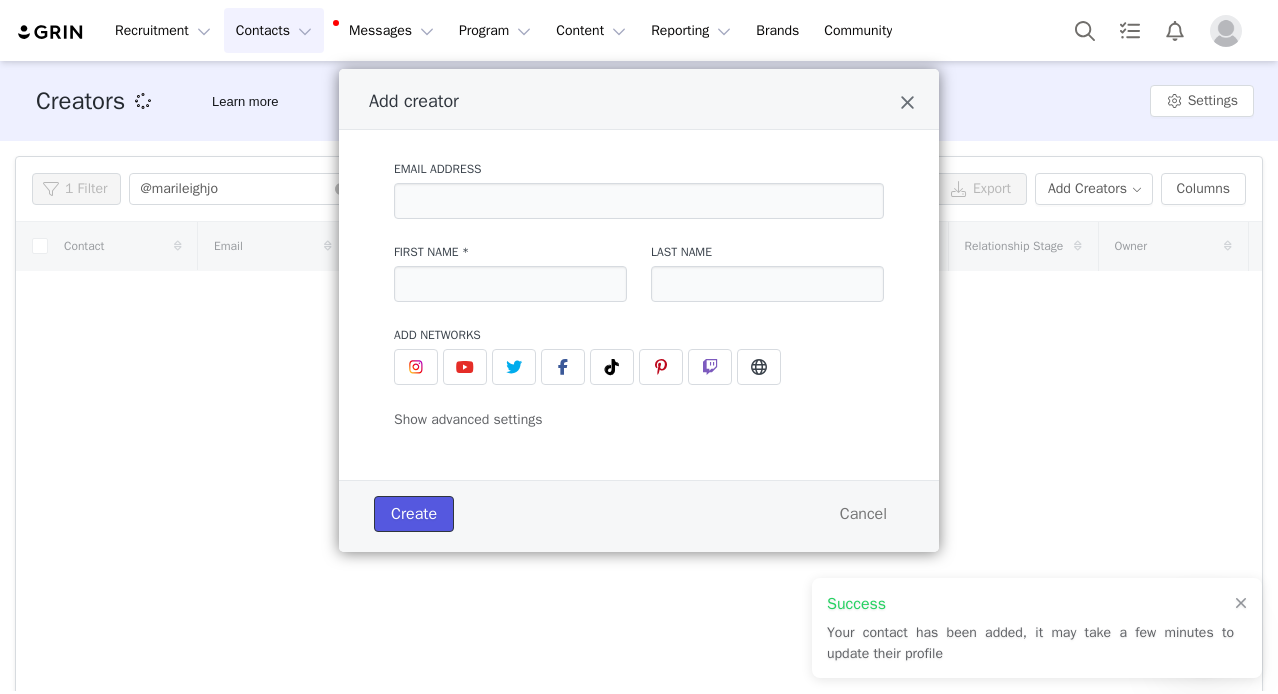 scroll, scrollTop: 0, scrollLeft: 0, axis: both 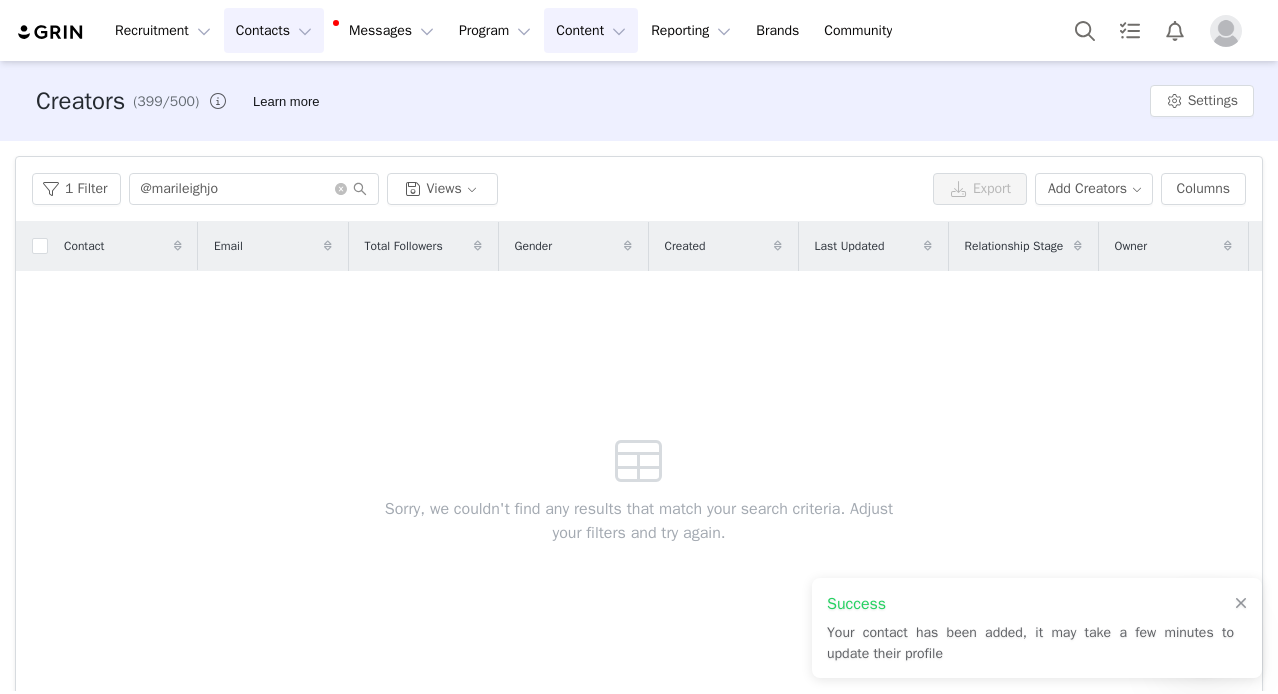 click on "Content Content" at bounding box center (591, 30) 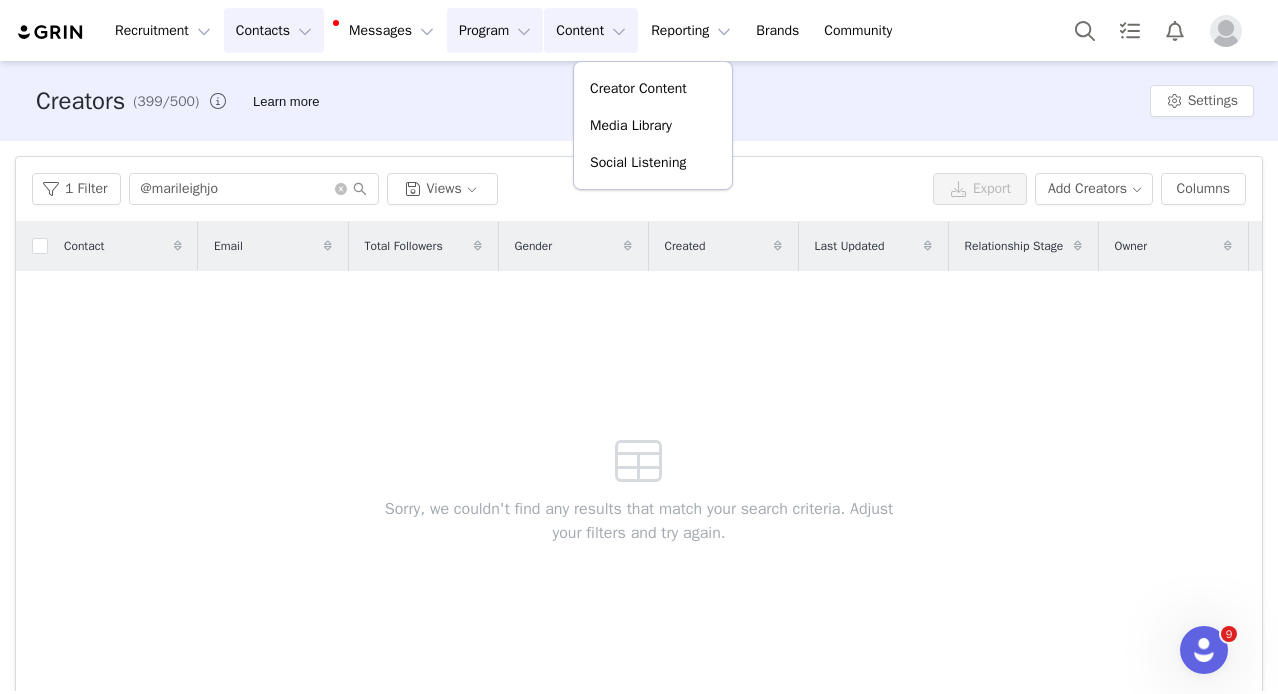 click on "Program Program" at bounding box center [495, 30] 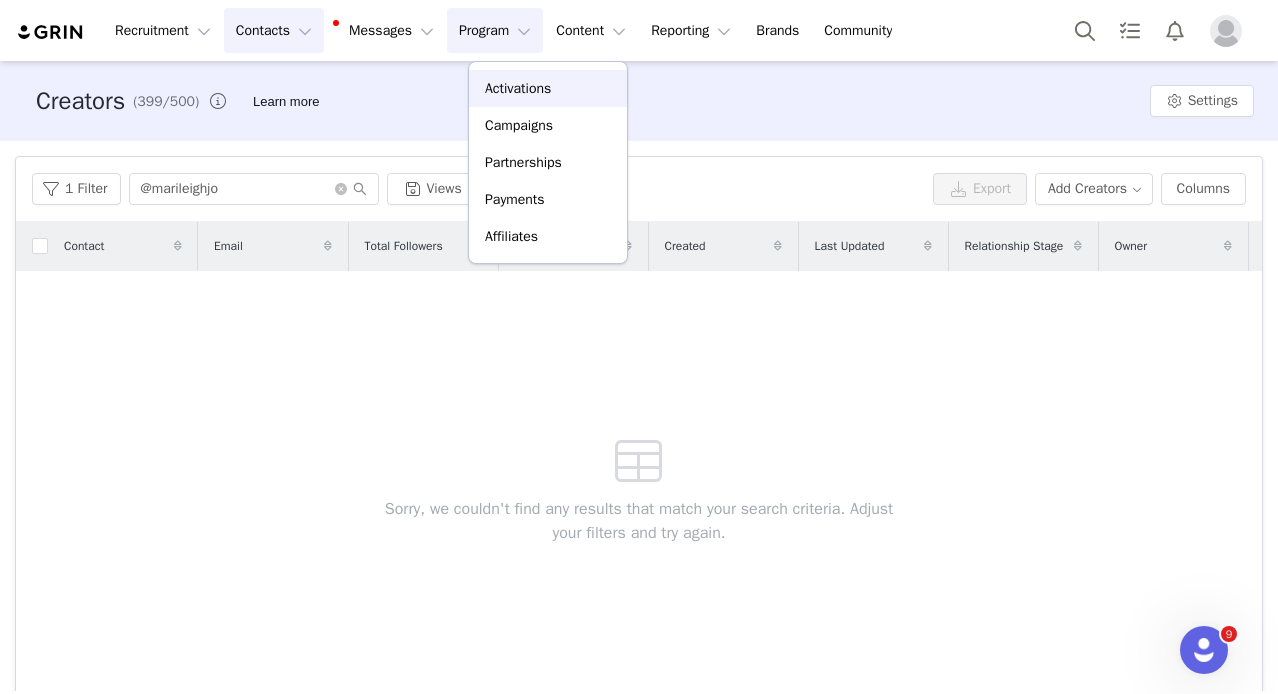 click on "Activations" at bounding box center (518, 88) 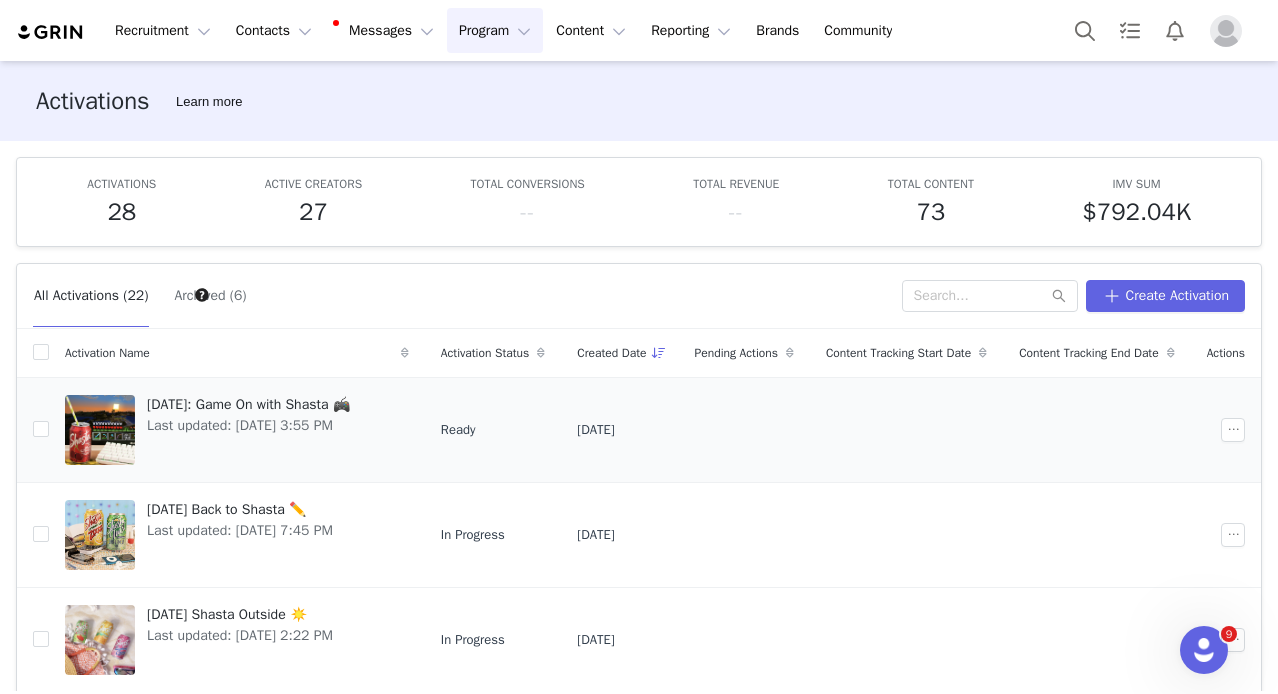 click on "[DATE]: Game On with Shasta 🎮" at bounding box center [248, 404] 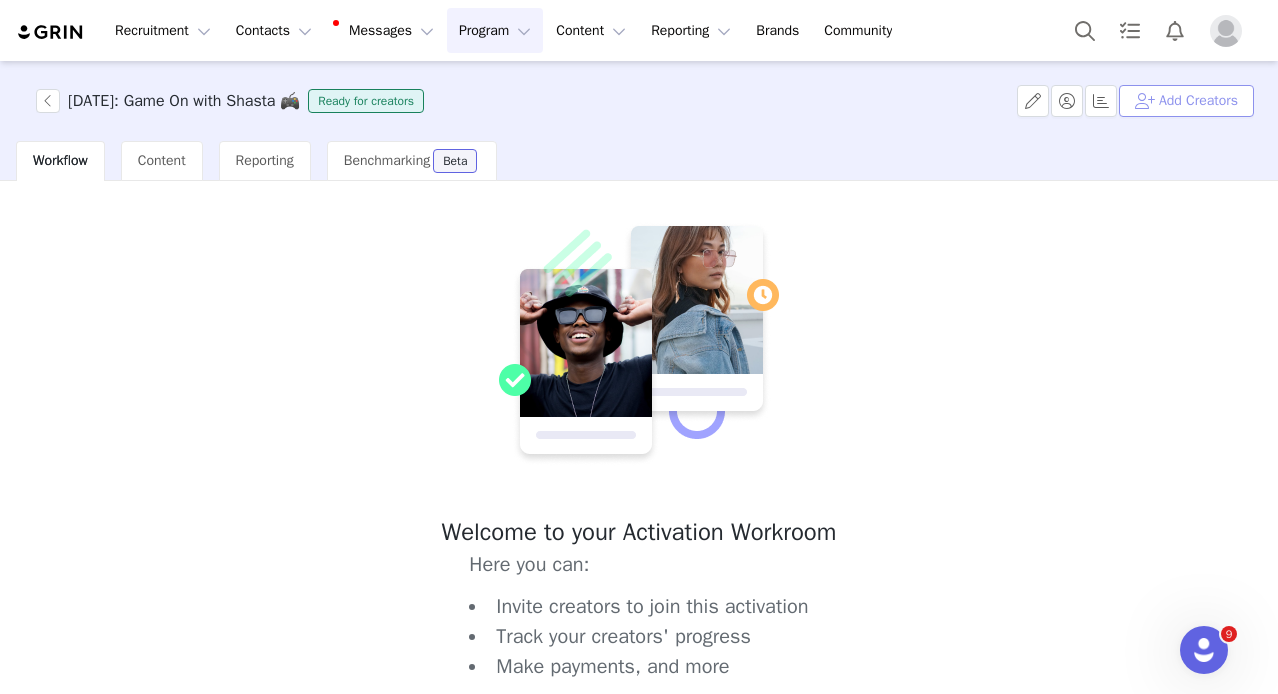 click on "Add Creators" at bounding box center [1186, 101] 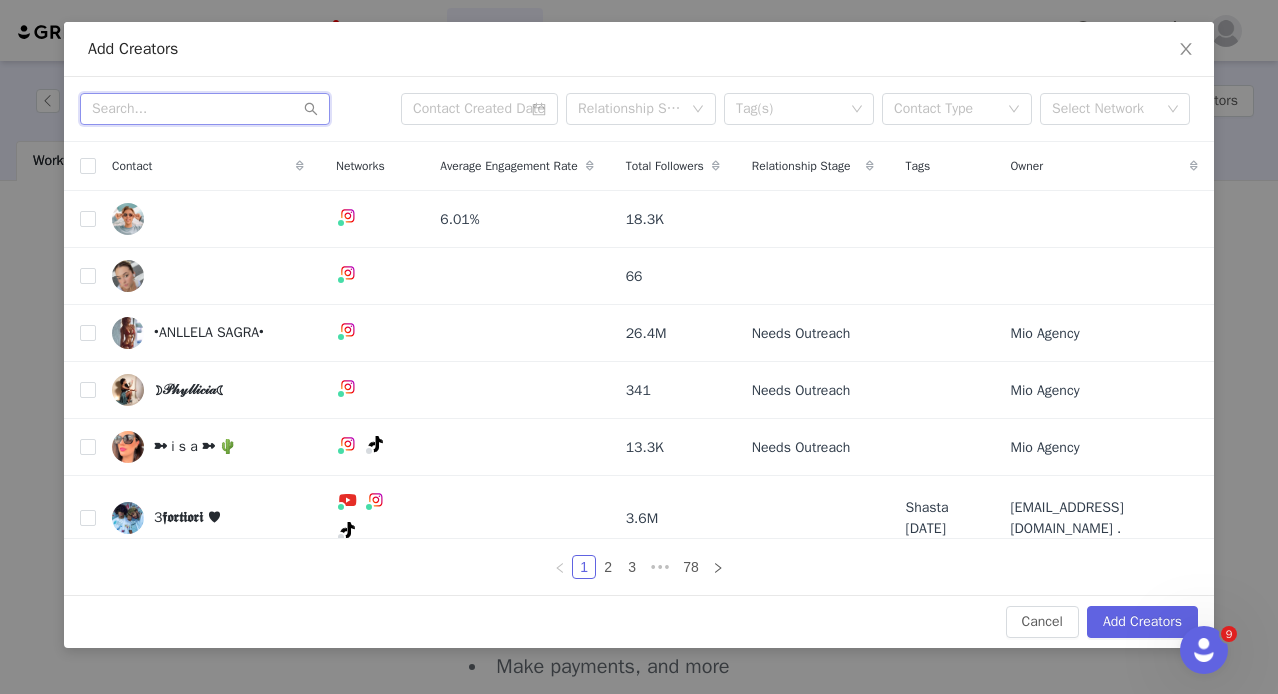 click at bounding box center [205, 109] 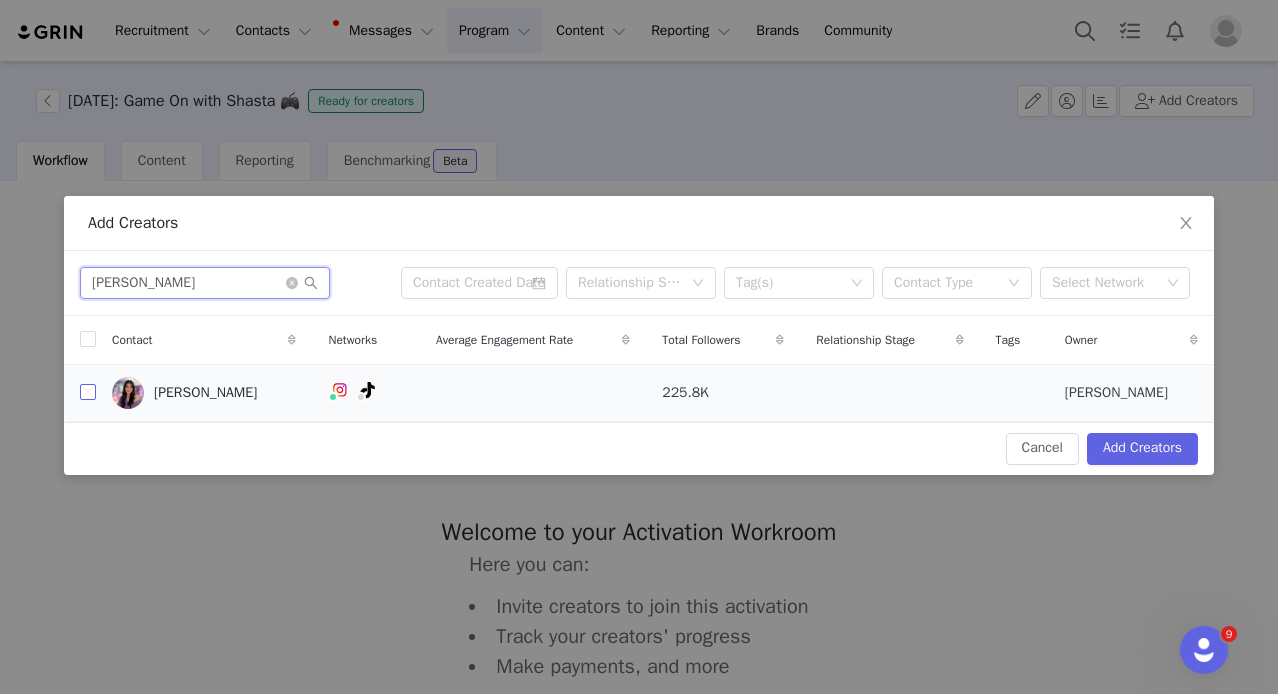 type on "[PERSON_NAME]" 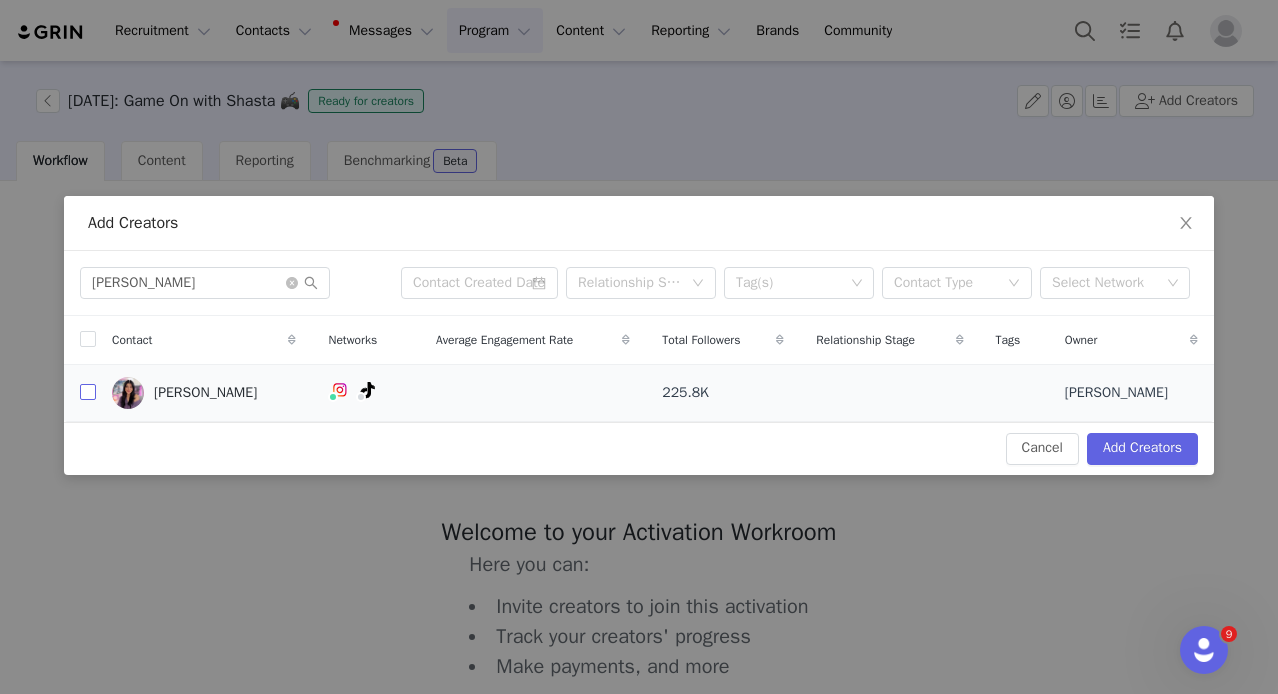 click at bounding box center (88, 392) 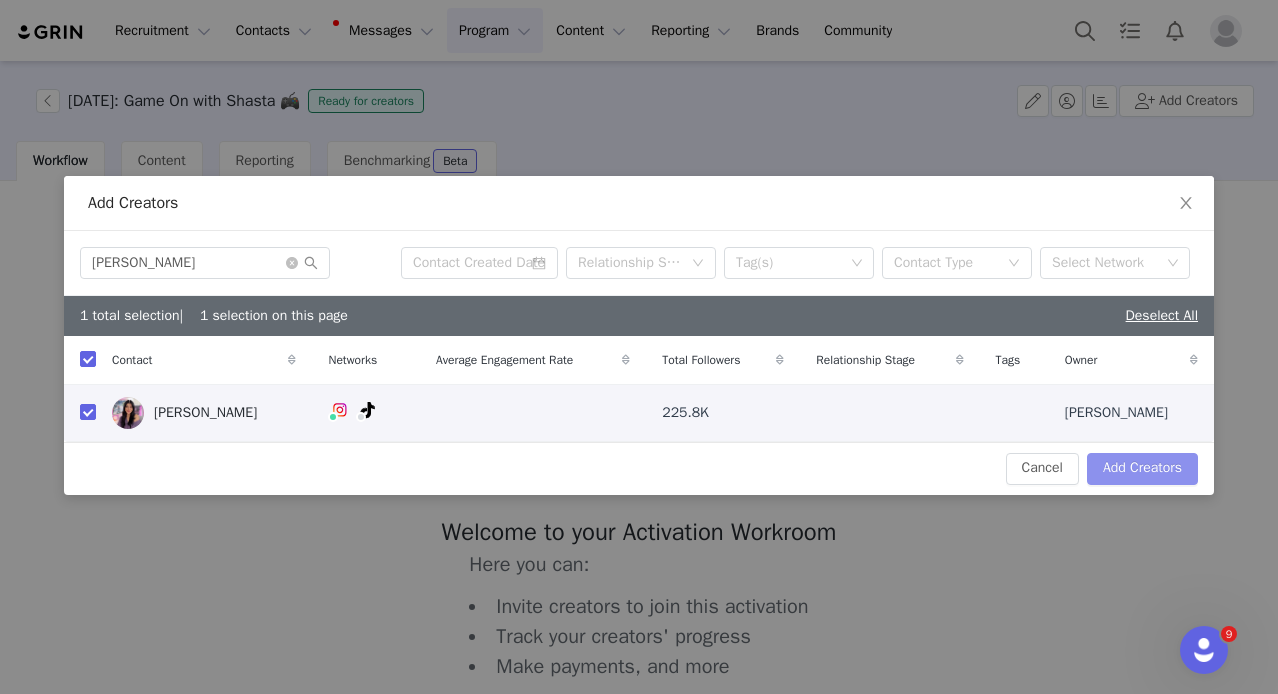 click on "Add Creators" at bounding box center (1142, 469) 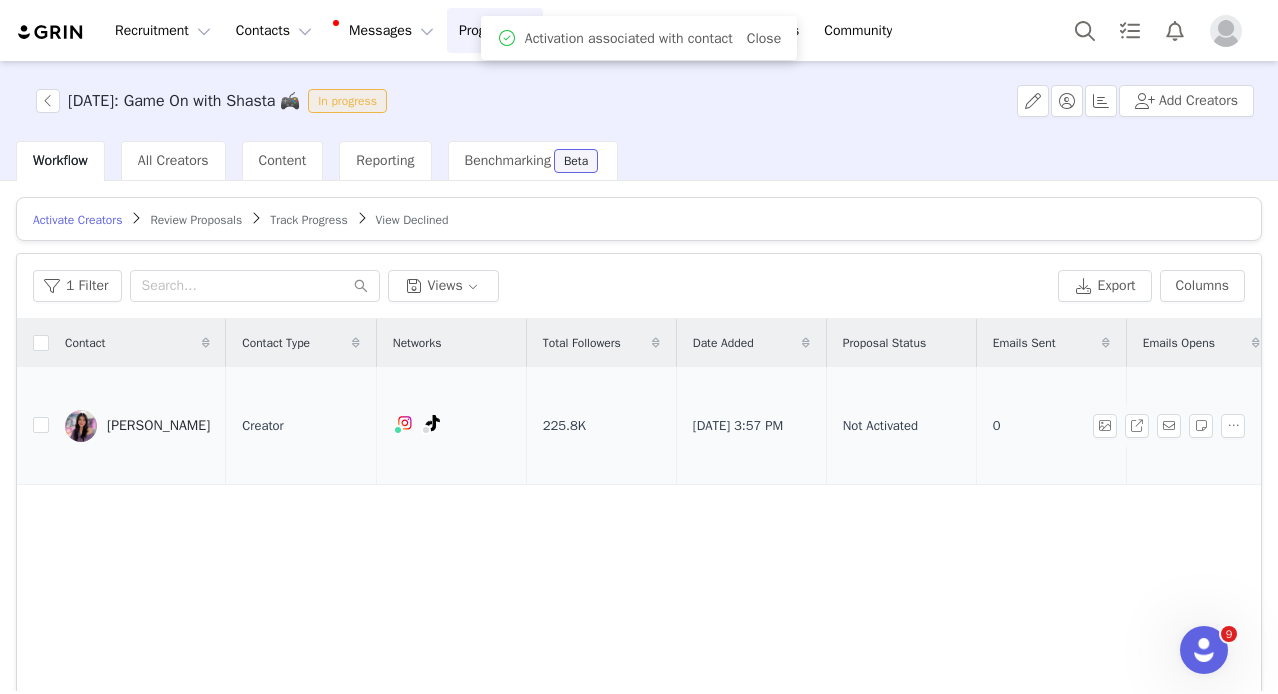 click at bounding box center [451, 426] 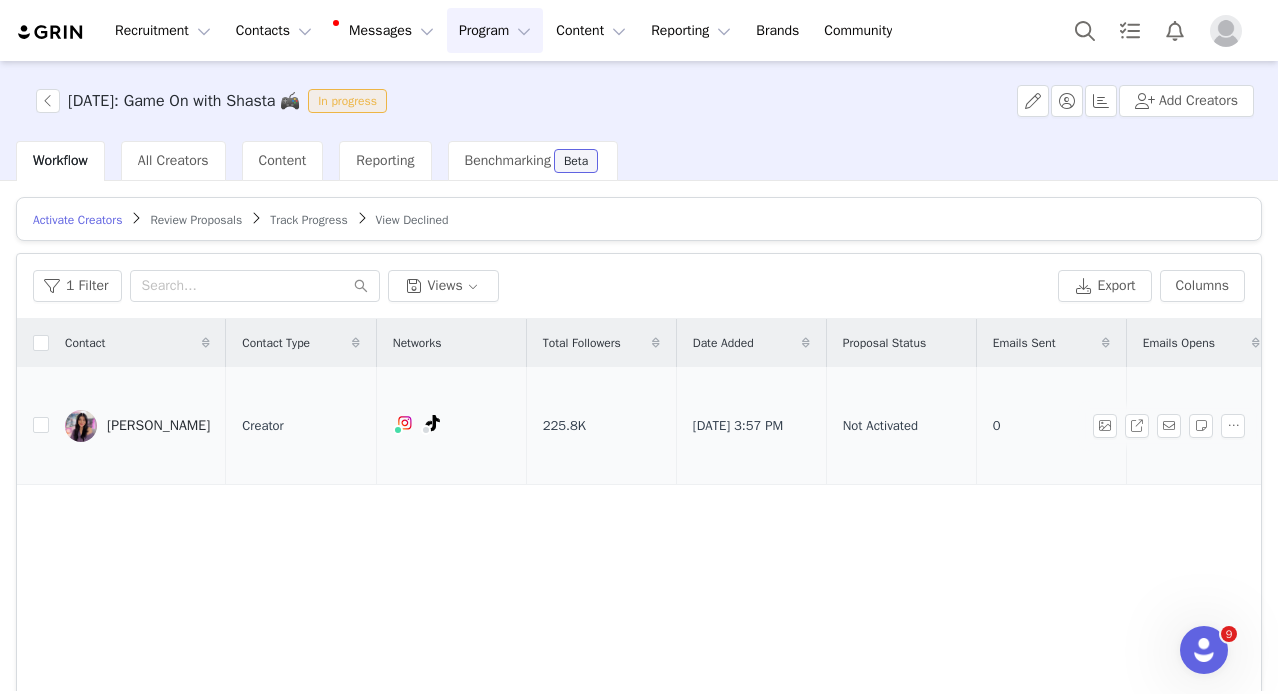 click on "[PERSON_NAME]" at bounding box center [137, 426] 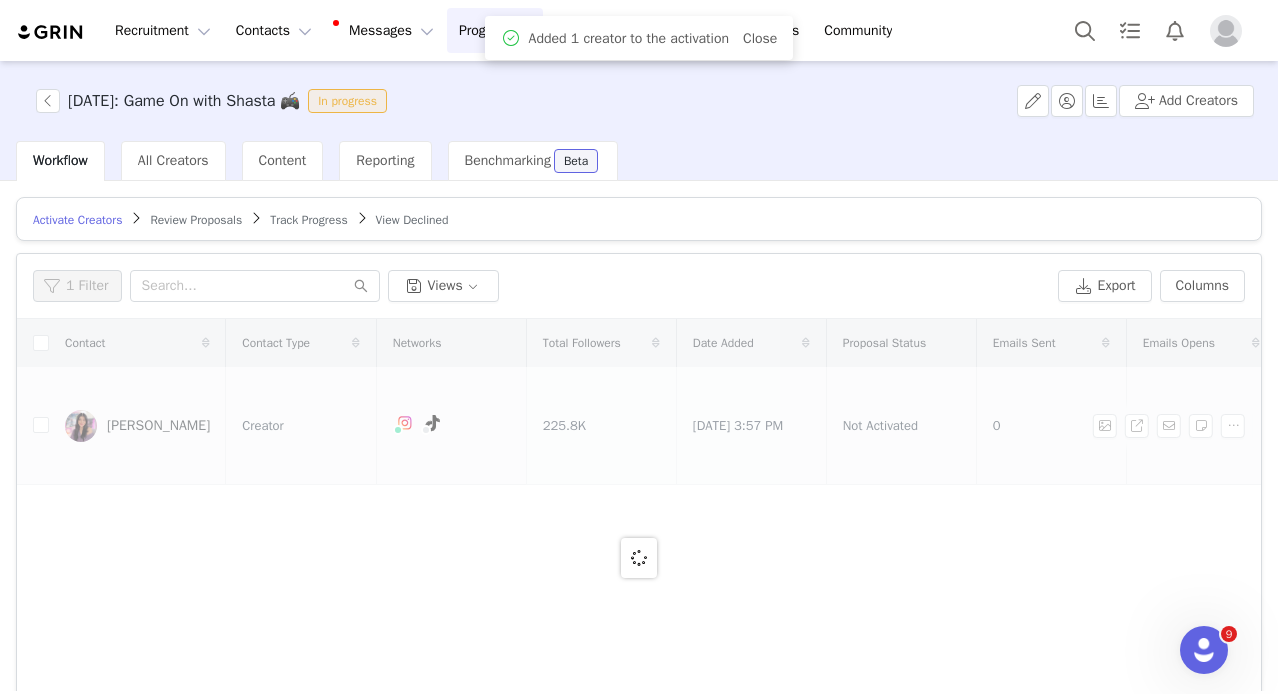 click at bounding box center (639, 557) 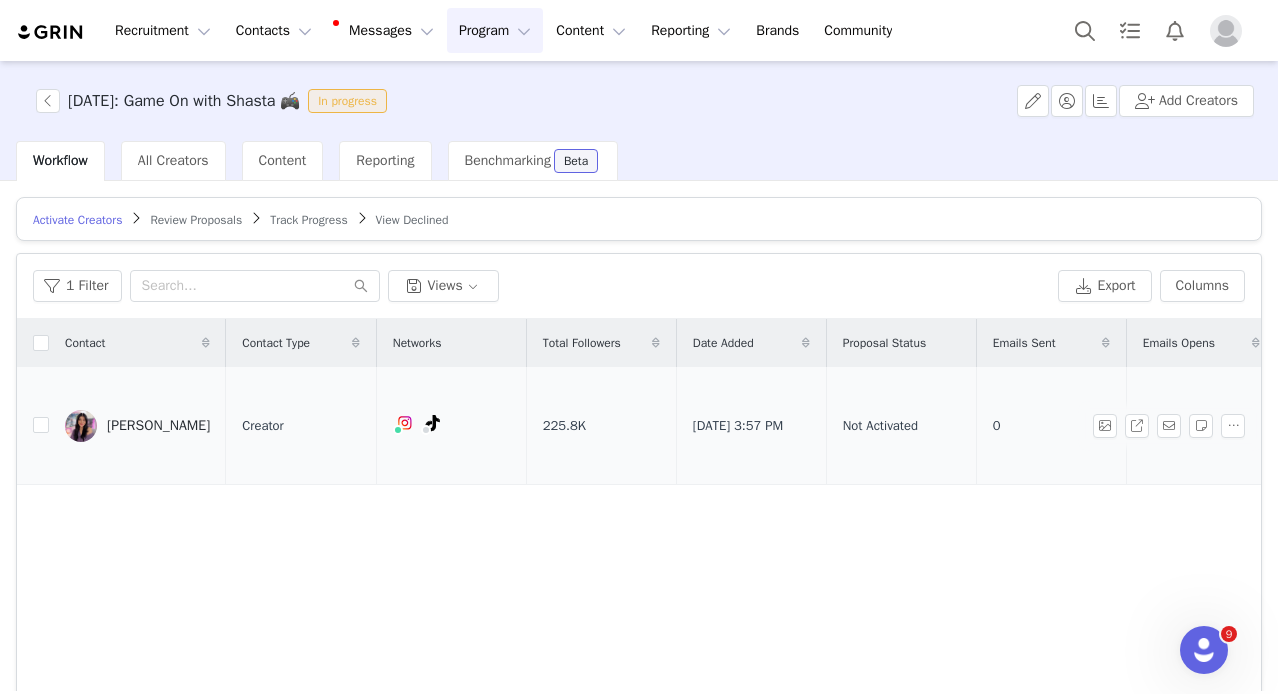 click on "[PERSON_NAME]" at bounding box center (158, 426) 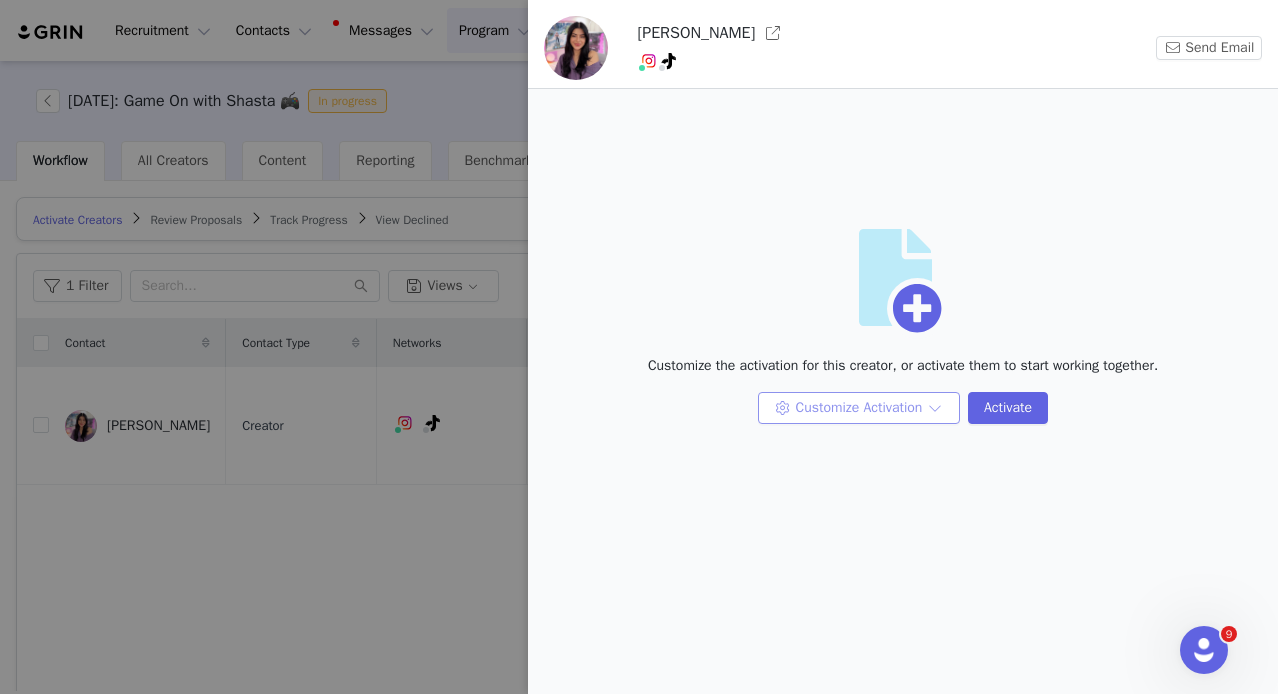 click on "Customize Activation" at bounding box center (859, 408) 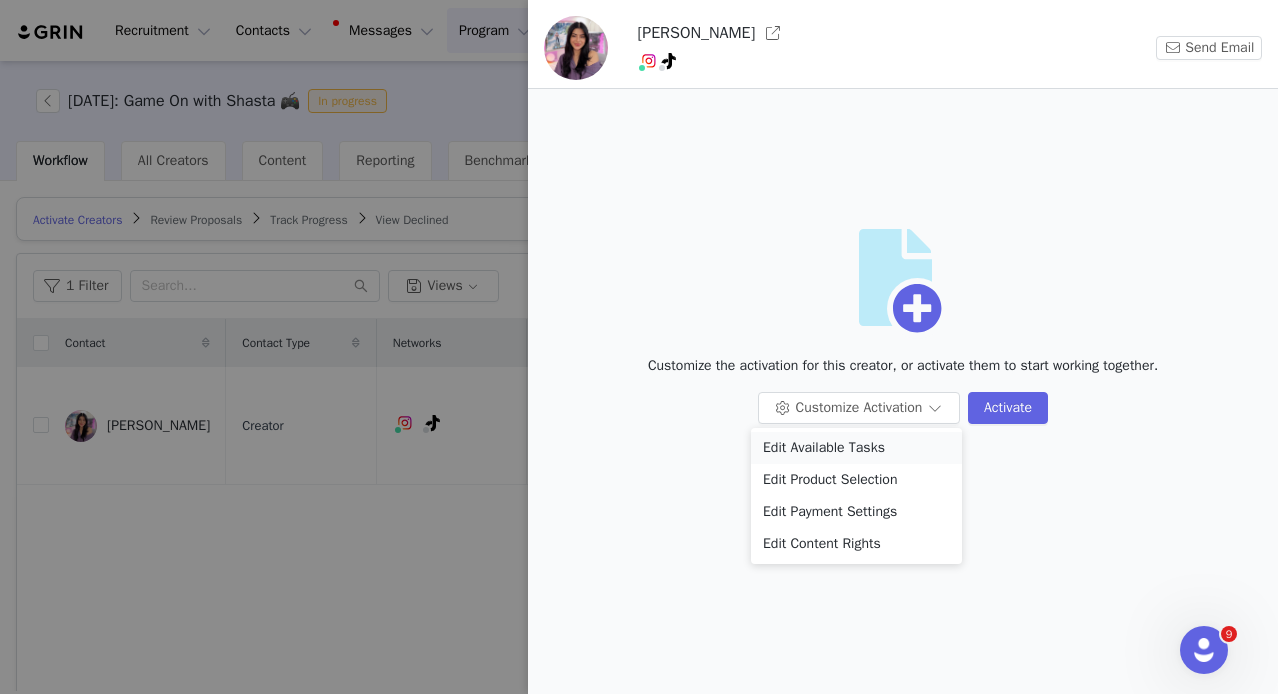 click on "Edit Available Tasks" at bounding box center [856, 448] 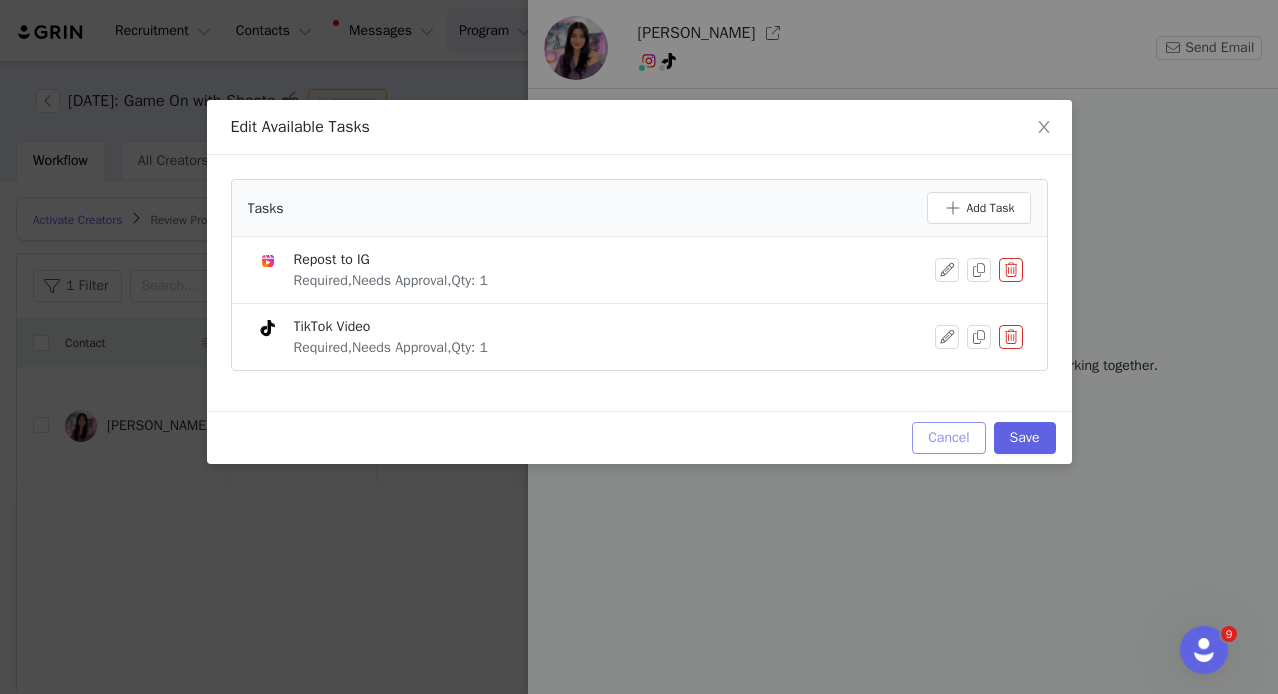 click on "Cancel" at bounding box center [948, 438] 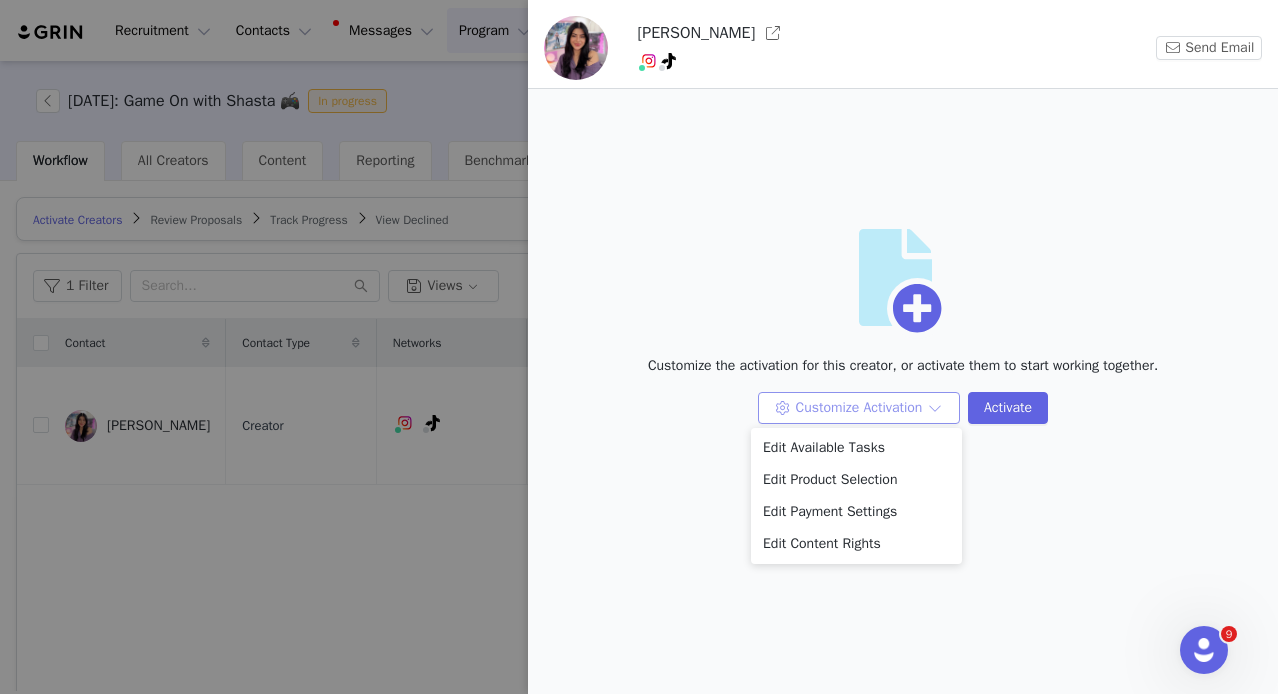 click on "Customize Activation" at bounding box center (859, 408) 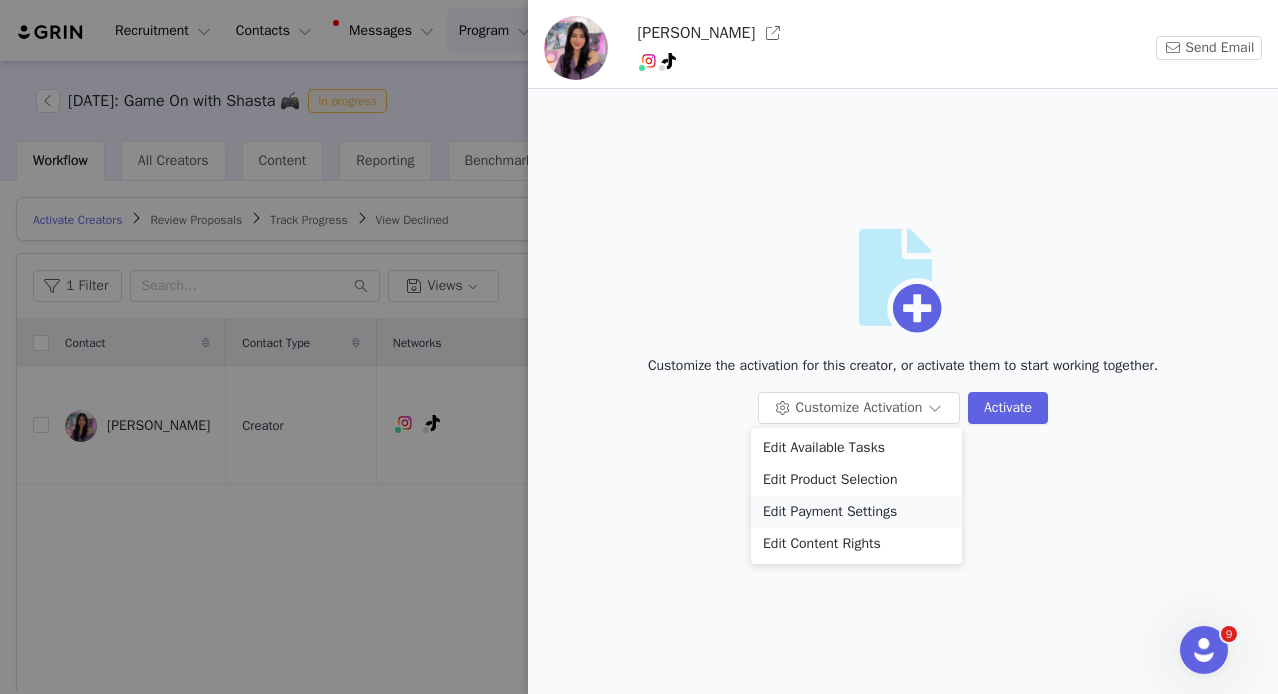 click on "Edit Payment Settings" at bounding box center [856, 512] 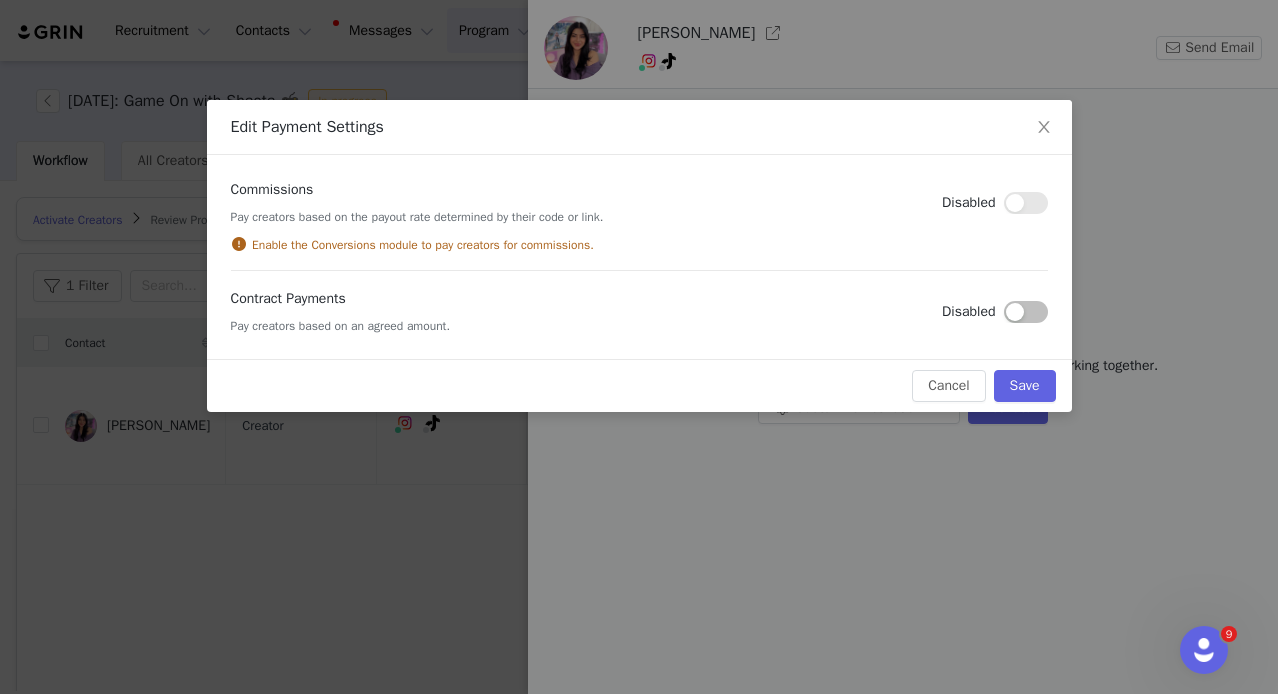 click at bounding box center [1026, 312] 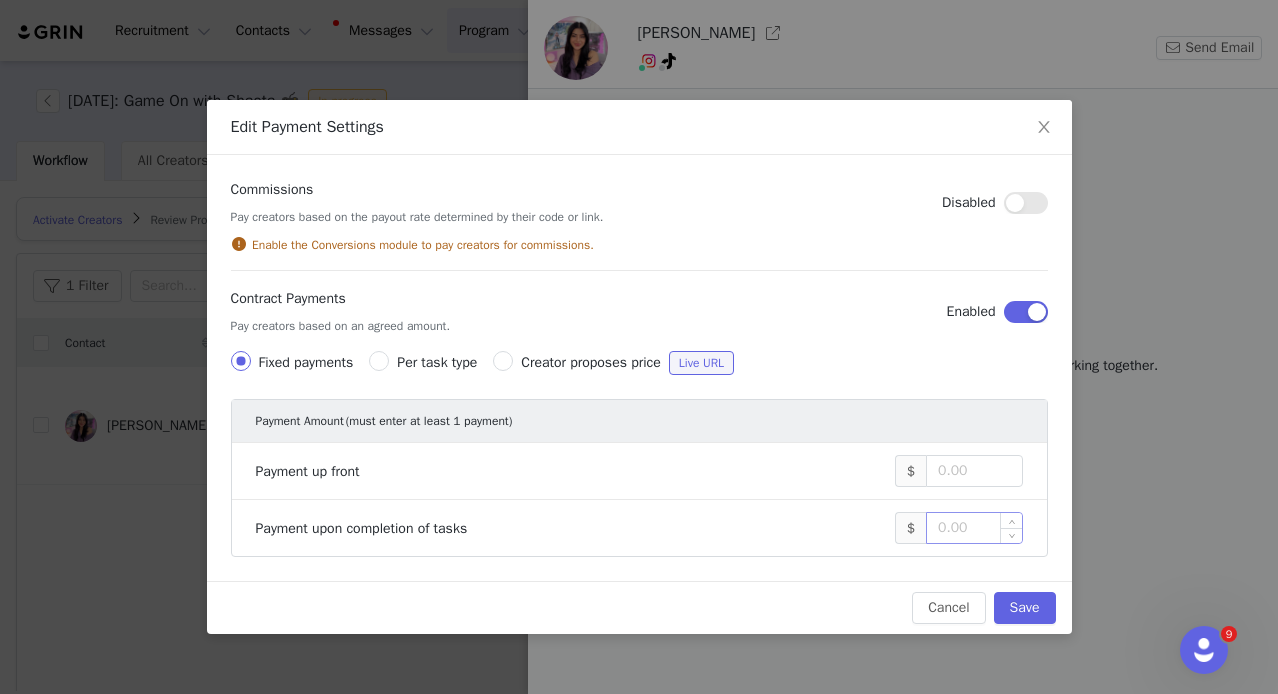 click at bounding box center (974, 528) 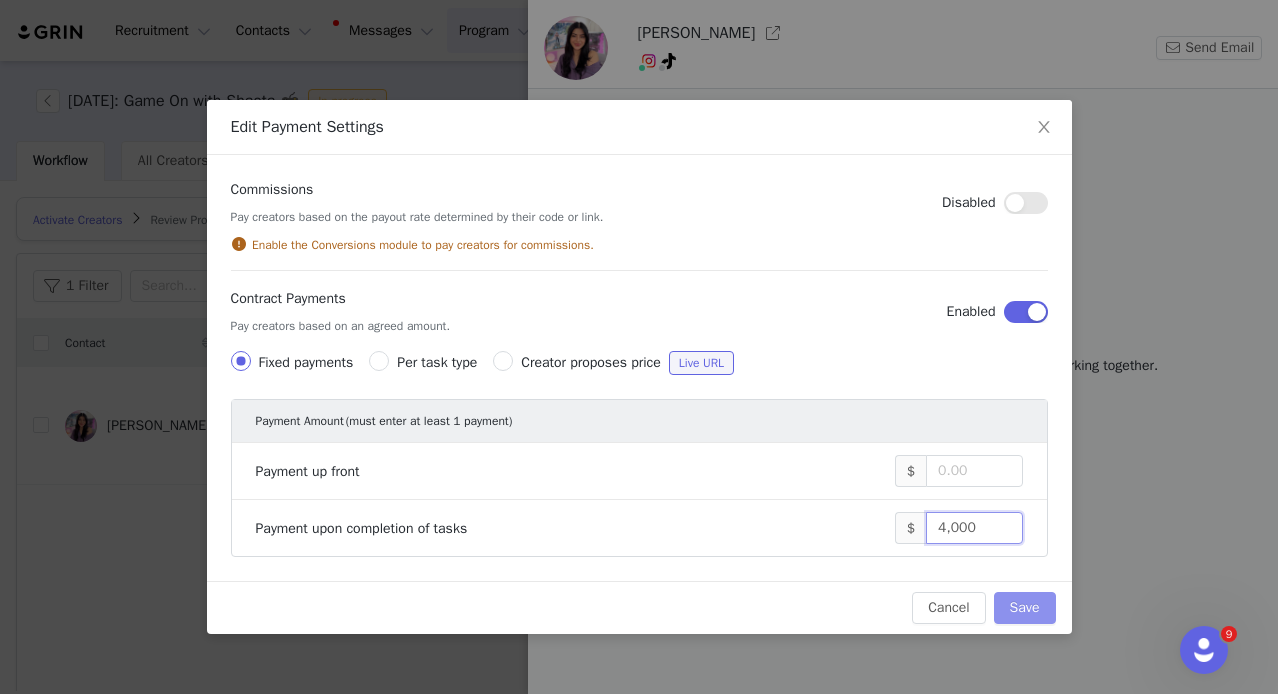type on "4,000" 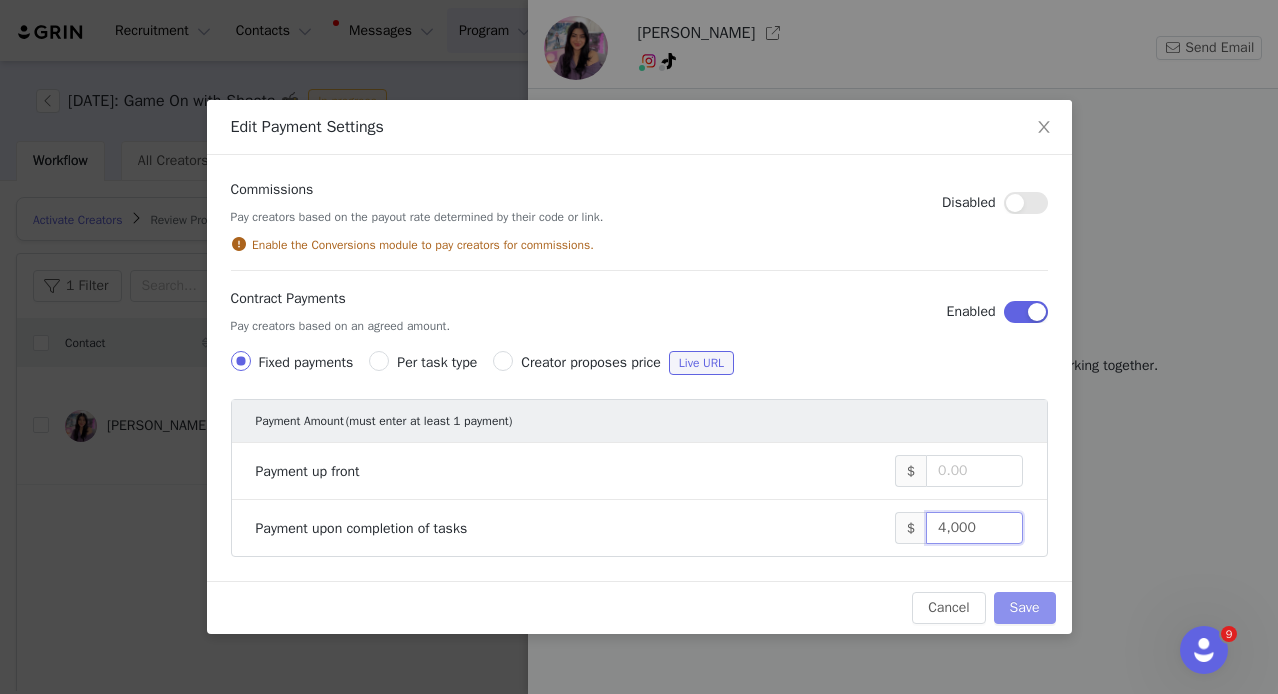 click on "Save" at bounding box center (1025, 608) 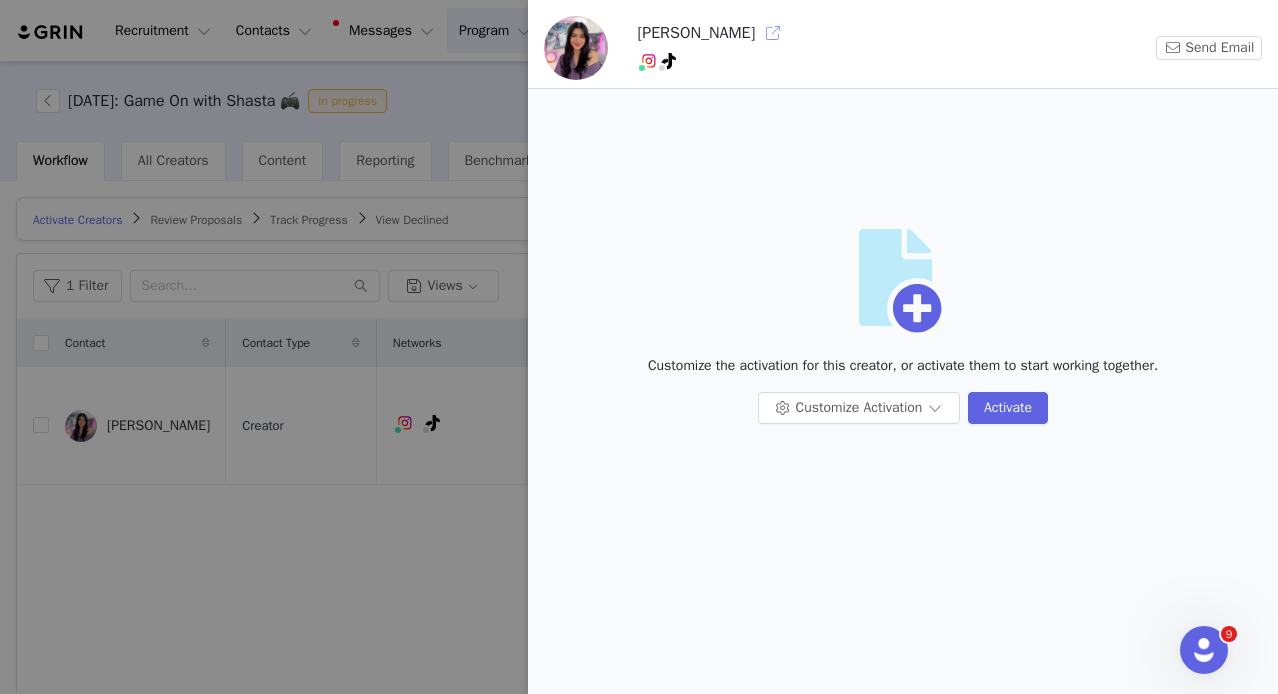 click at bounding box center (773, 33) 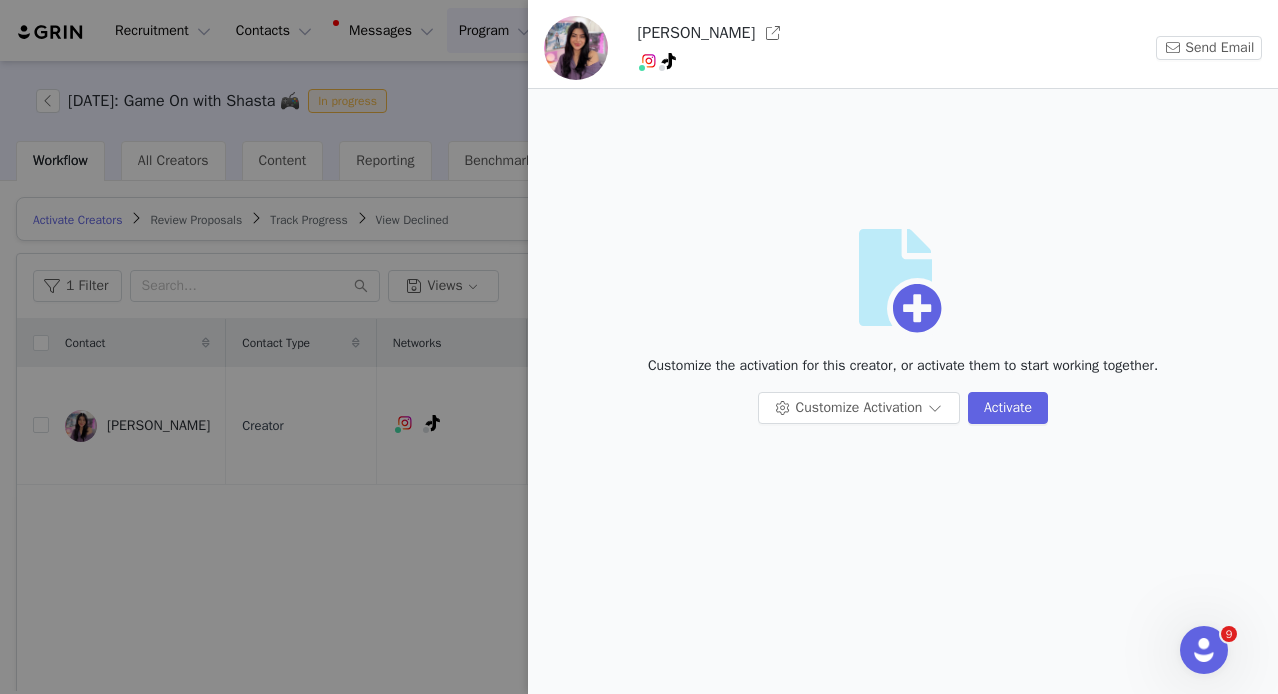 click at bounding box center (639, 347) 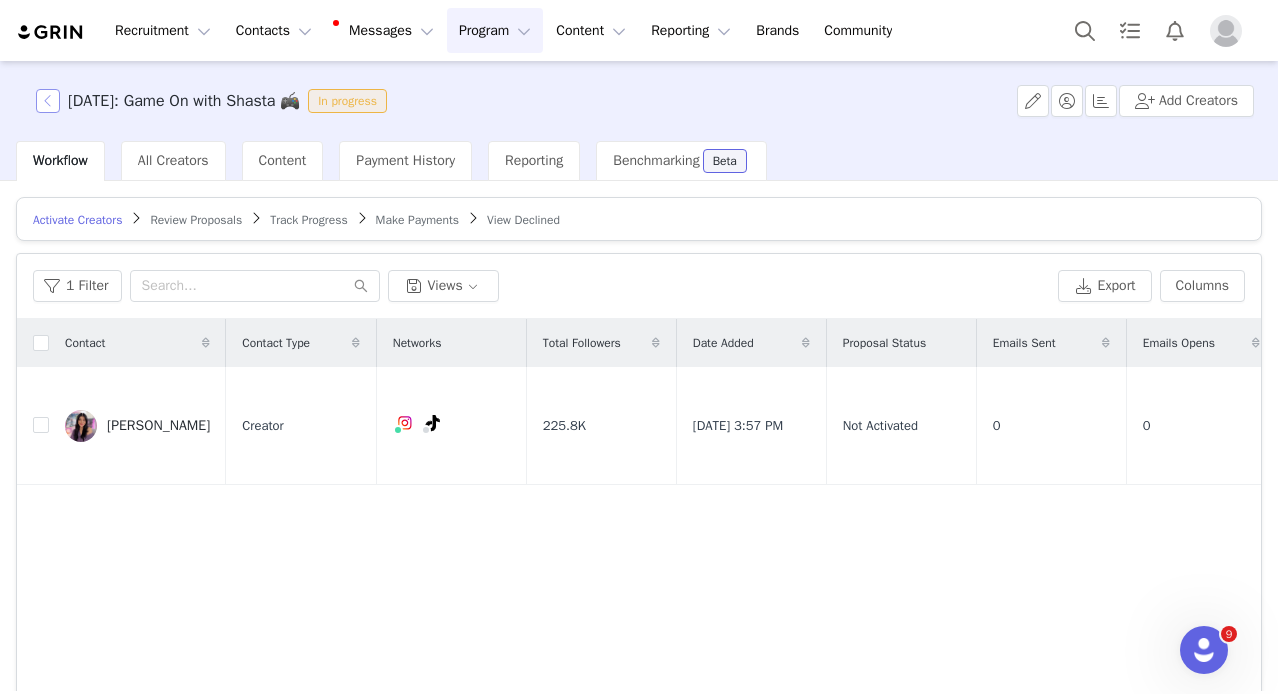click at bounding box center (48, 101) 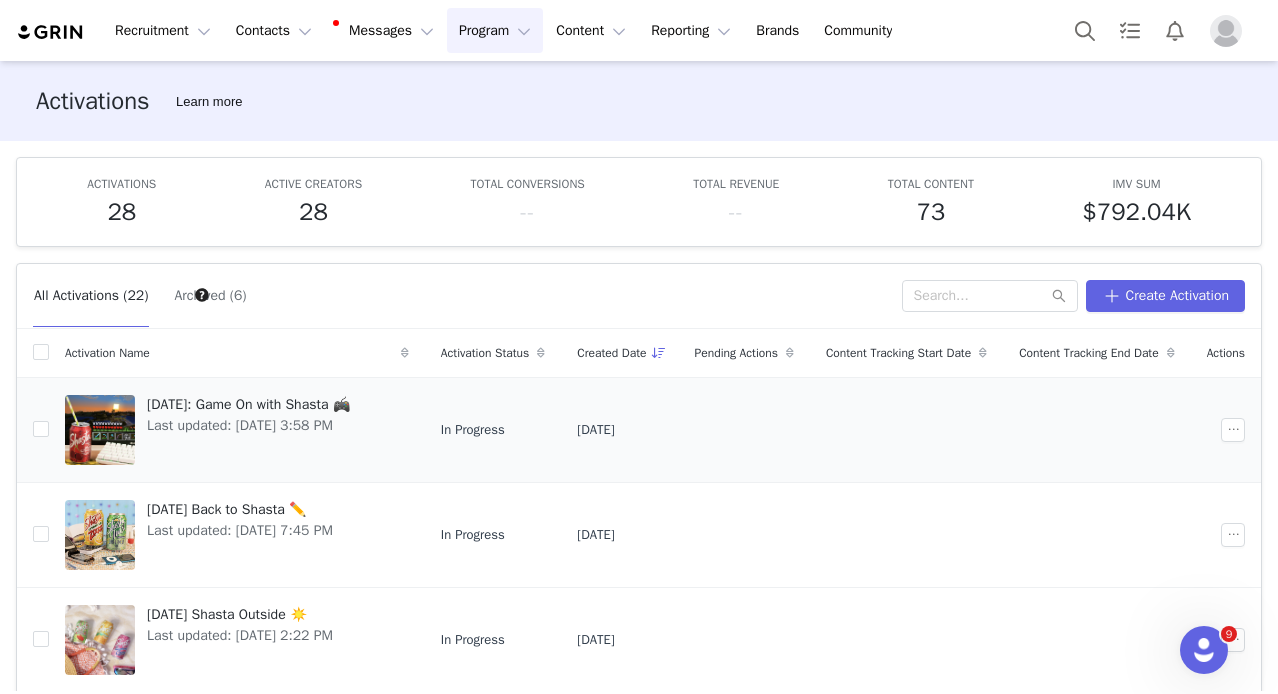 click on "[DATE]" at bounding box center [595, 430] 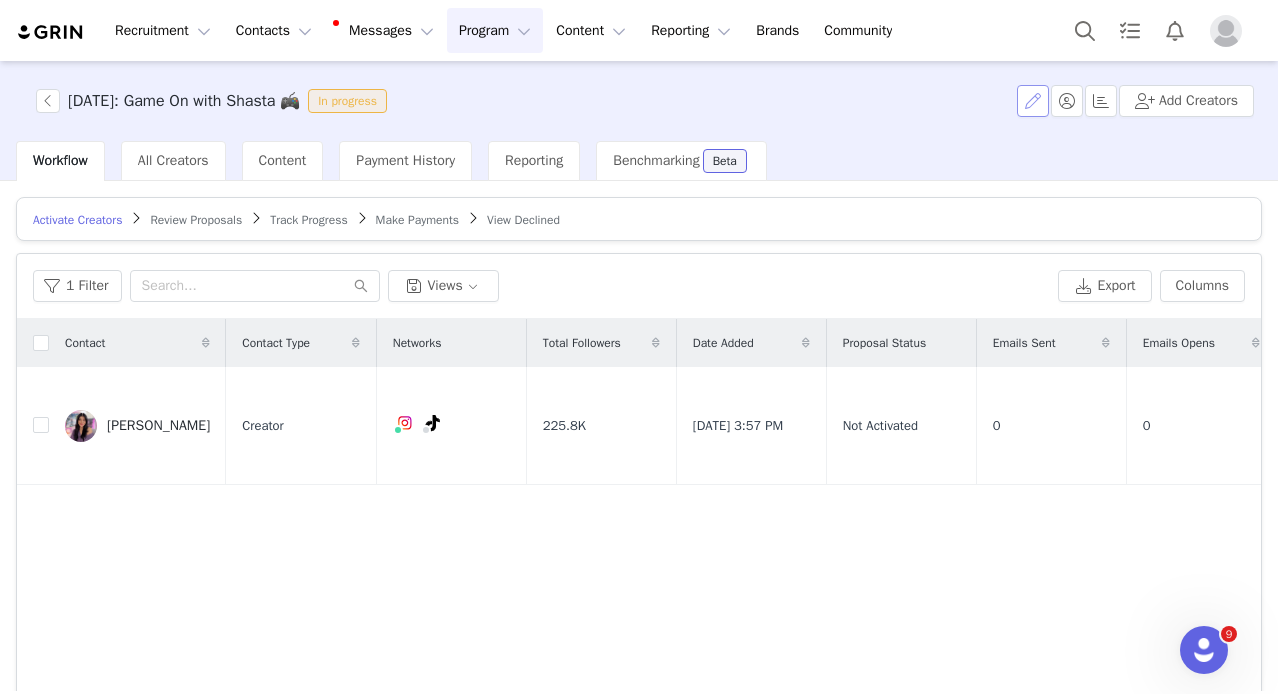 click at bounding box center [1033, 101] 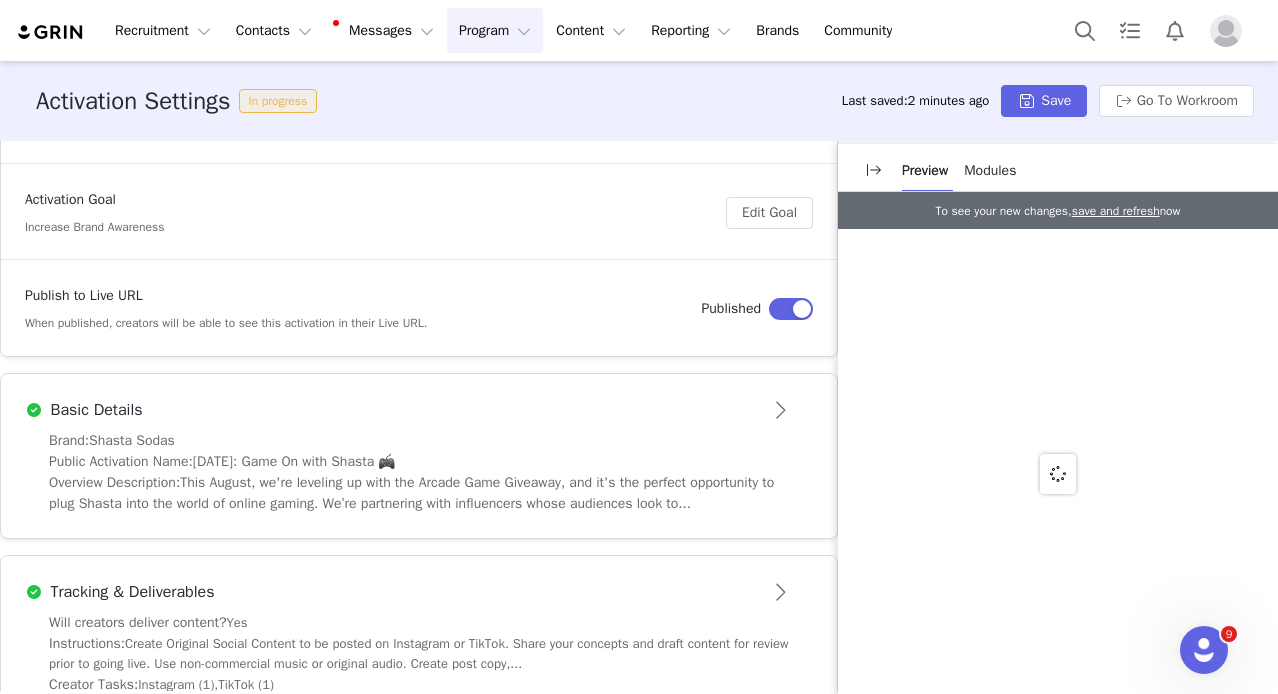 scroll, scrollTop: 794, scrollLeft: 0, axis: vertical 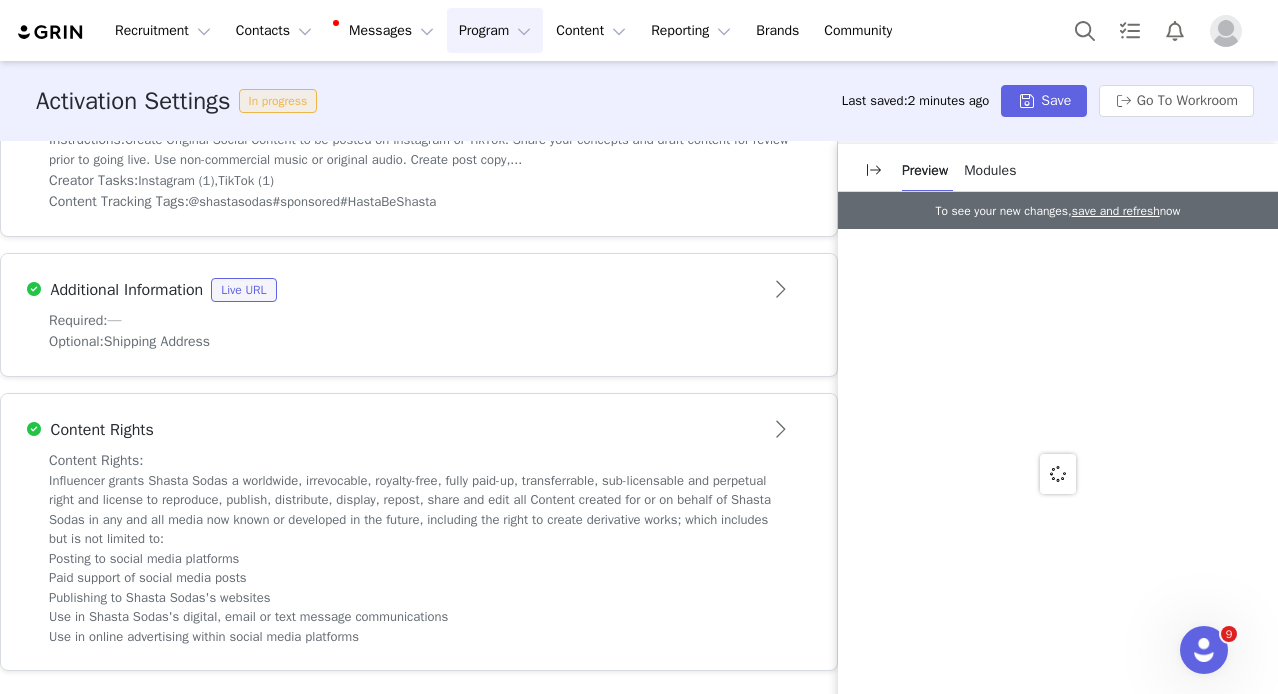 click at bounding box center [782, 430] 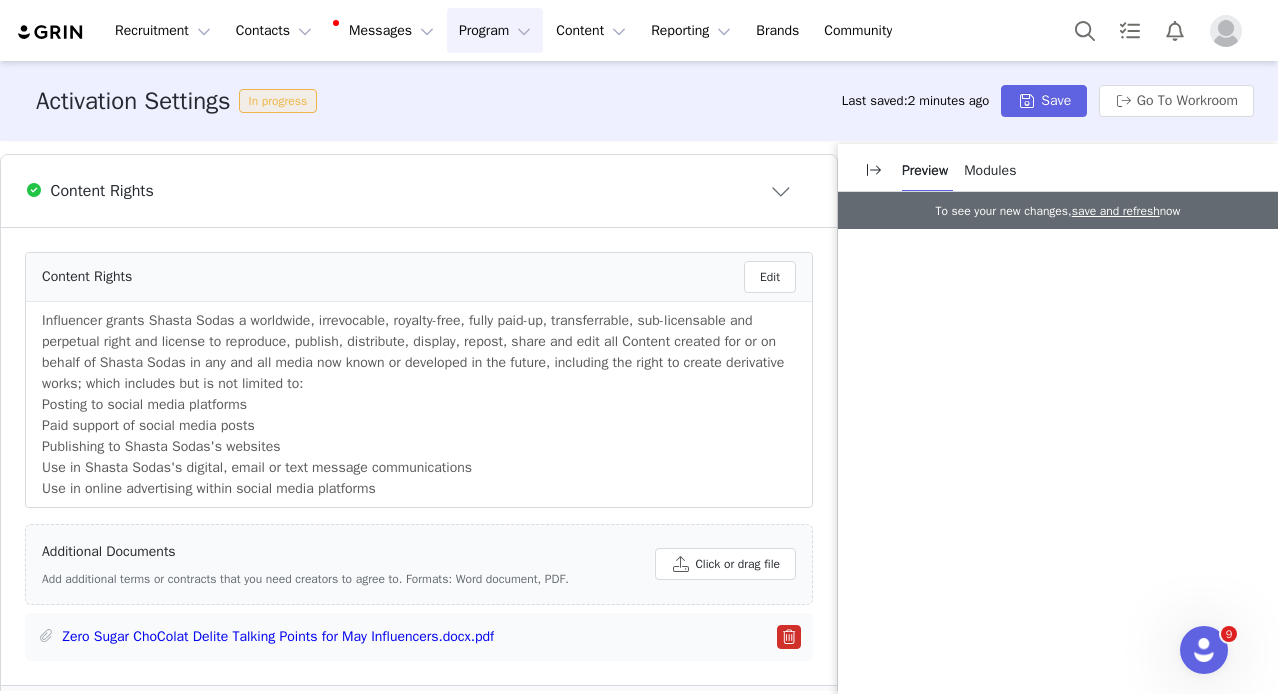 scroll, scrollTop: 1096, scrollLeft: 0, axis: vertical 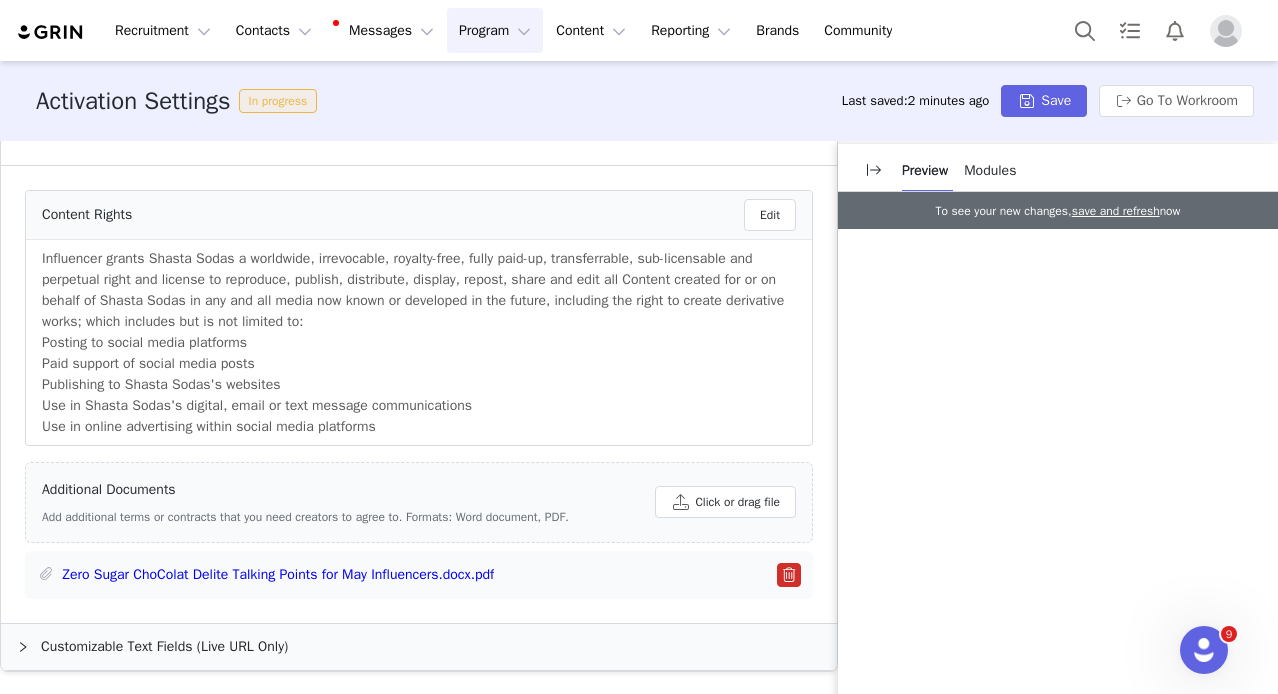 click at bounding box center [789, 575] 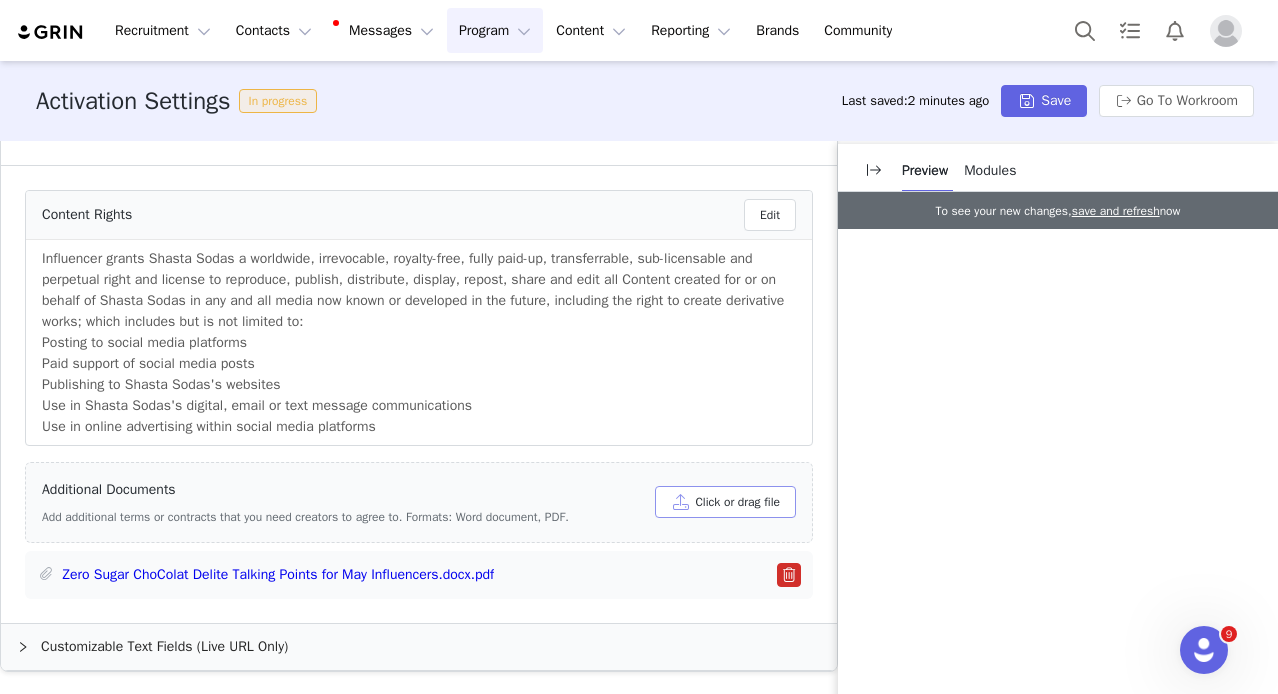 scroll, scrollTop: 1040, scrollLeft: 0, axis: vertical 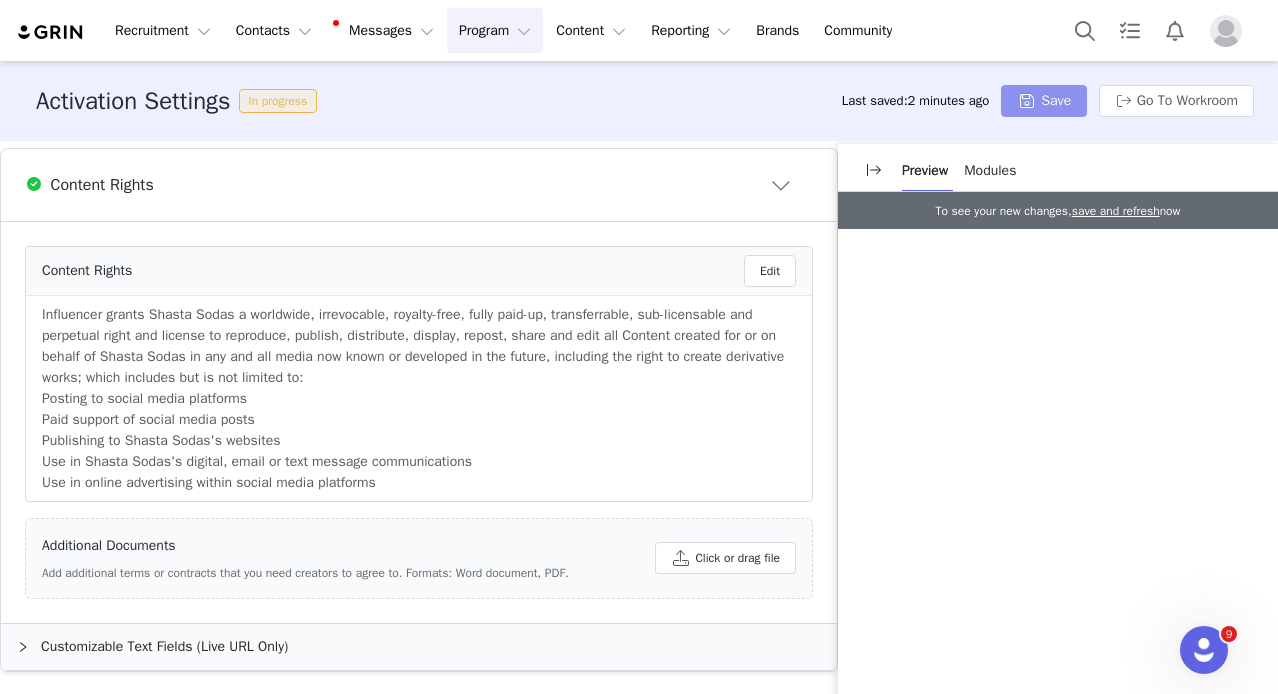 click on "Save" at bounding box center (1044, 101) 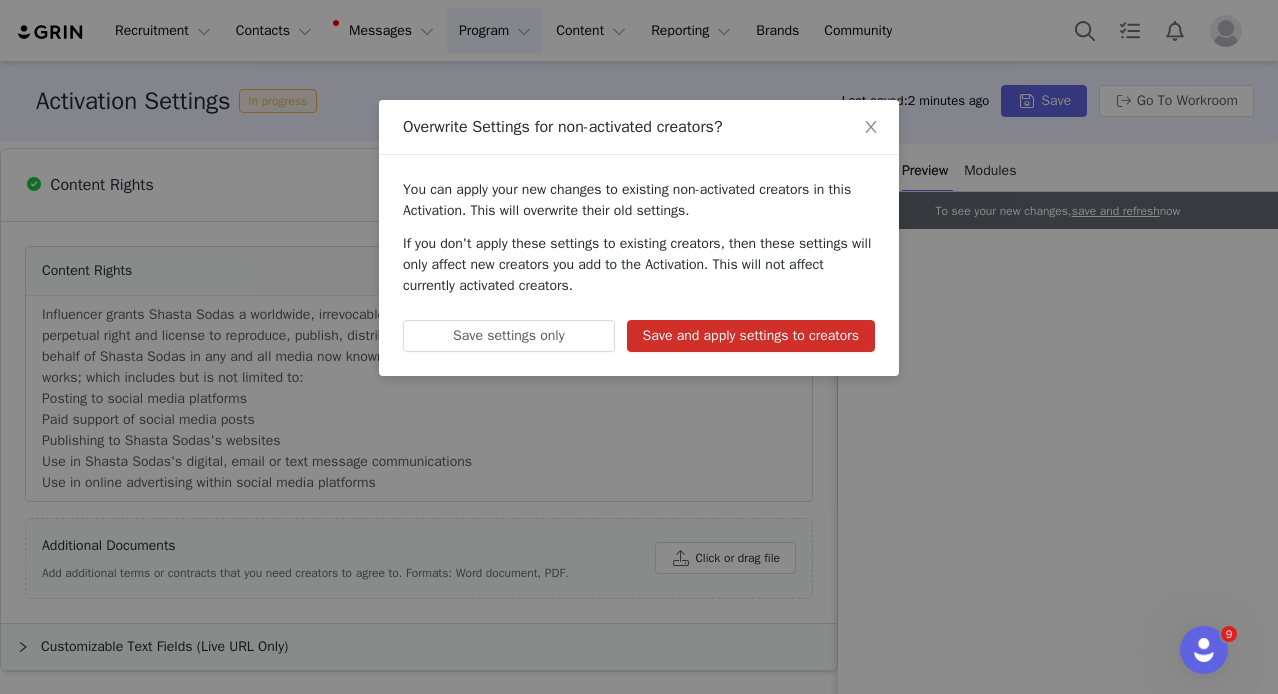 click on "Save and apply settings to creators" at bounding box center [751, 336] 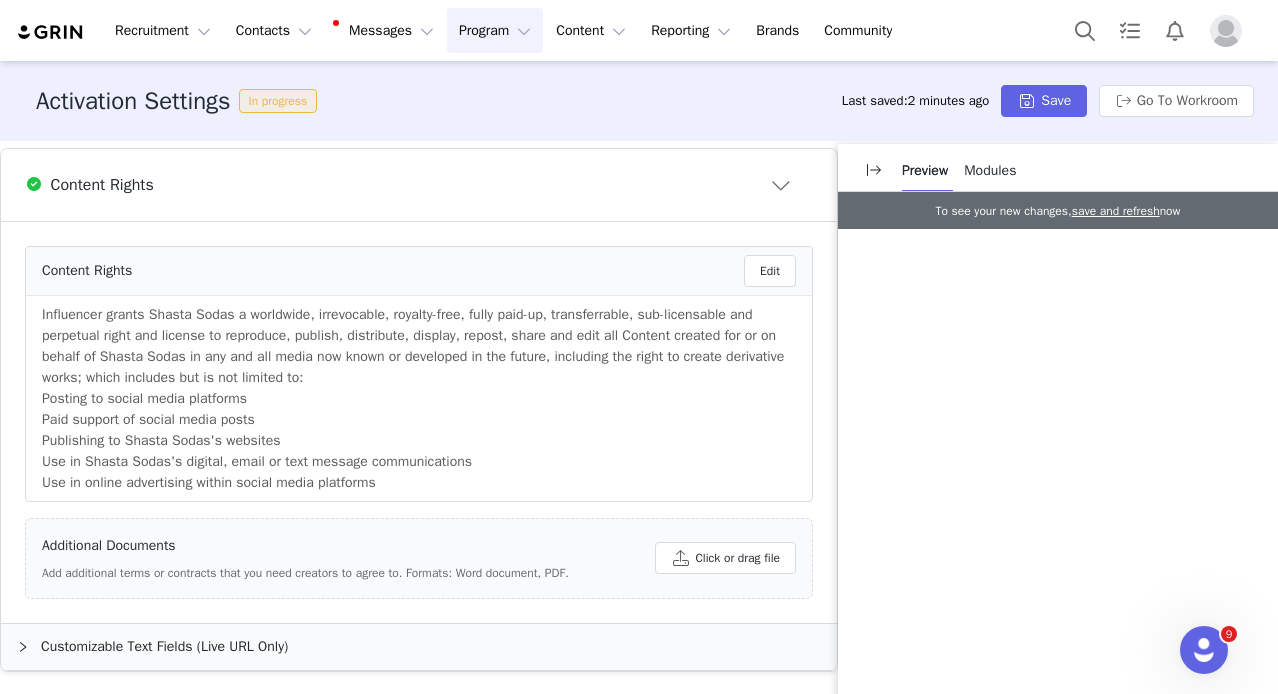 click on "Program Program" at bounding box center [495, 30] 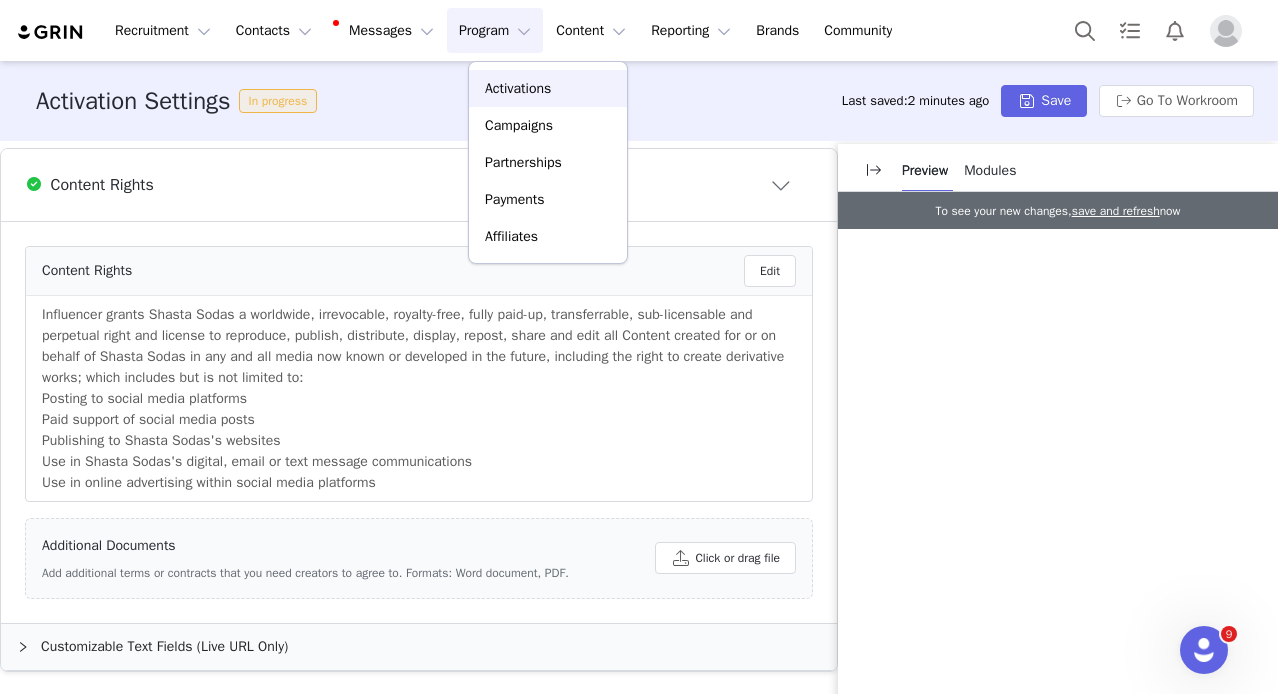 click on "Activations" at bounding box center (518, 88) 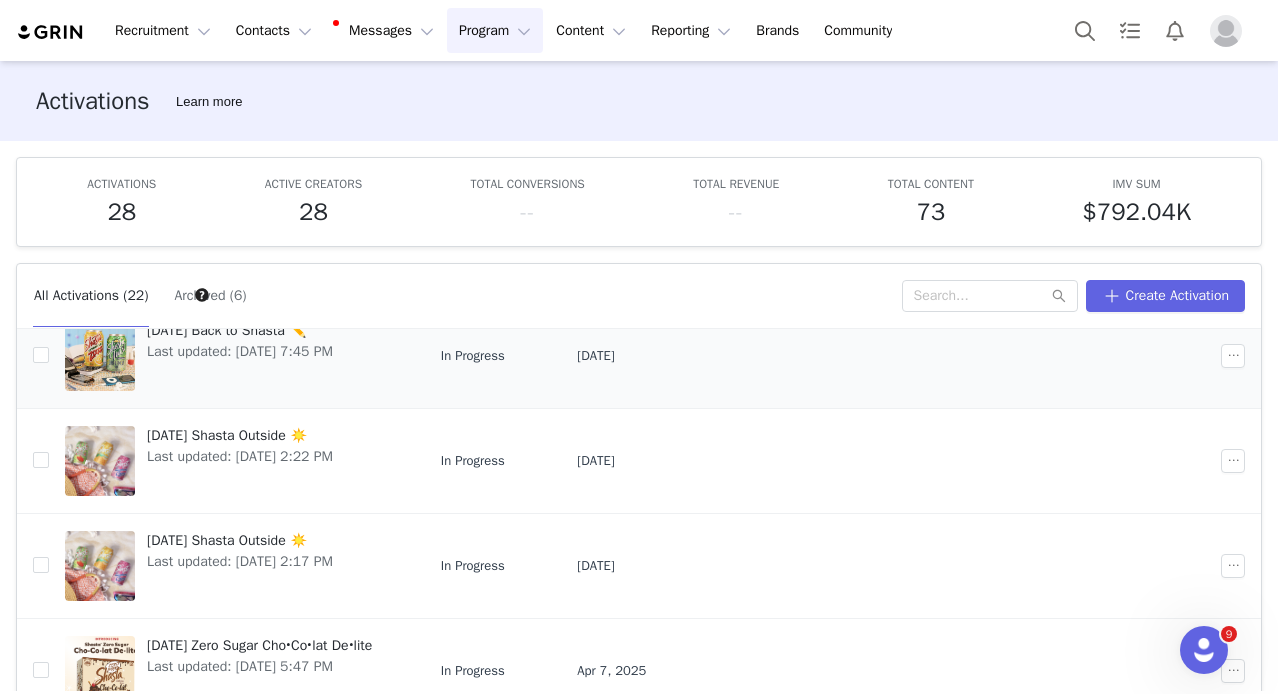 scroll, scrollTop: 250, scrollLeft: 0, axis: vertical 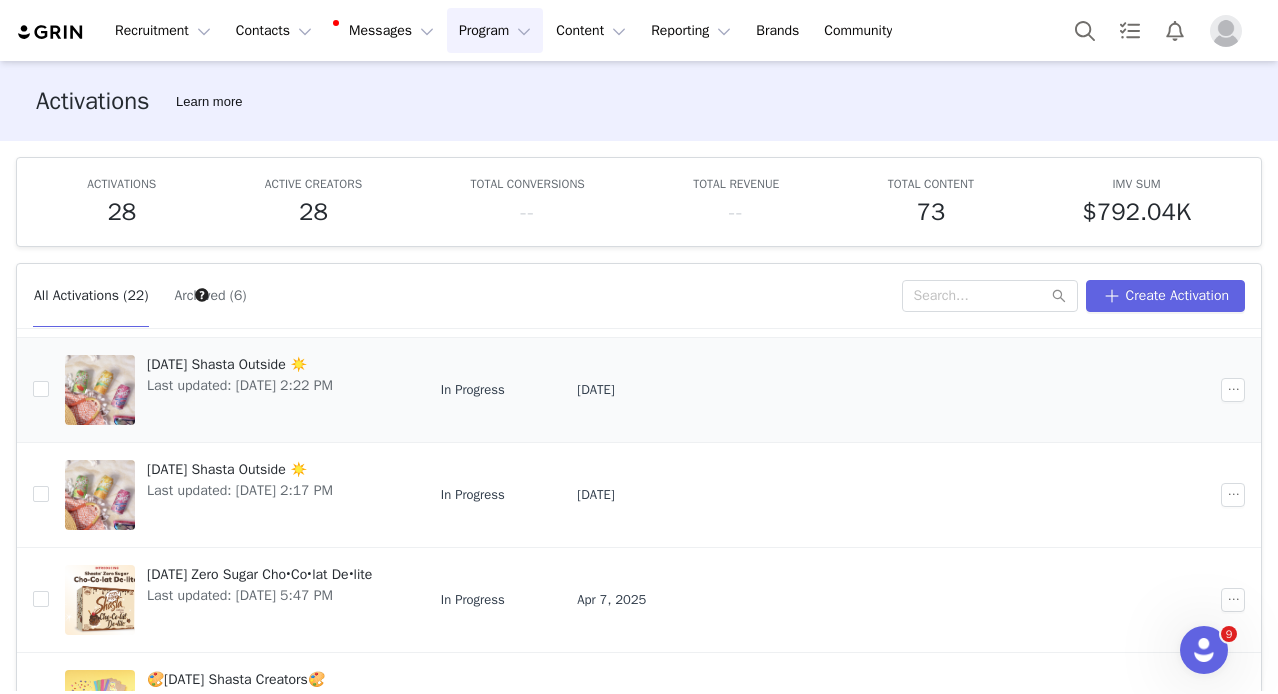 click on "[DATE] Shasta Outside ☀️" at bounding box center (240, 364) 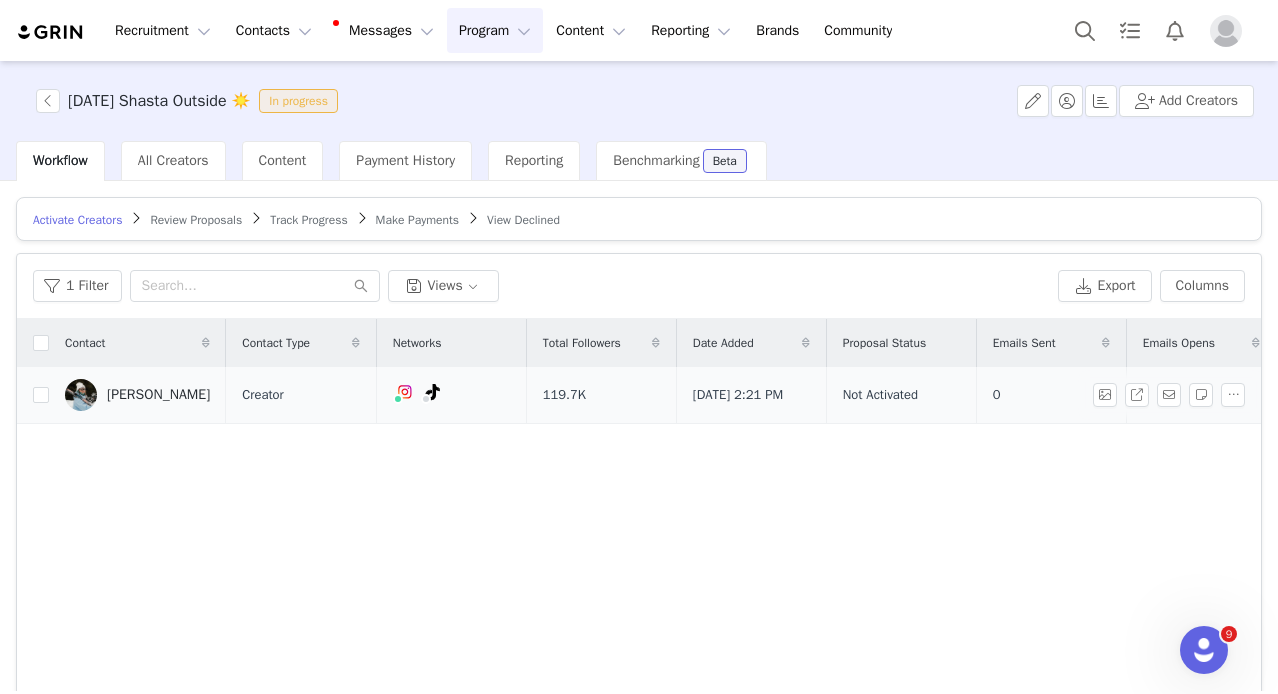 click on "[PERSON_NAME]" at bounding box center (158, 395) 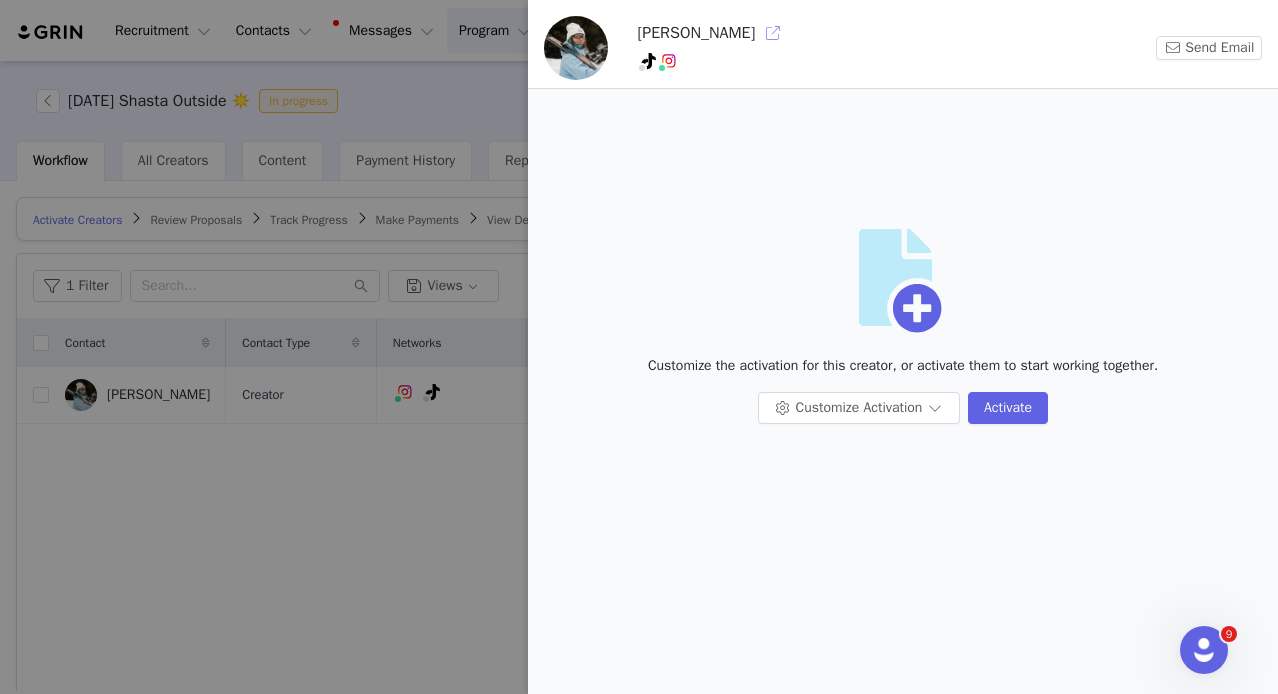 click at bounding box center [773, 33] 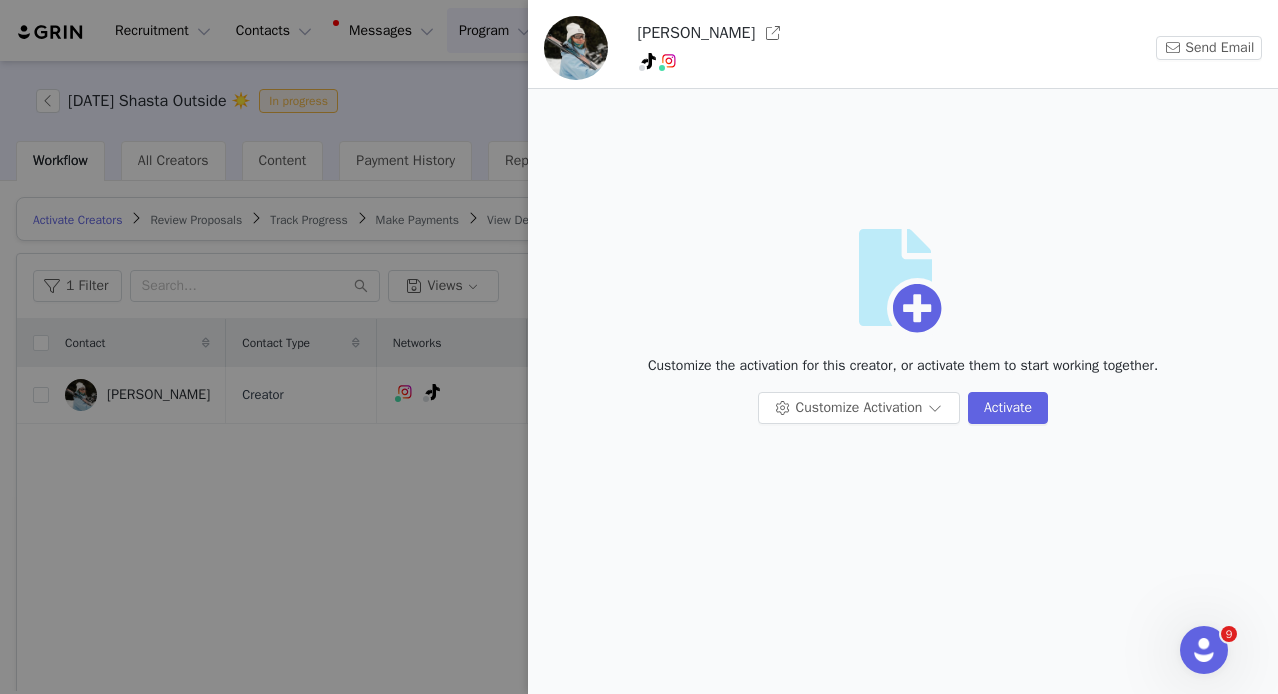 click at bounding box center (639, 347) 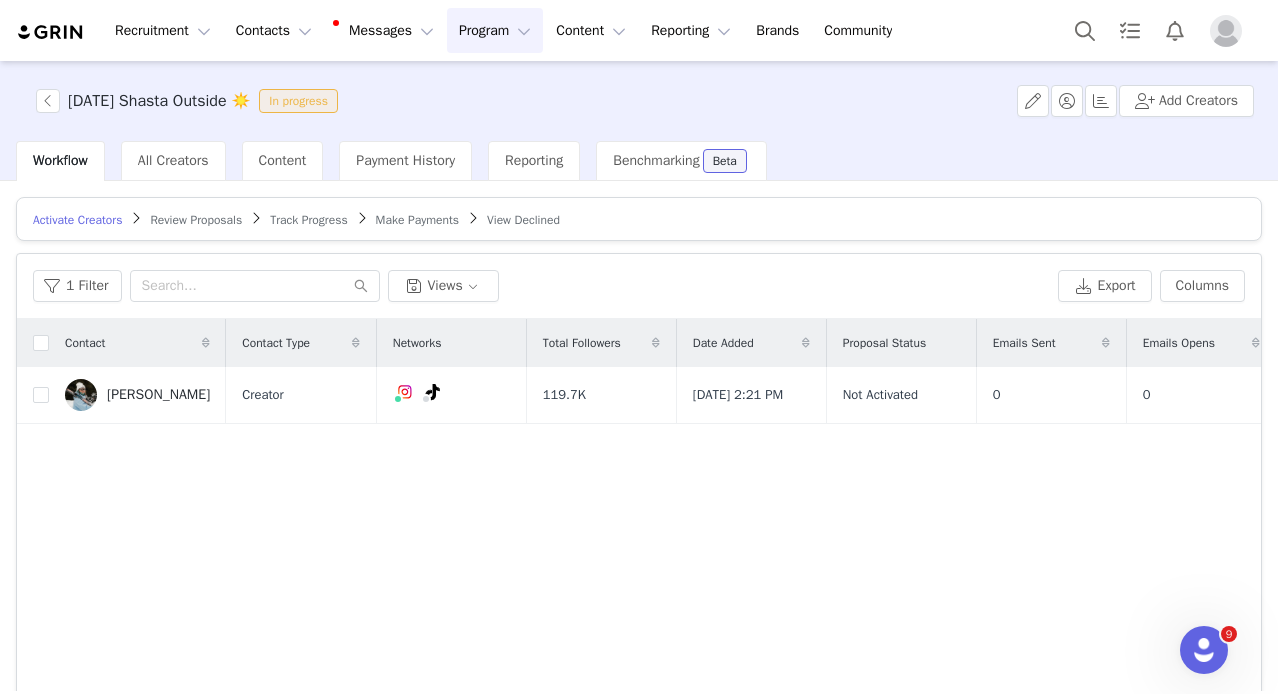 click on "Review Proposals" at bounding box center (196, 220) 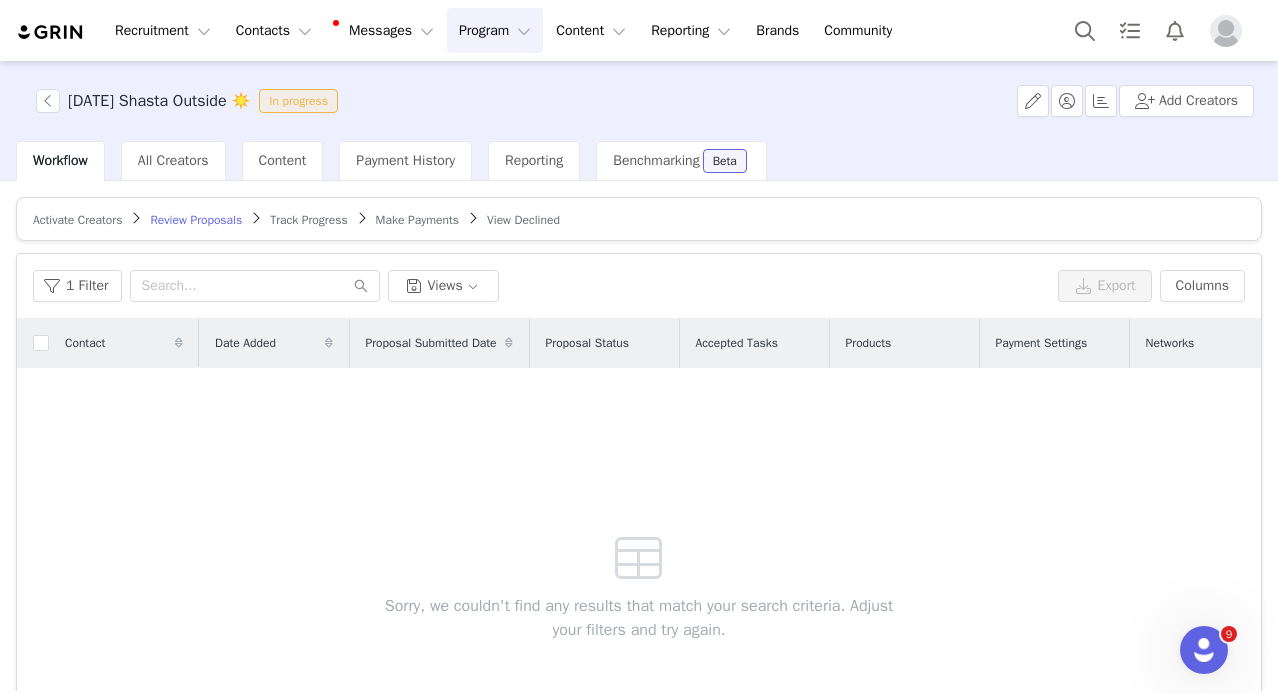 click on "Track Progress" at bounding box center [308, 220] 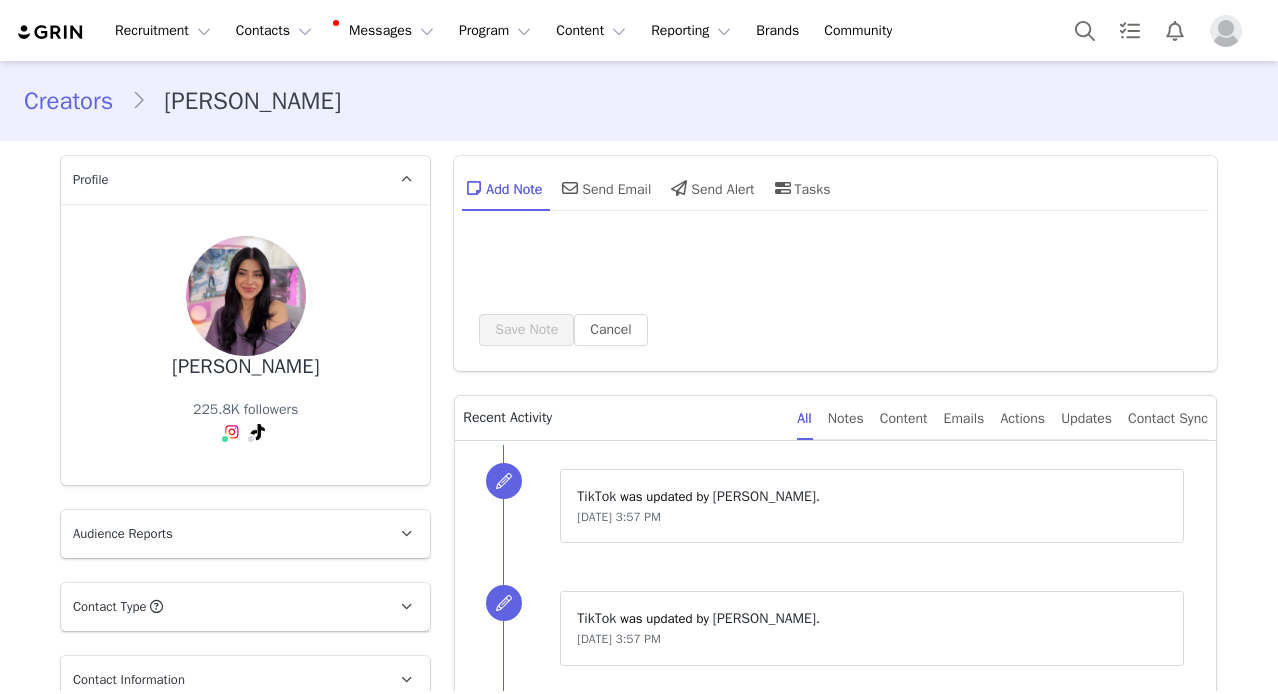 scroll, scrollTop: 0, scrollLeft: 0, axis: both 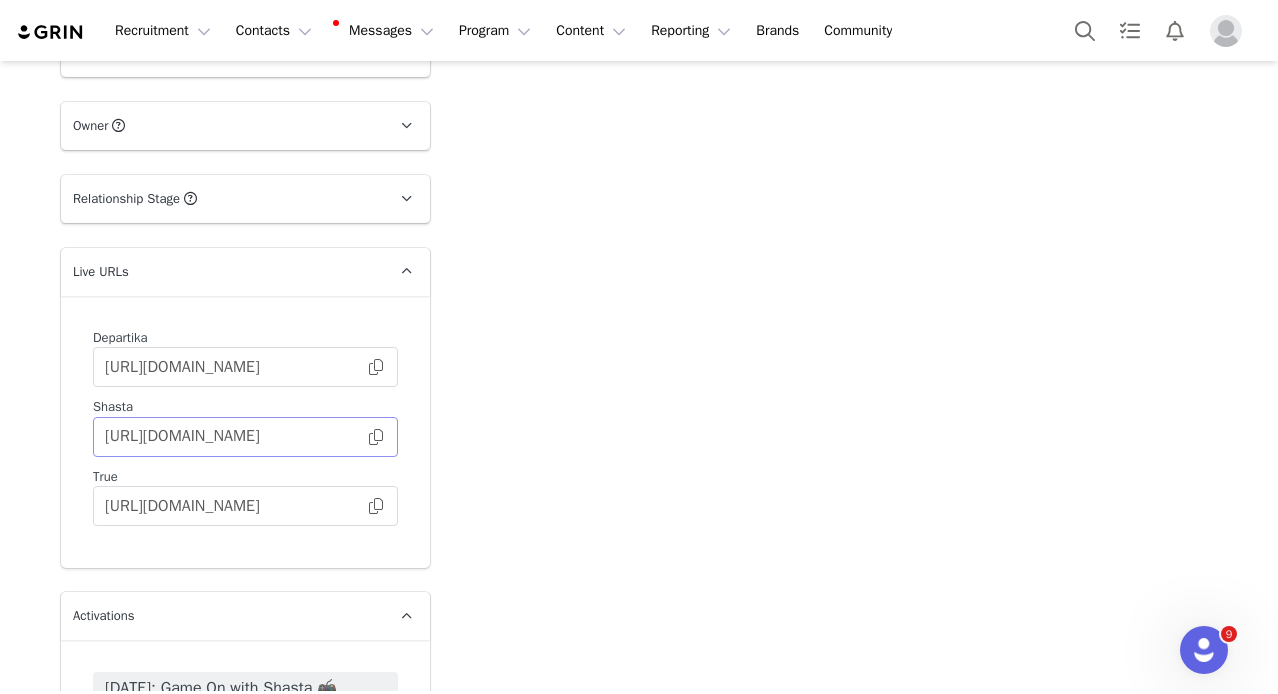 click at bounding box center [376, 437] 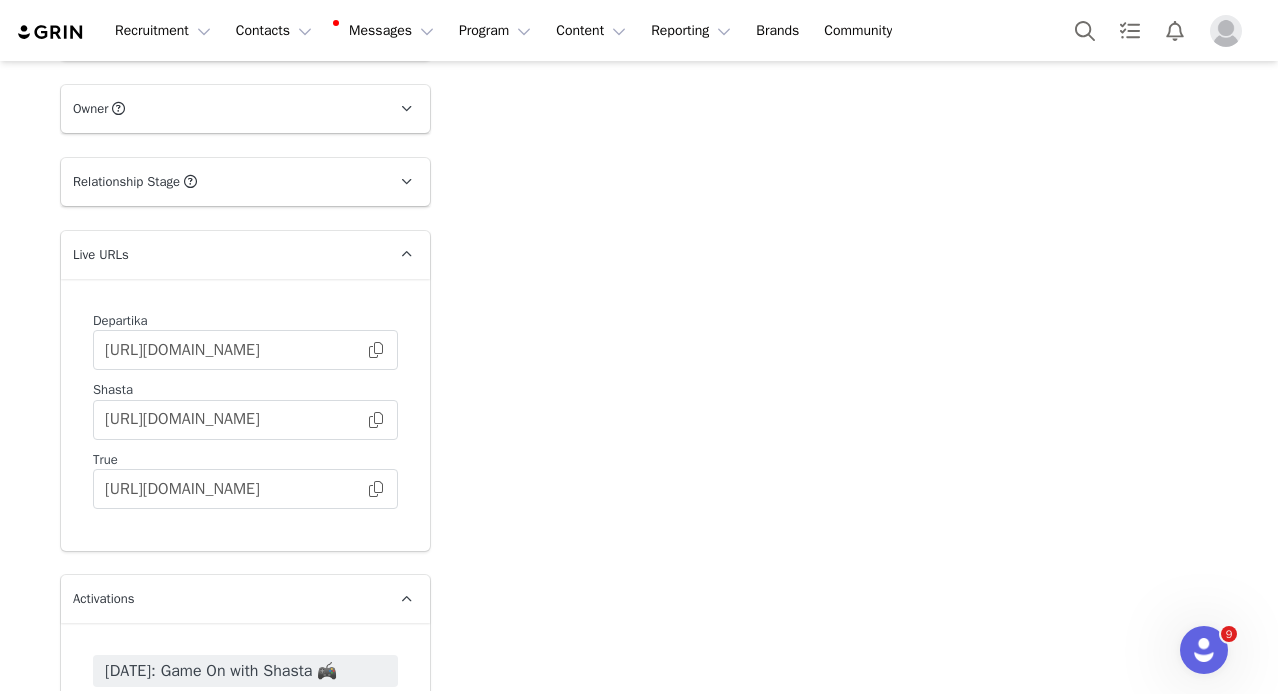 scroll, scrollTop: 2036, scrollLeft: 0, axis: vertical 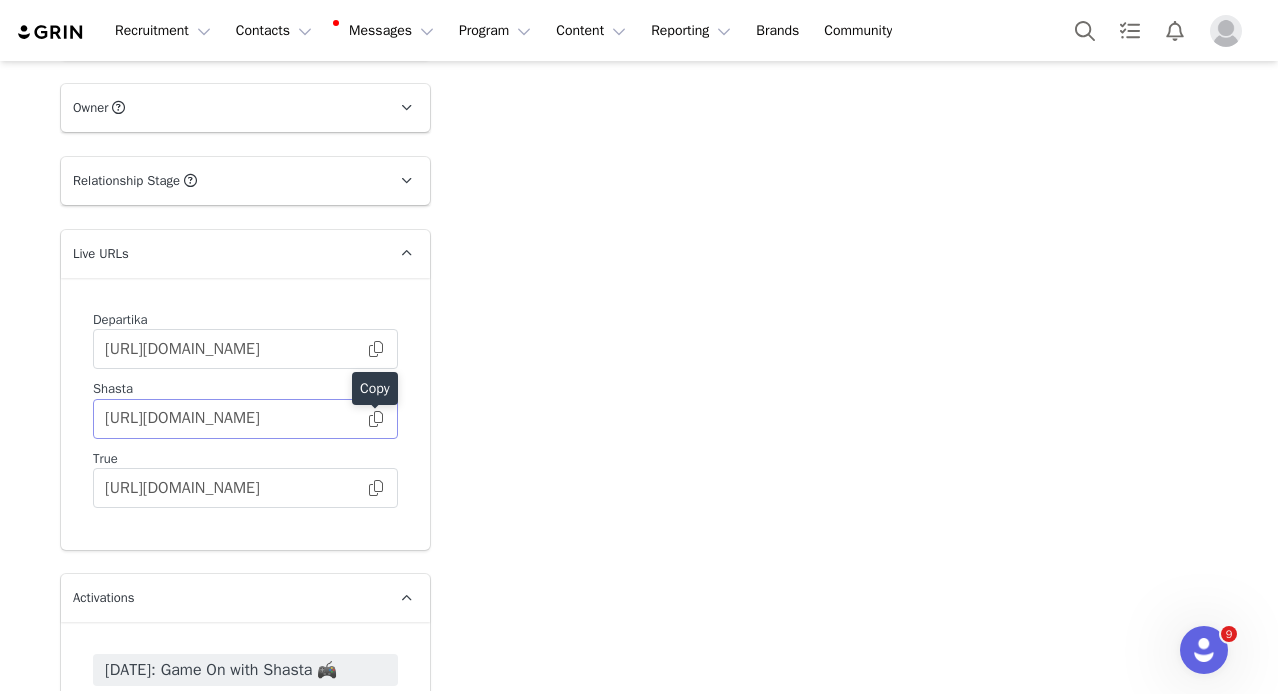 click at bounding box center [376, 419] 